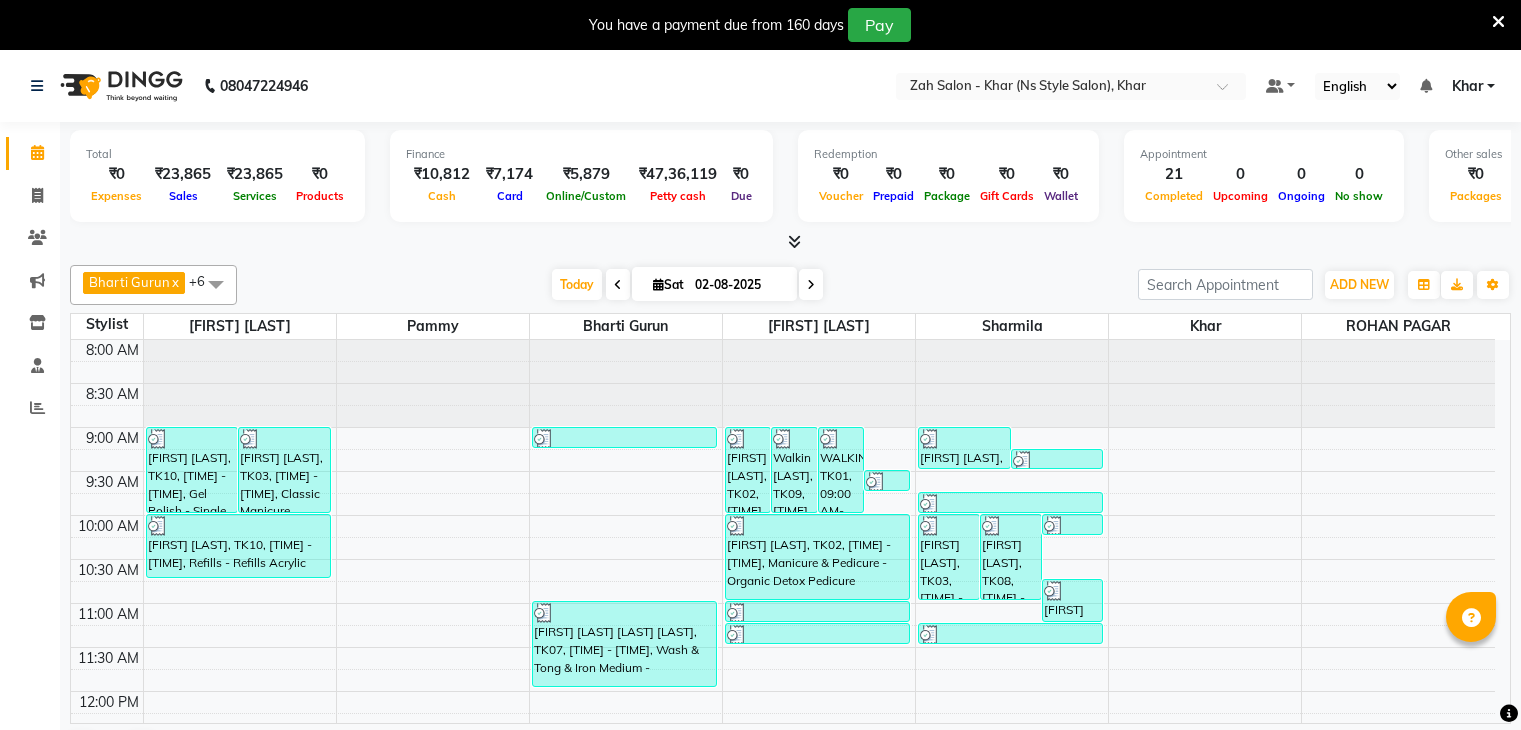 scroll, scrollTop: 0, scrollLeft: 0, axis: both 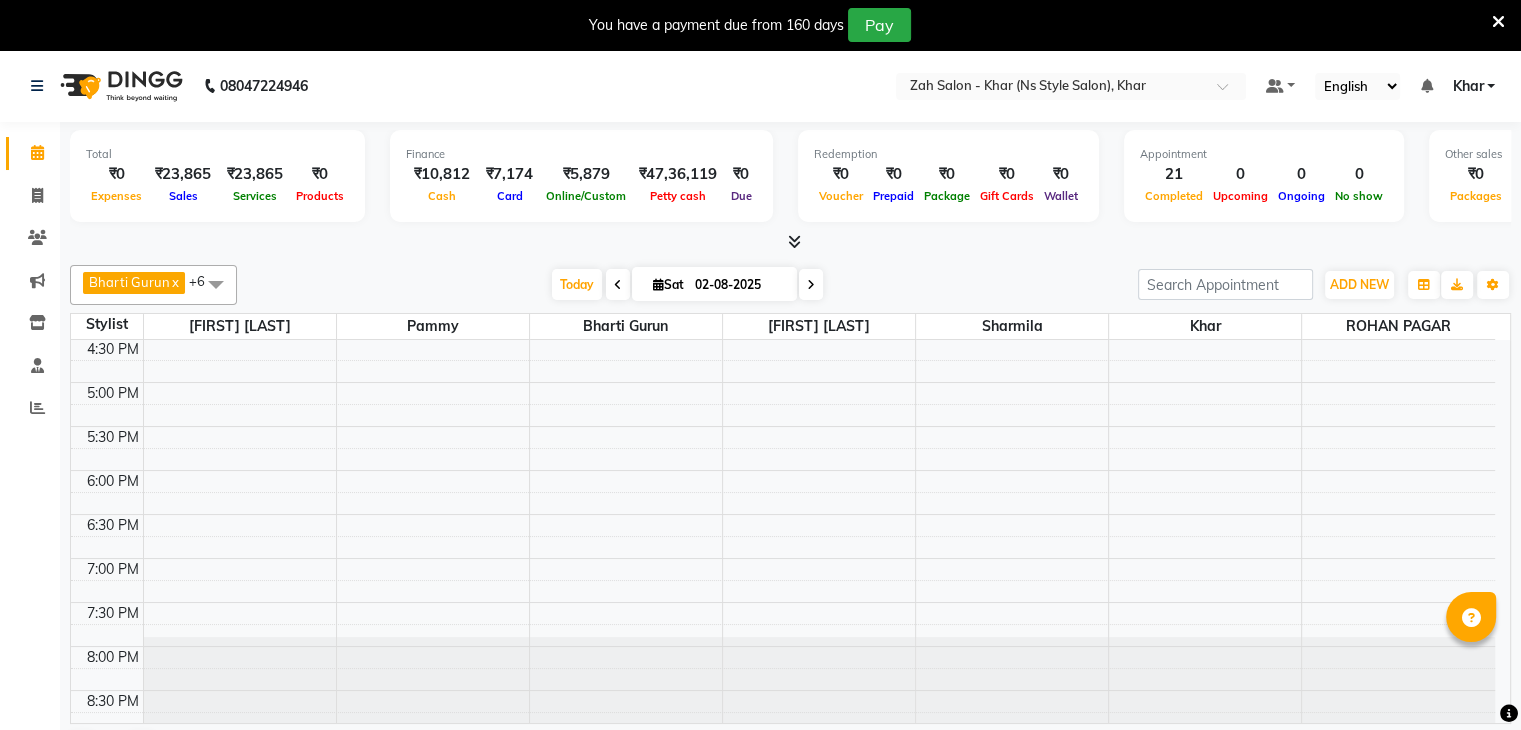 click at bounding box center [1498, 22] 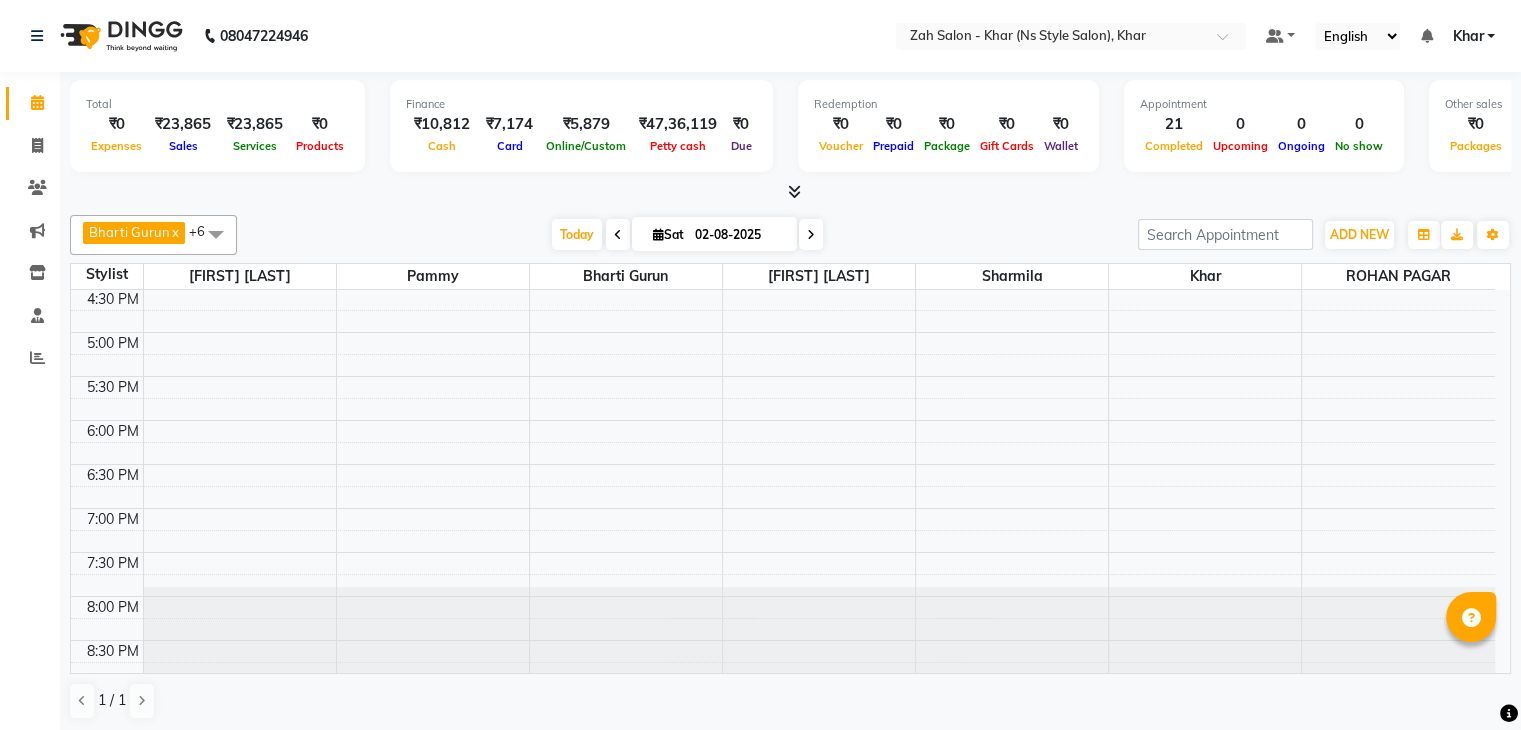 scroll, scrollTop: 414, scrollLeft: 0, axis: vertical 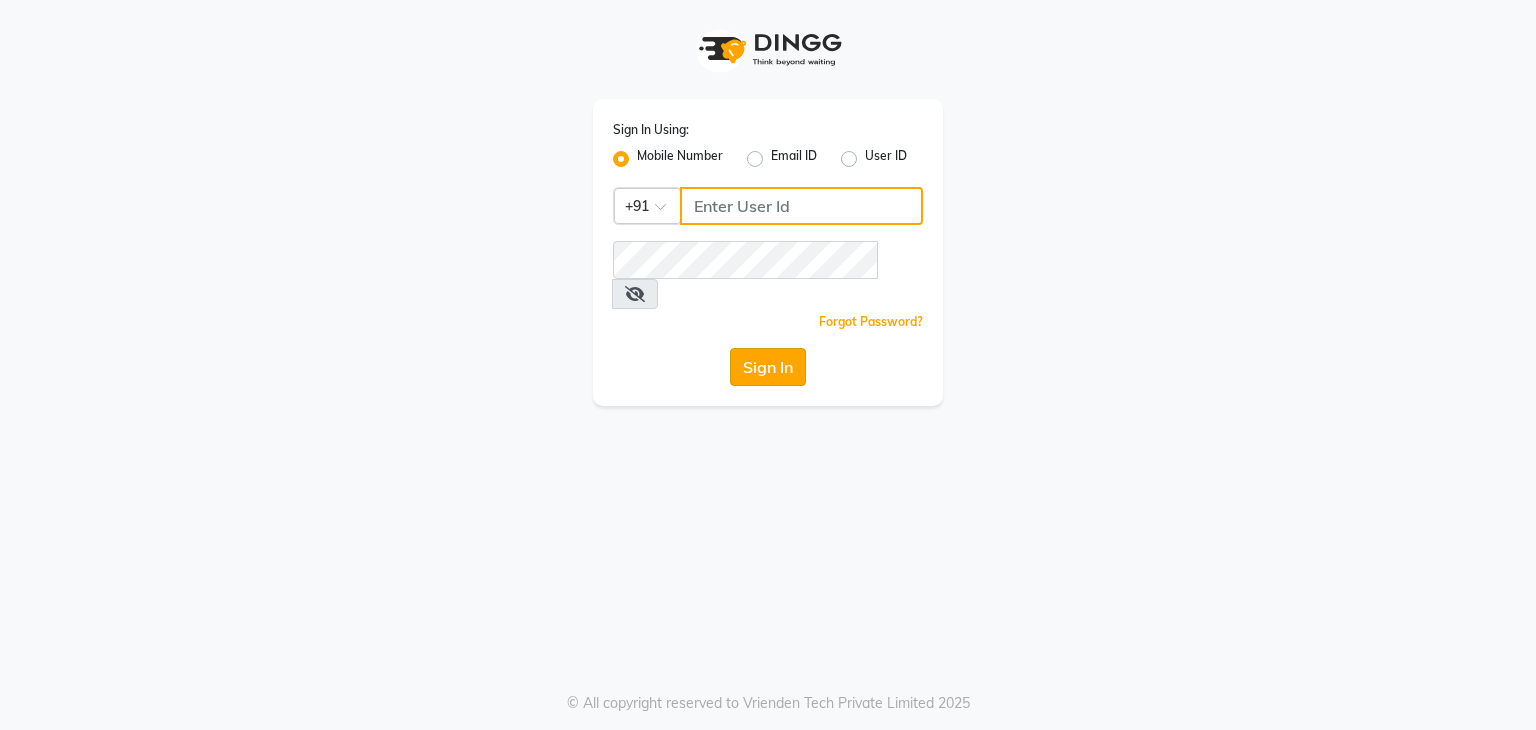 type on "9029010592" 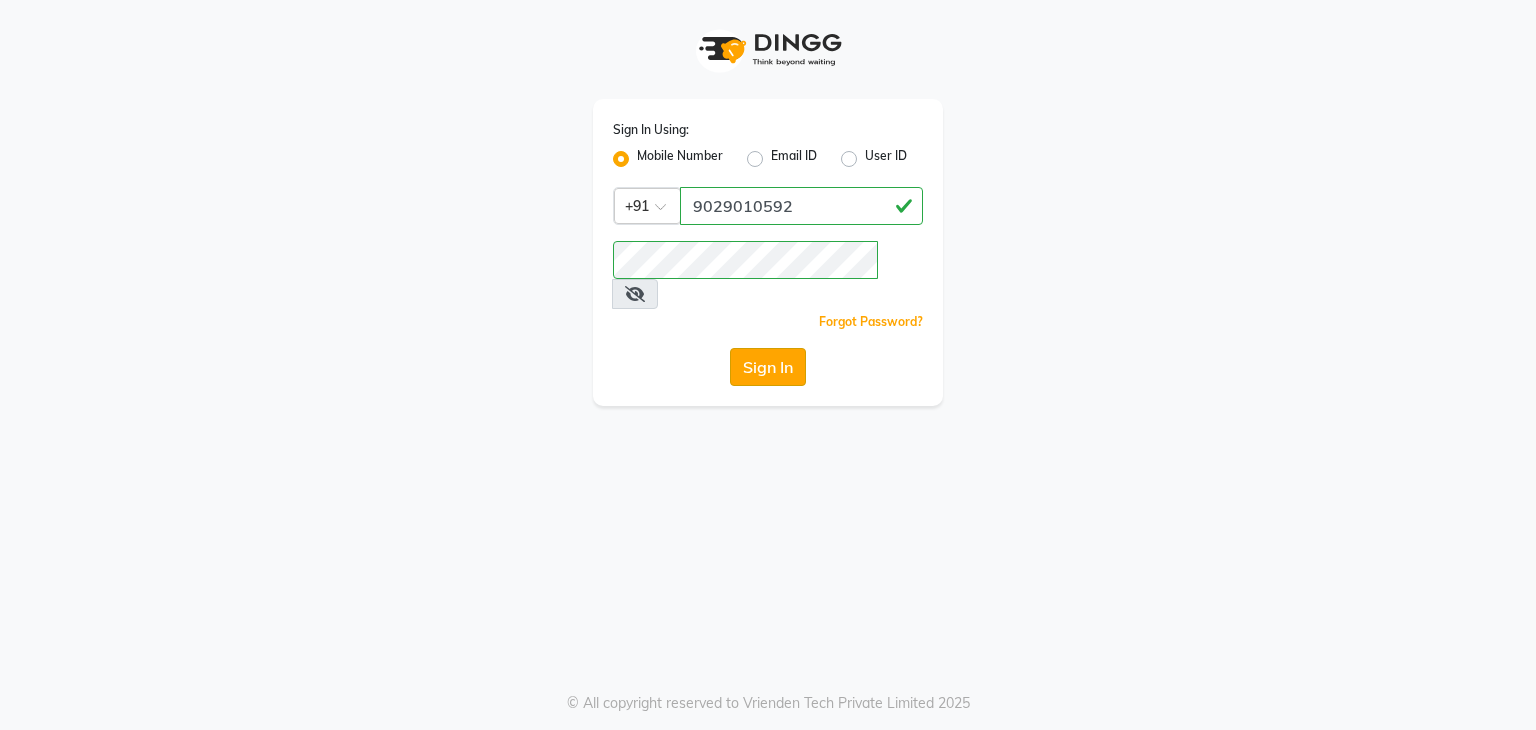 click on "Sign In" 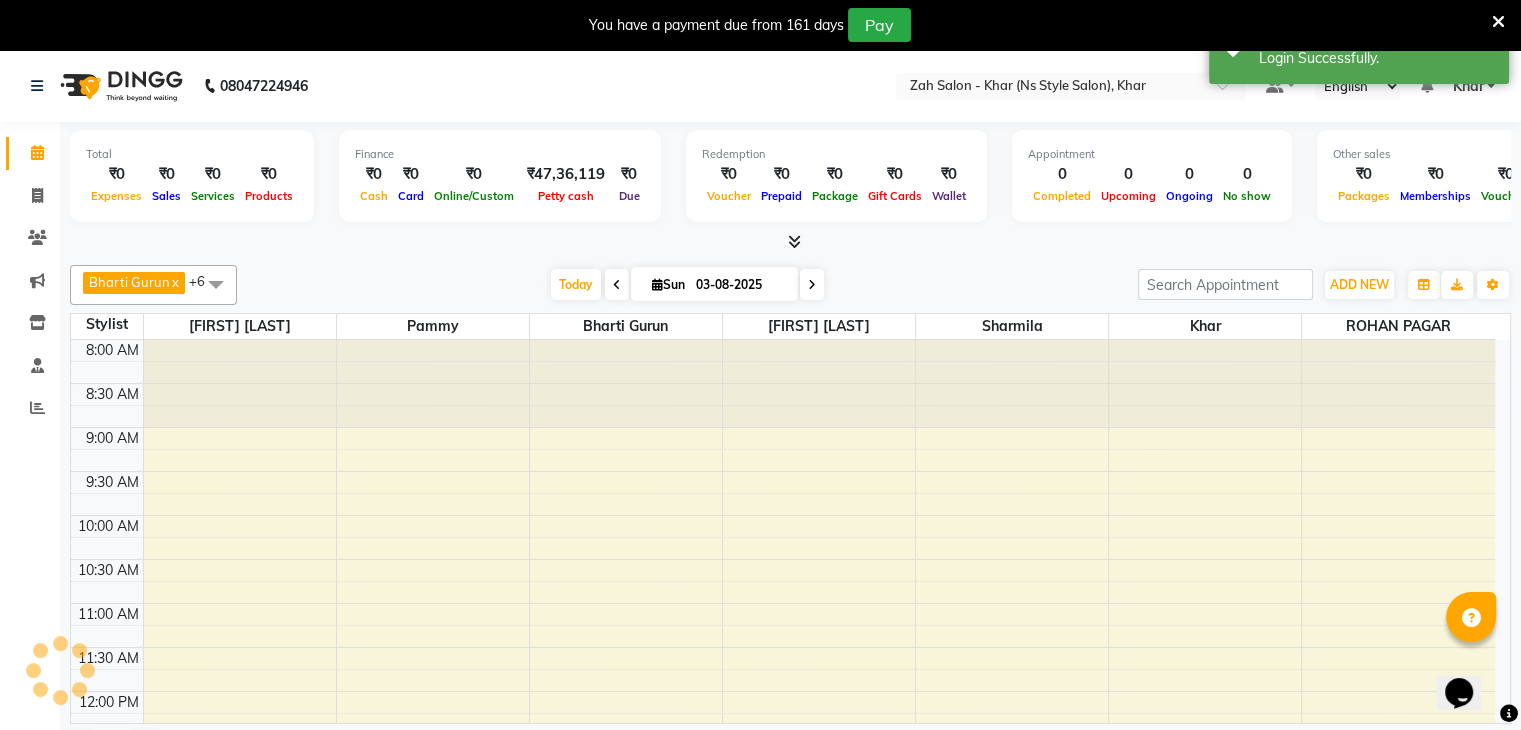 scroll, scrollTop: 0, scrollLeft: 0, axis: both 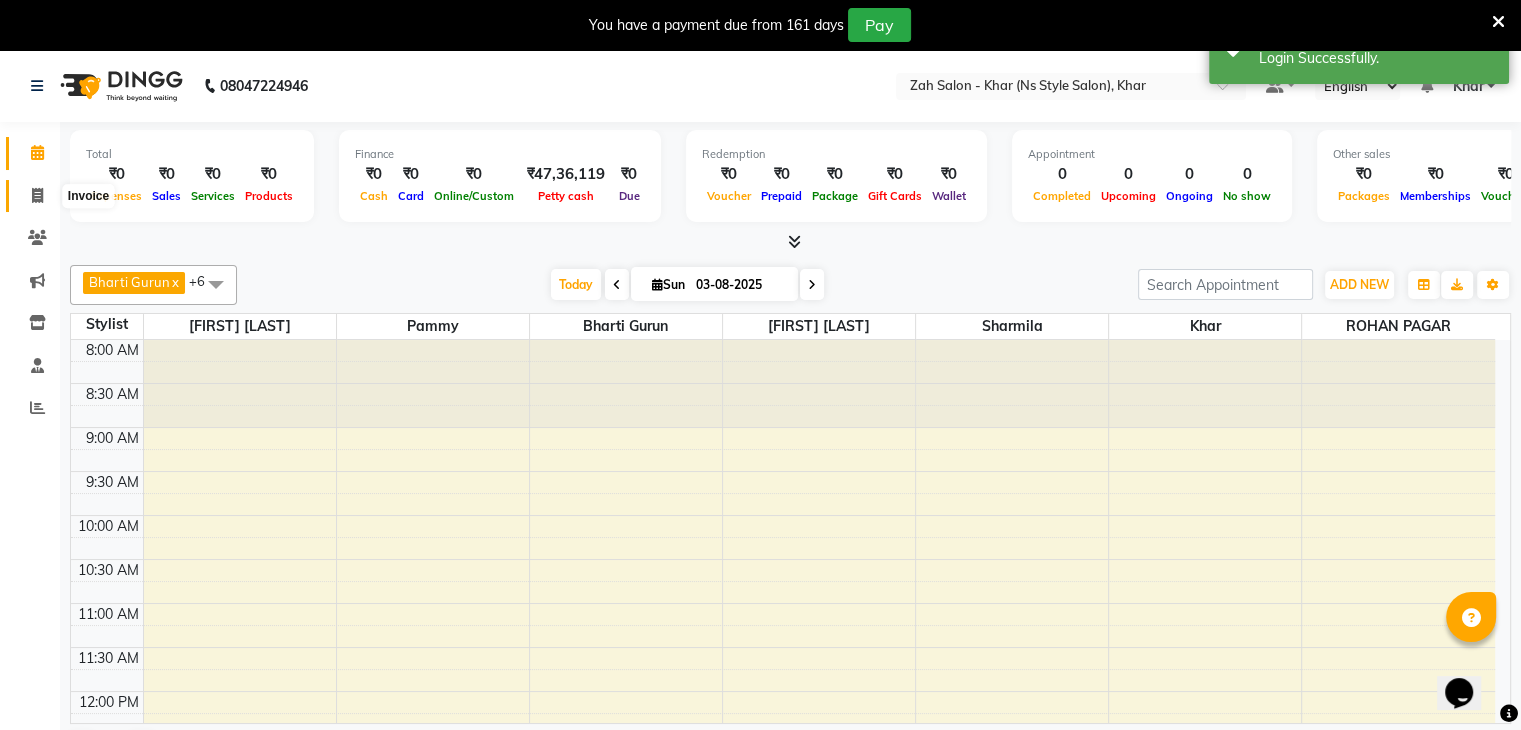 click 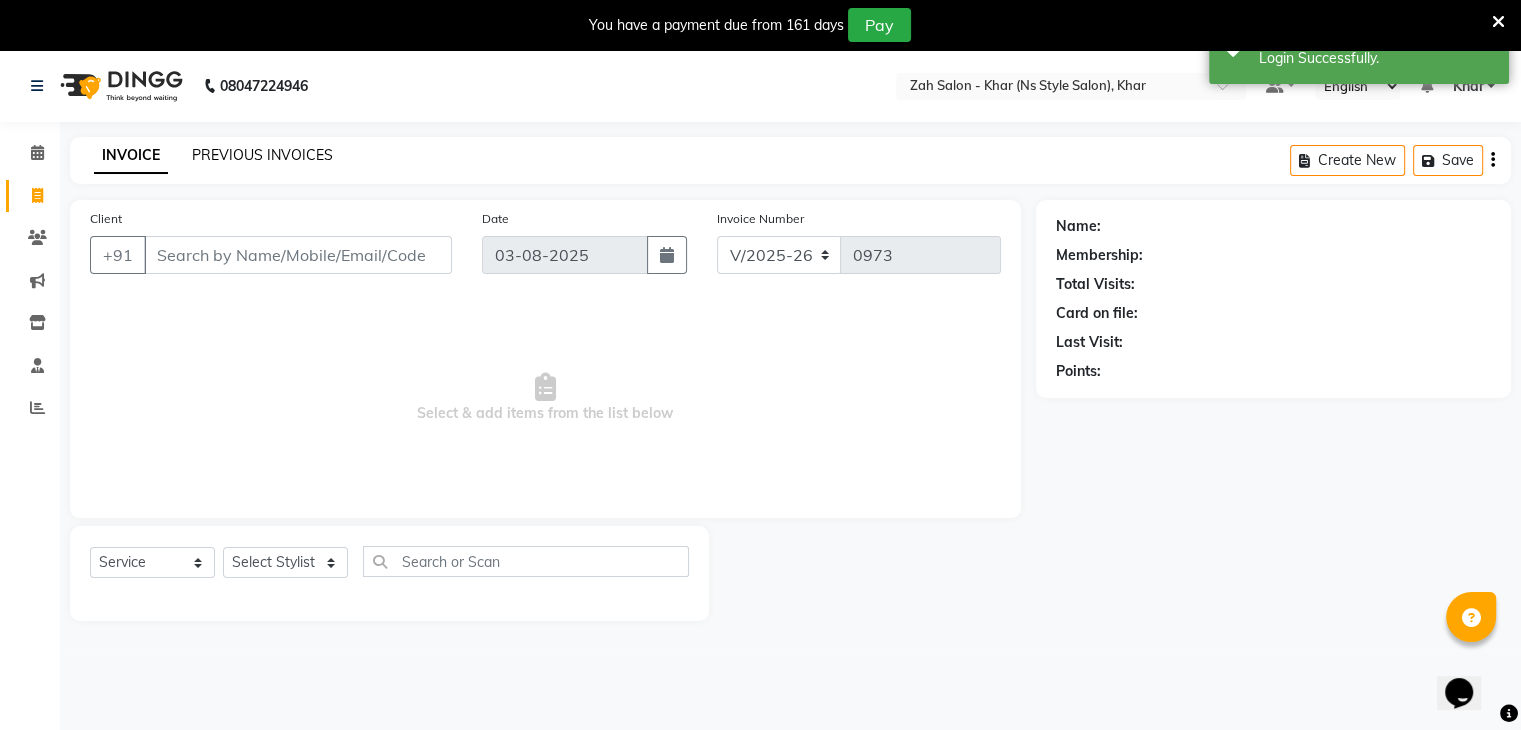 click on "PREVIOUS INVOICES" 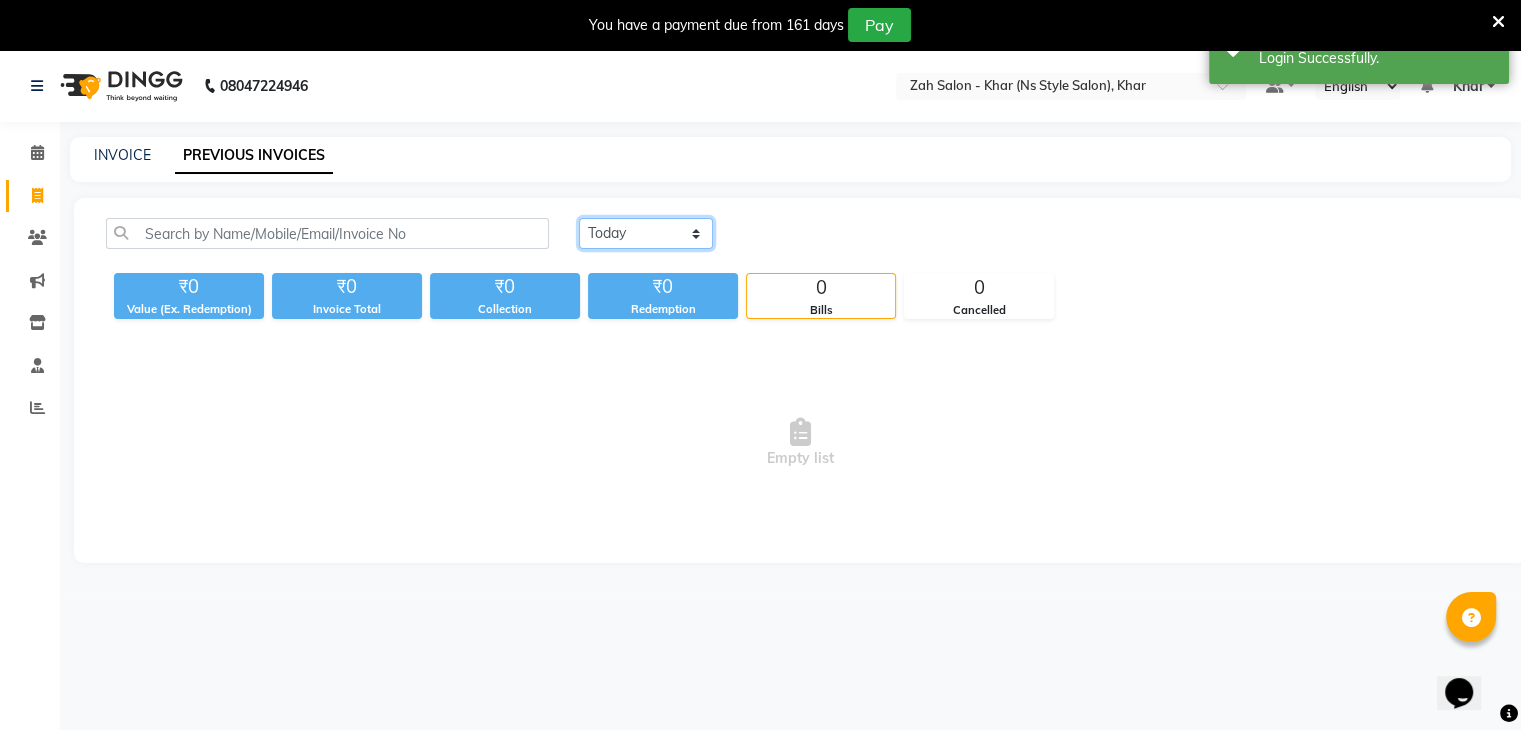 click on "Today Yesterday Custom Range" 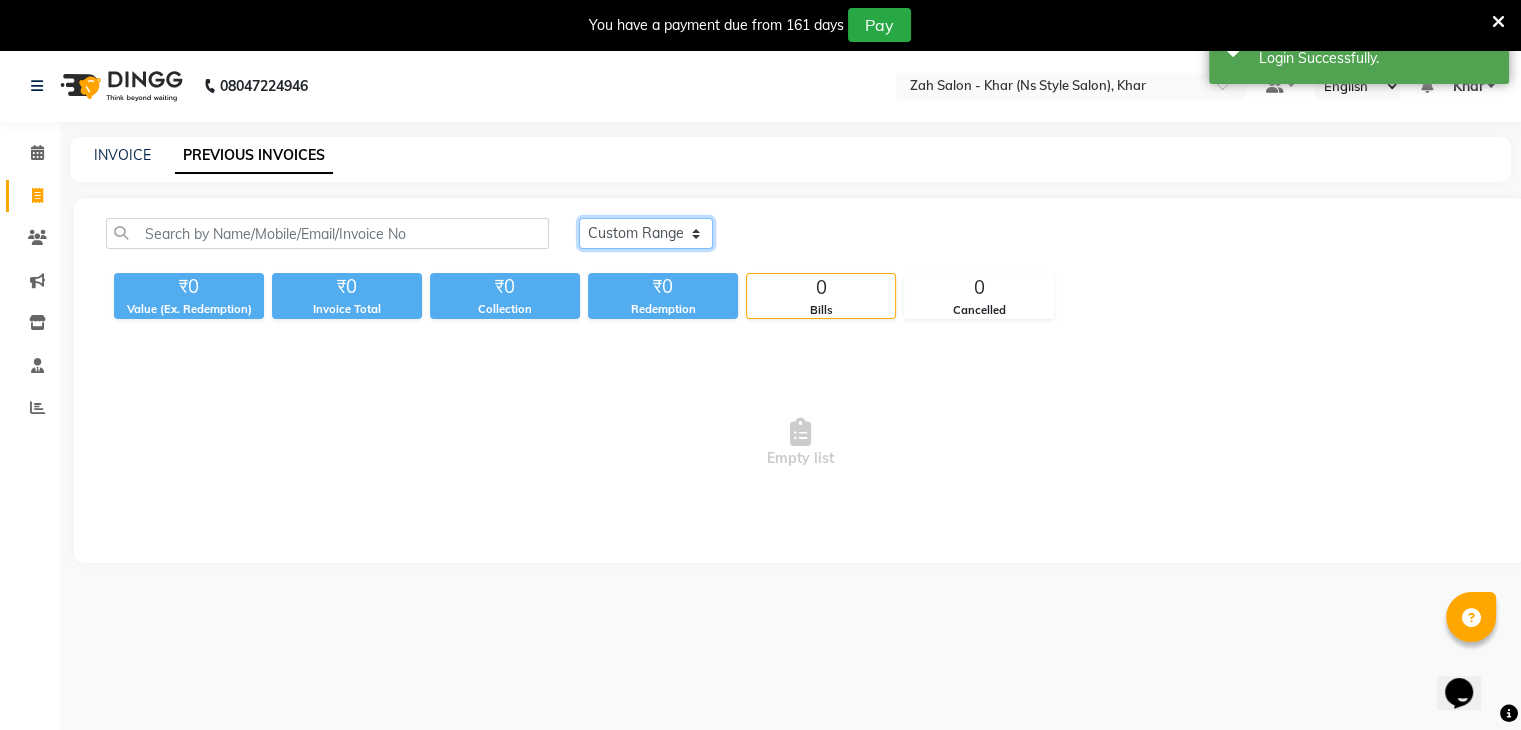 click on "Today Yesterday Custom Range" 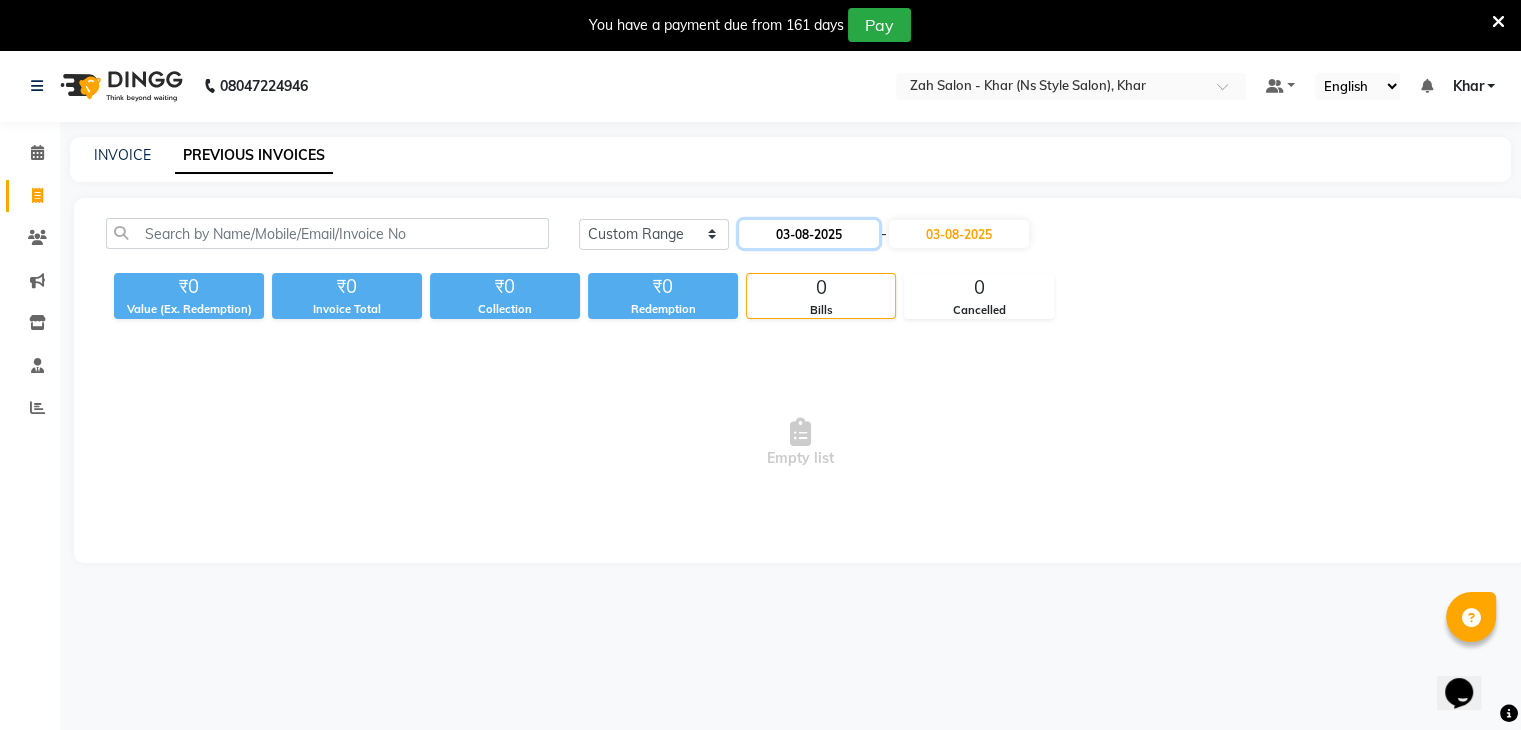 click on "03-08-2025" 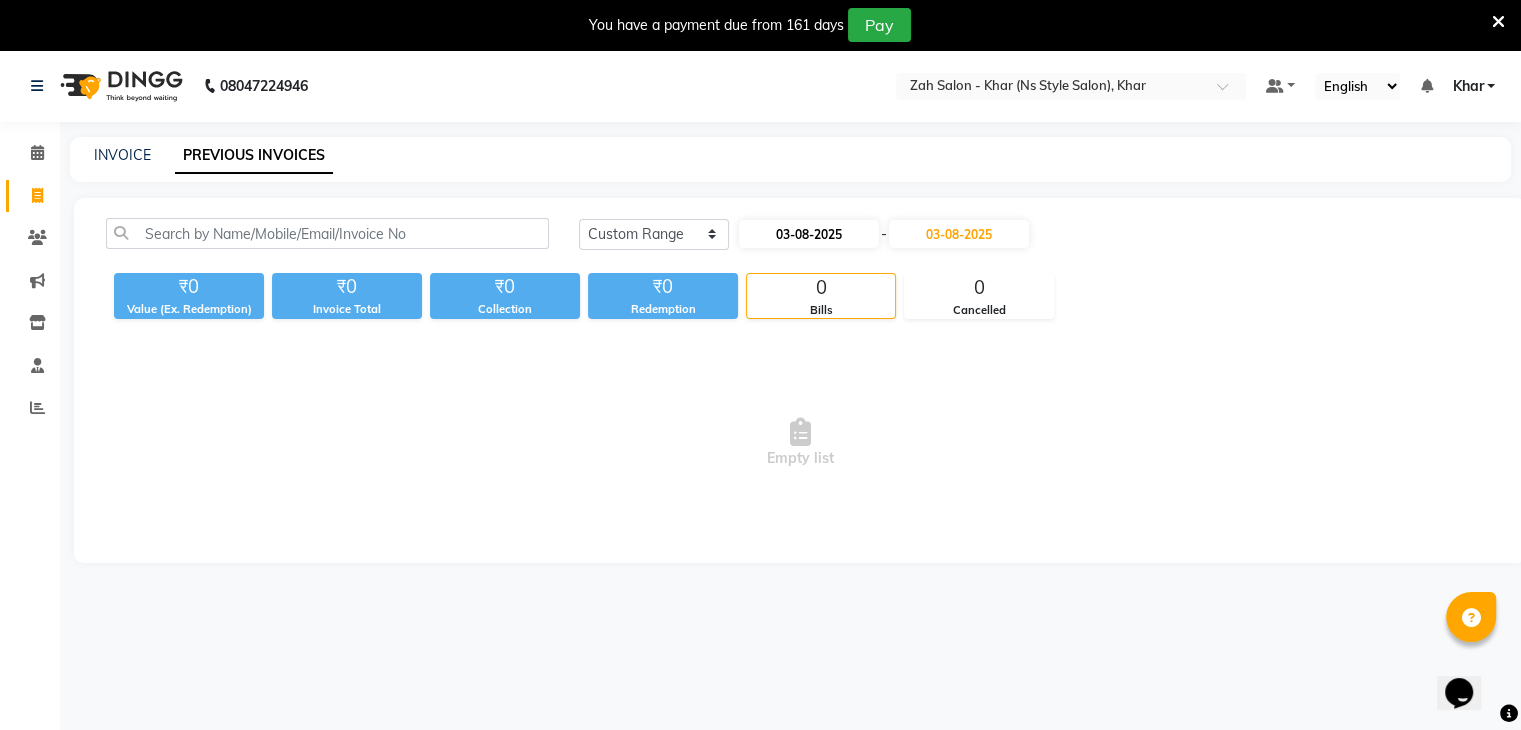 select on "8" 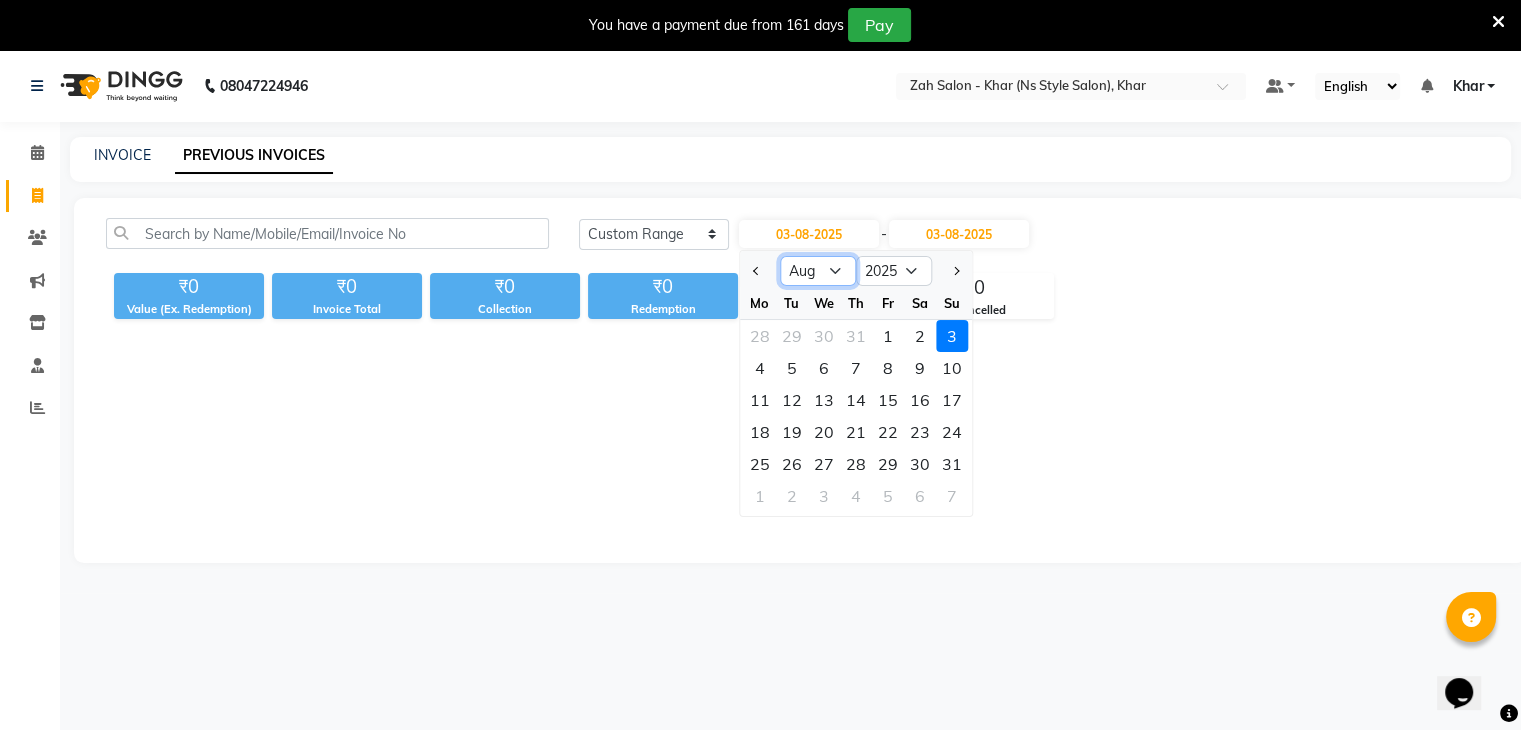 click on "Jan Feb Mar Apr May Jun Jul Aug Sep Oct Nov Dec" 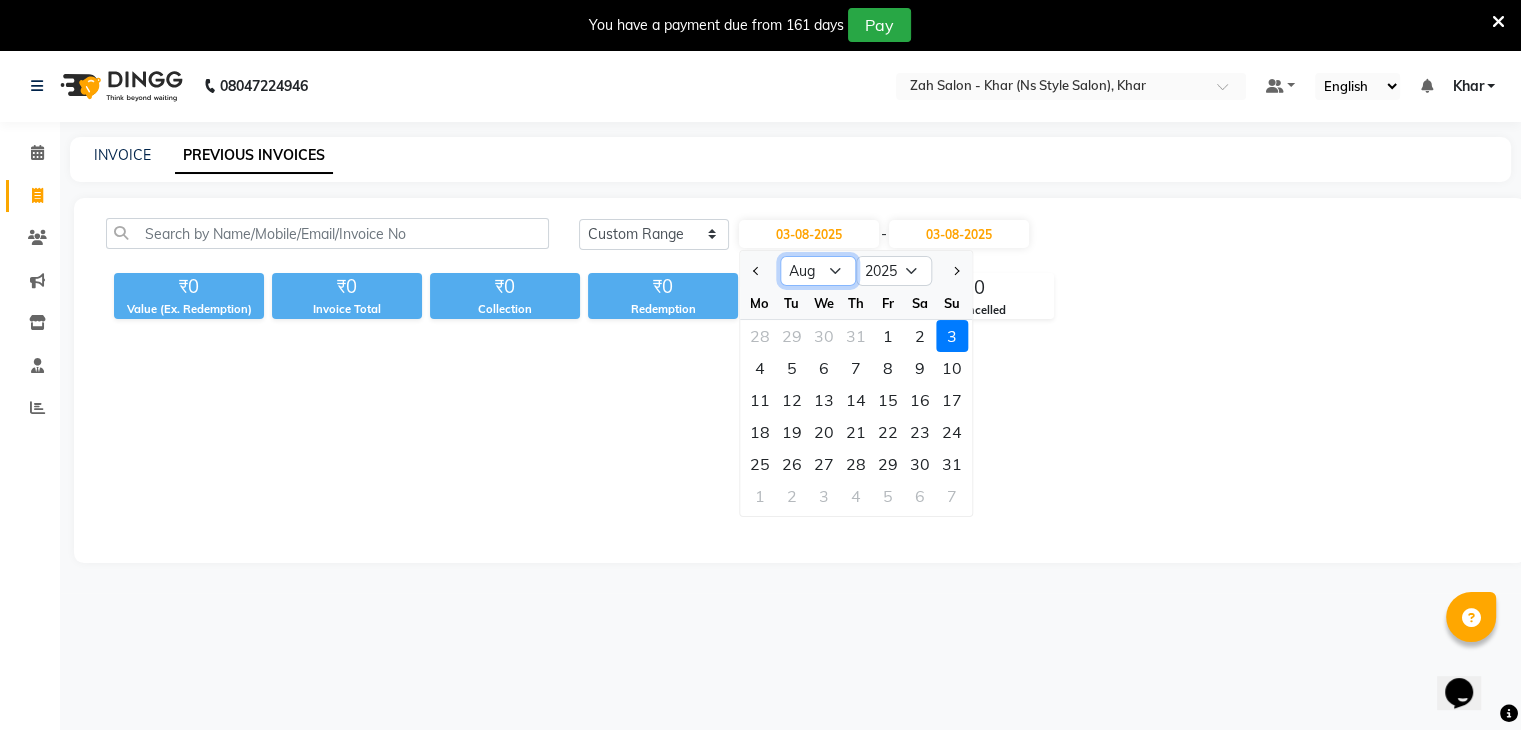 select on "5" 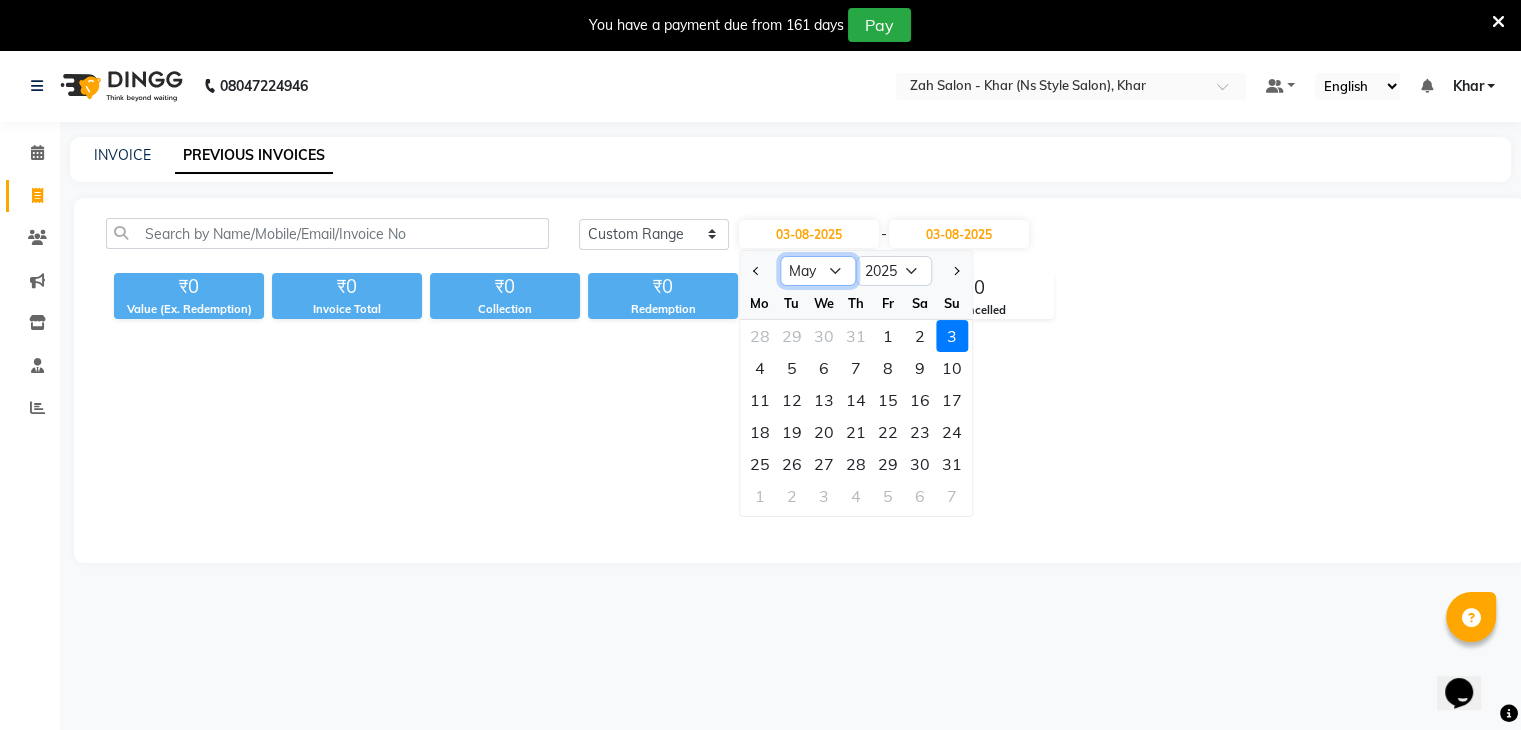 click on "Jan Feb Mar Apr May Jun Jul Aug Sep Oct Nov Dec" 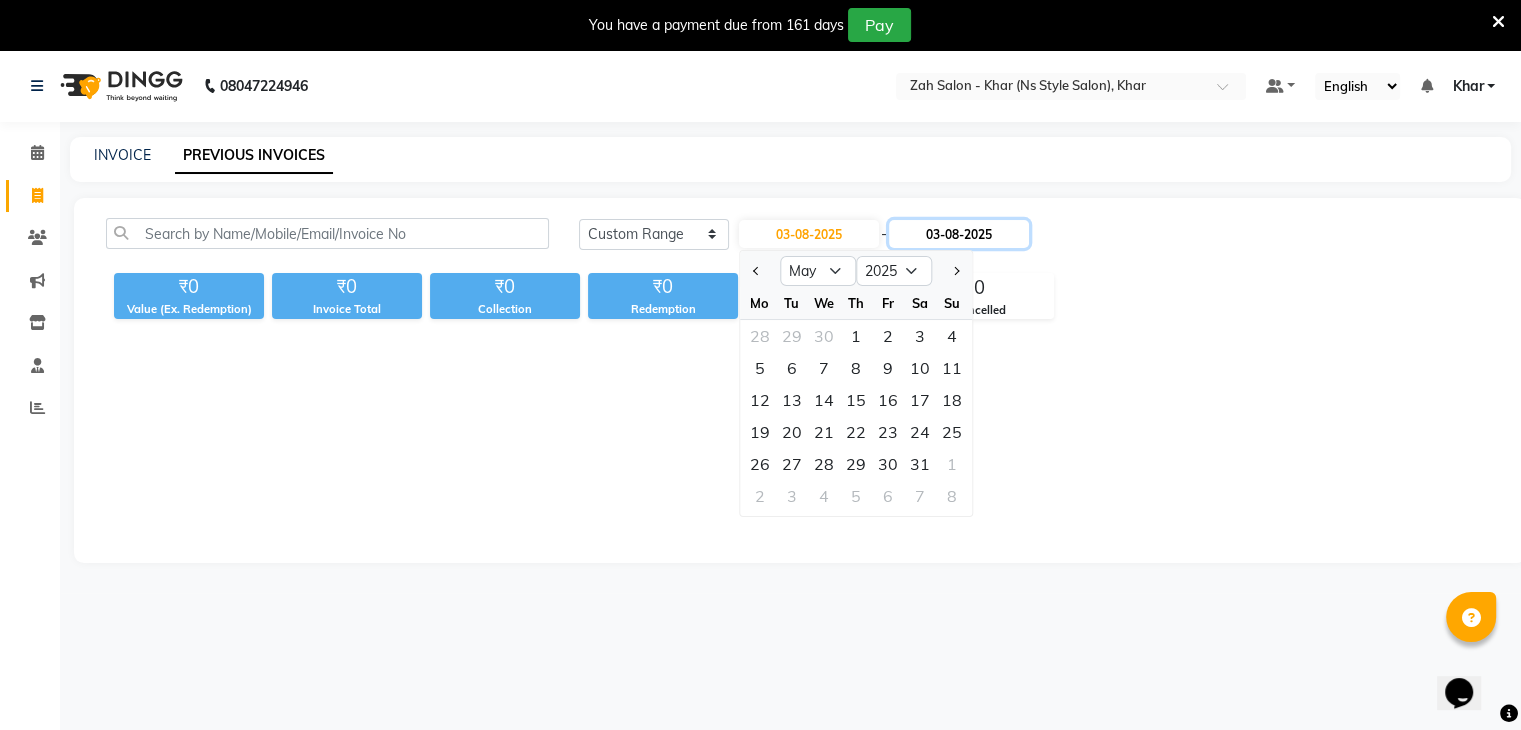 click on "03-08-2025" 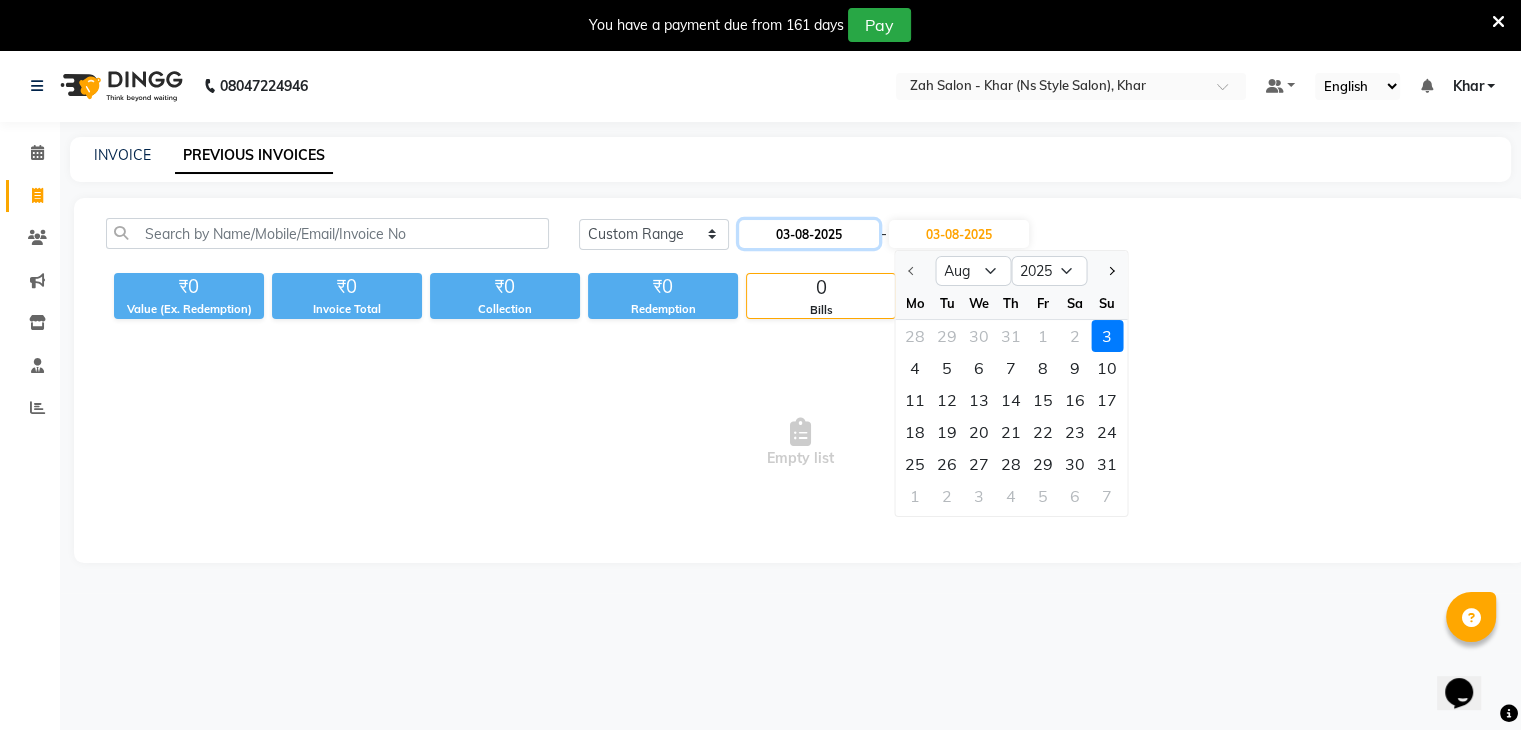 click on "03-08-2025" 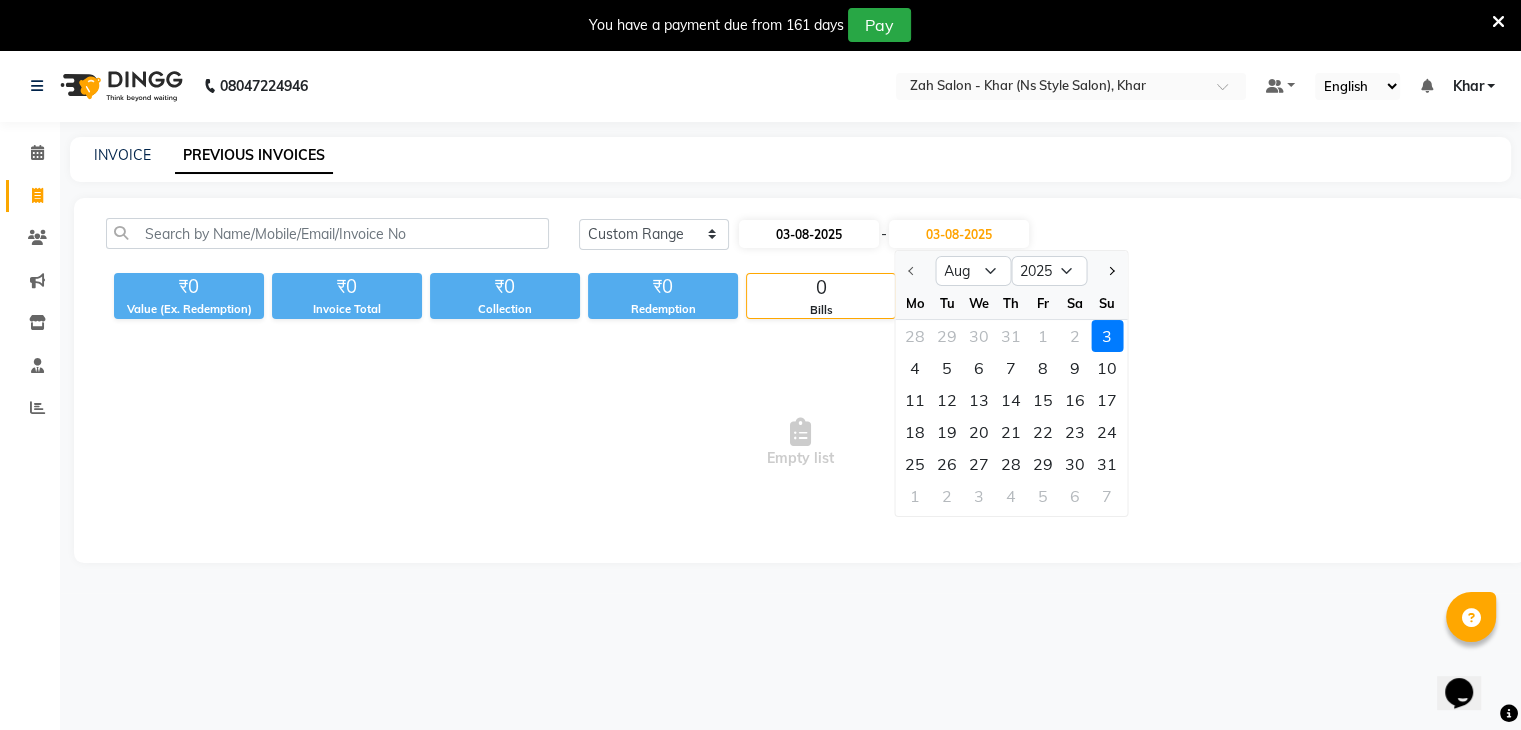 select on "8" 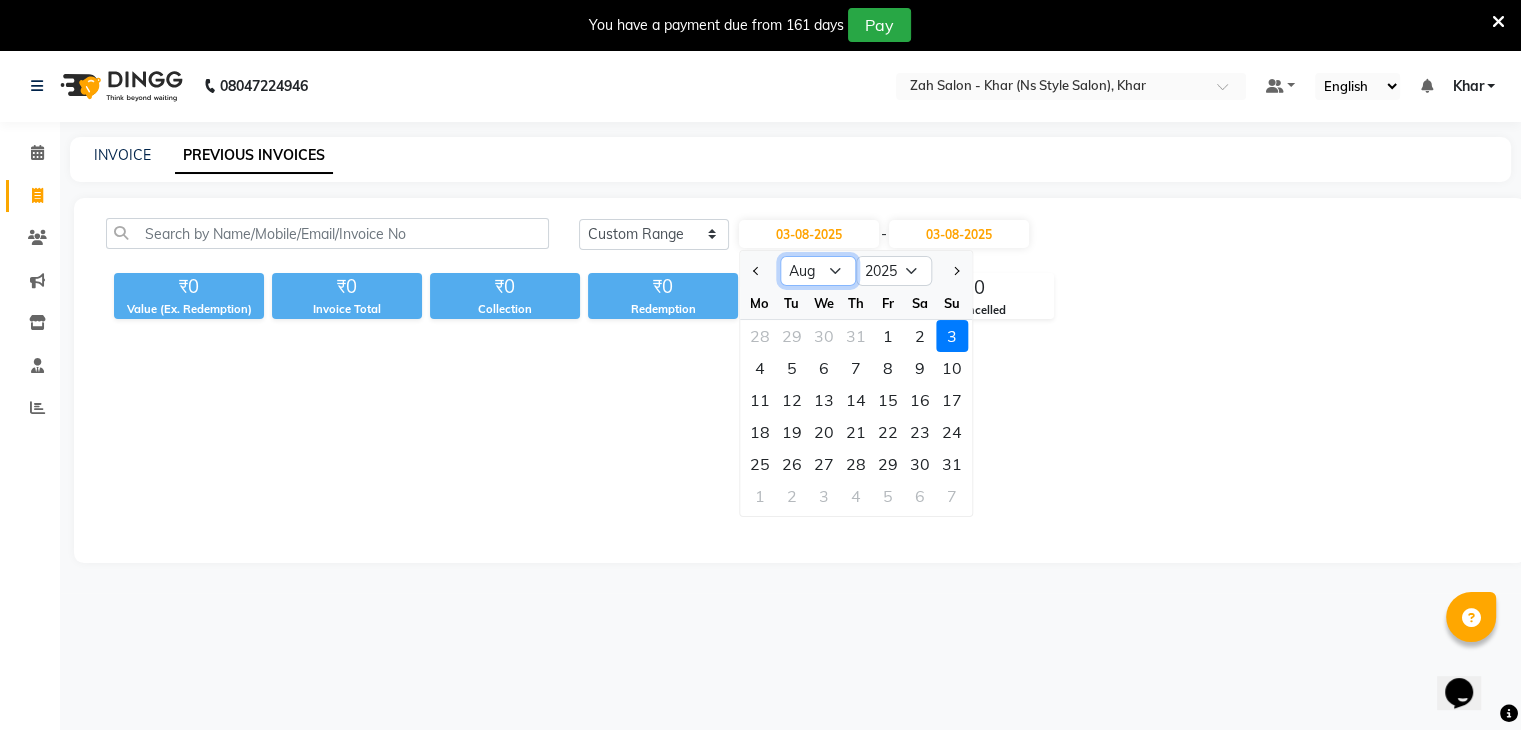click on "Jan Feb Mar Apr May Jun Jul Aug Sep Oct Nov Dec" 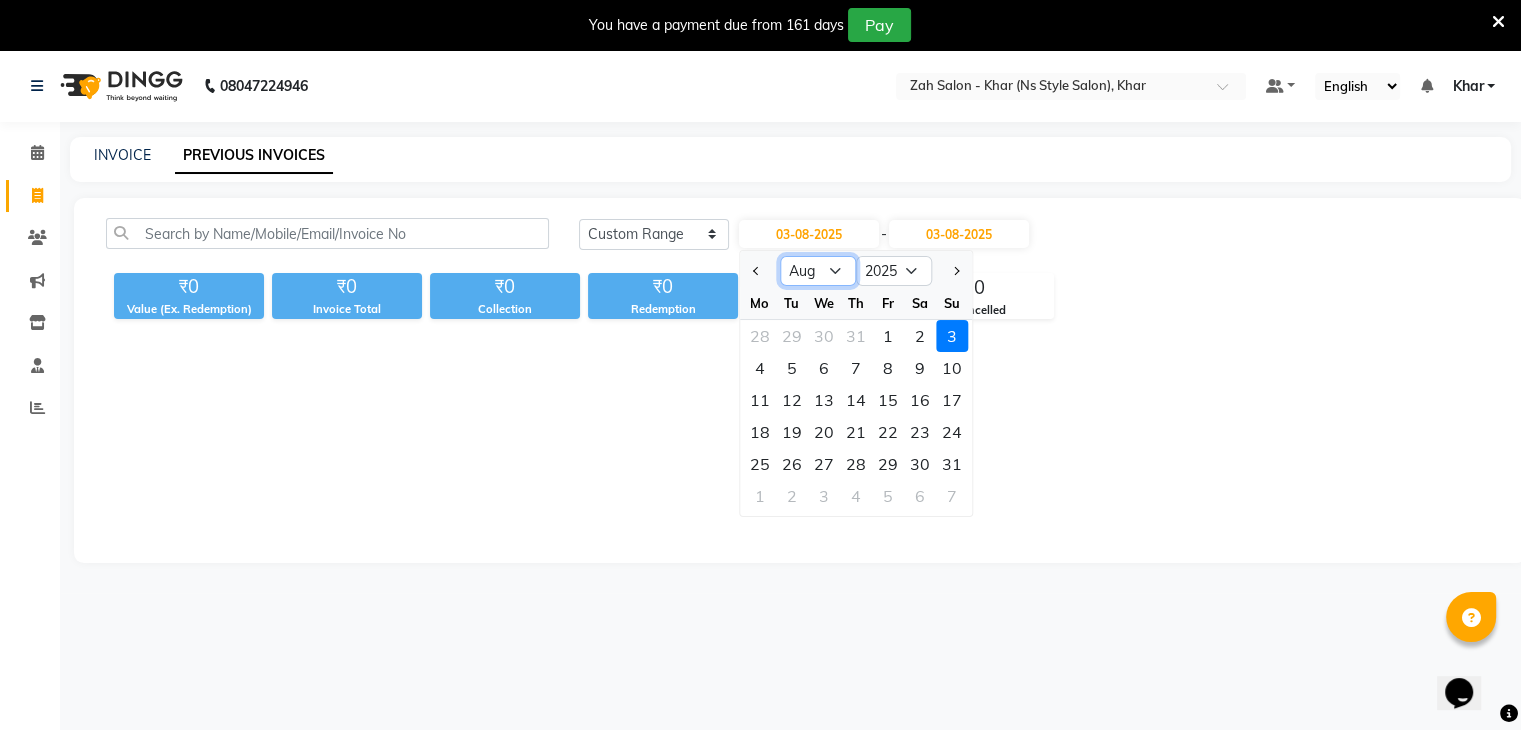 select on "7" 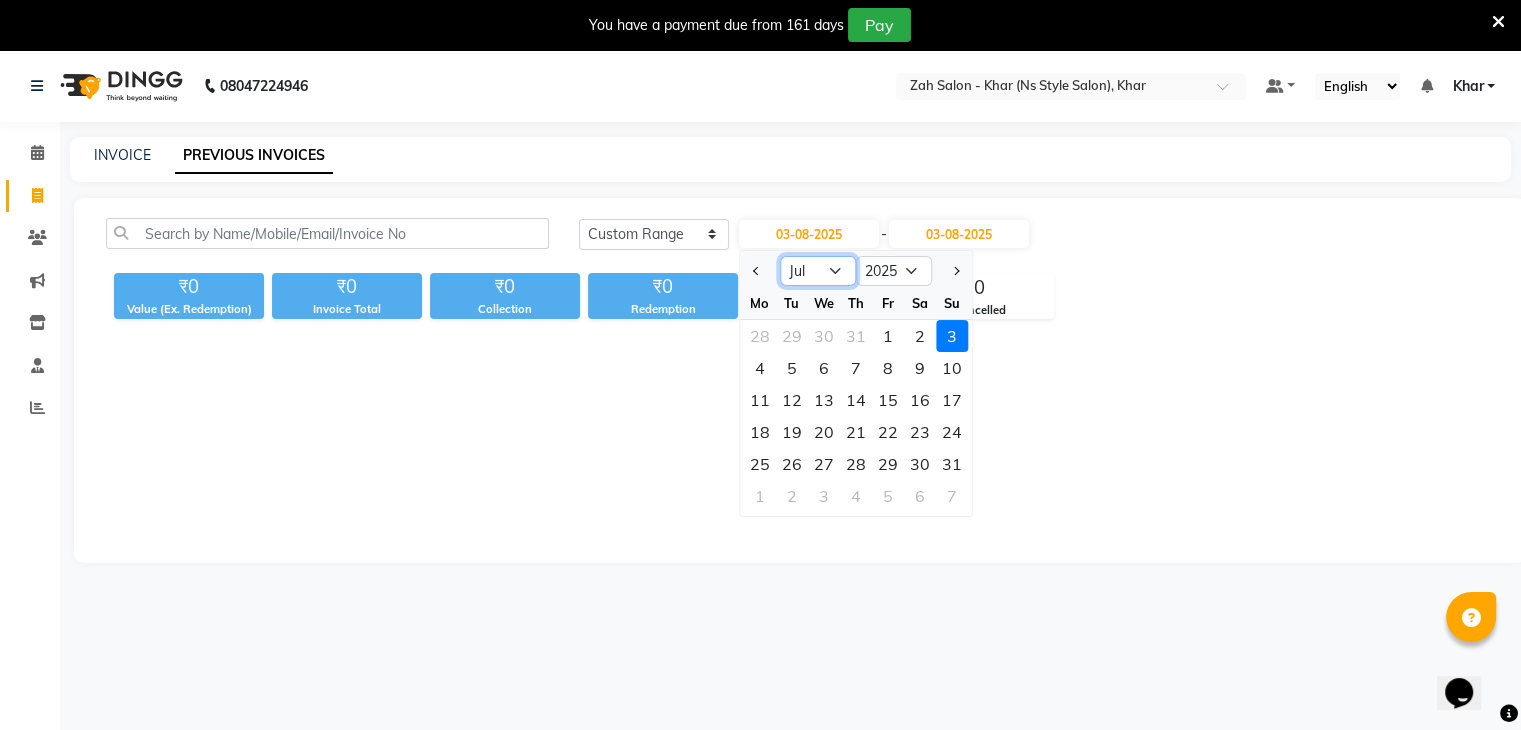 click on "Jan Feb Mar Apr May Jun Jul Aug Sep Oct Nov Dec" 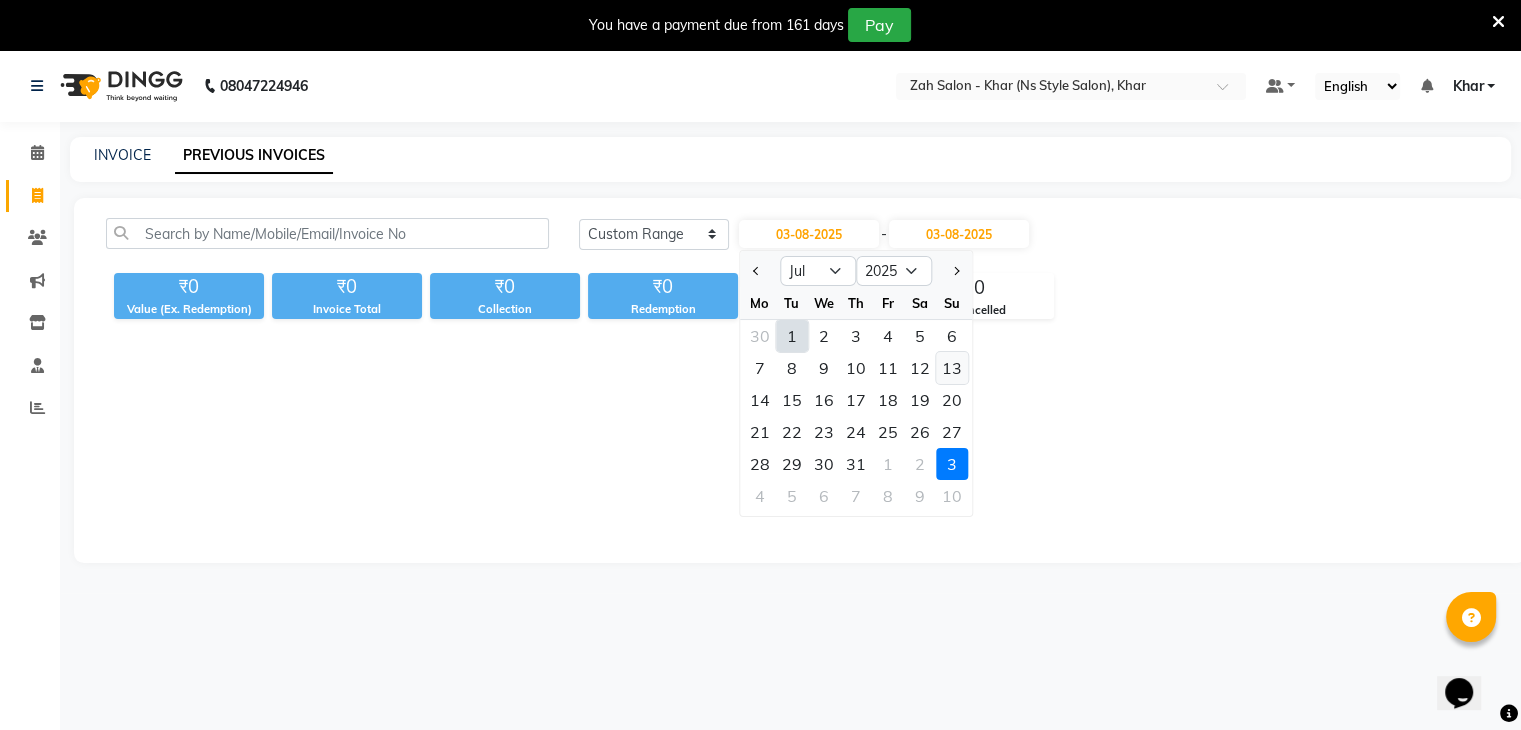 click on "13" 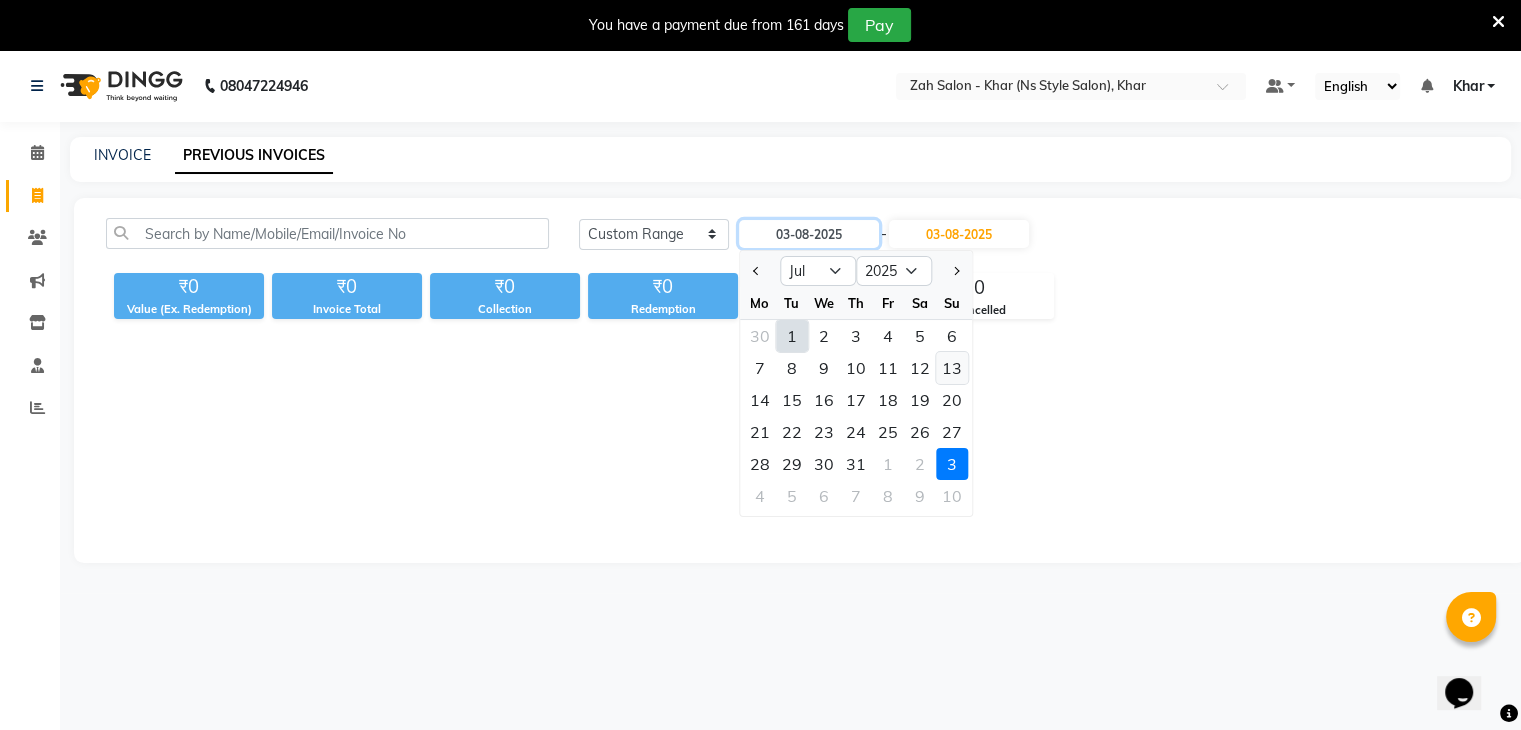 type on "13-07-2025" 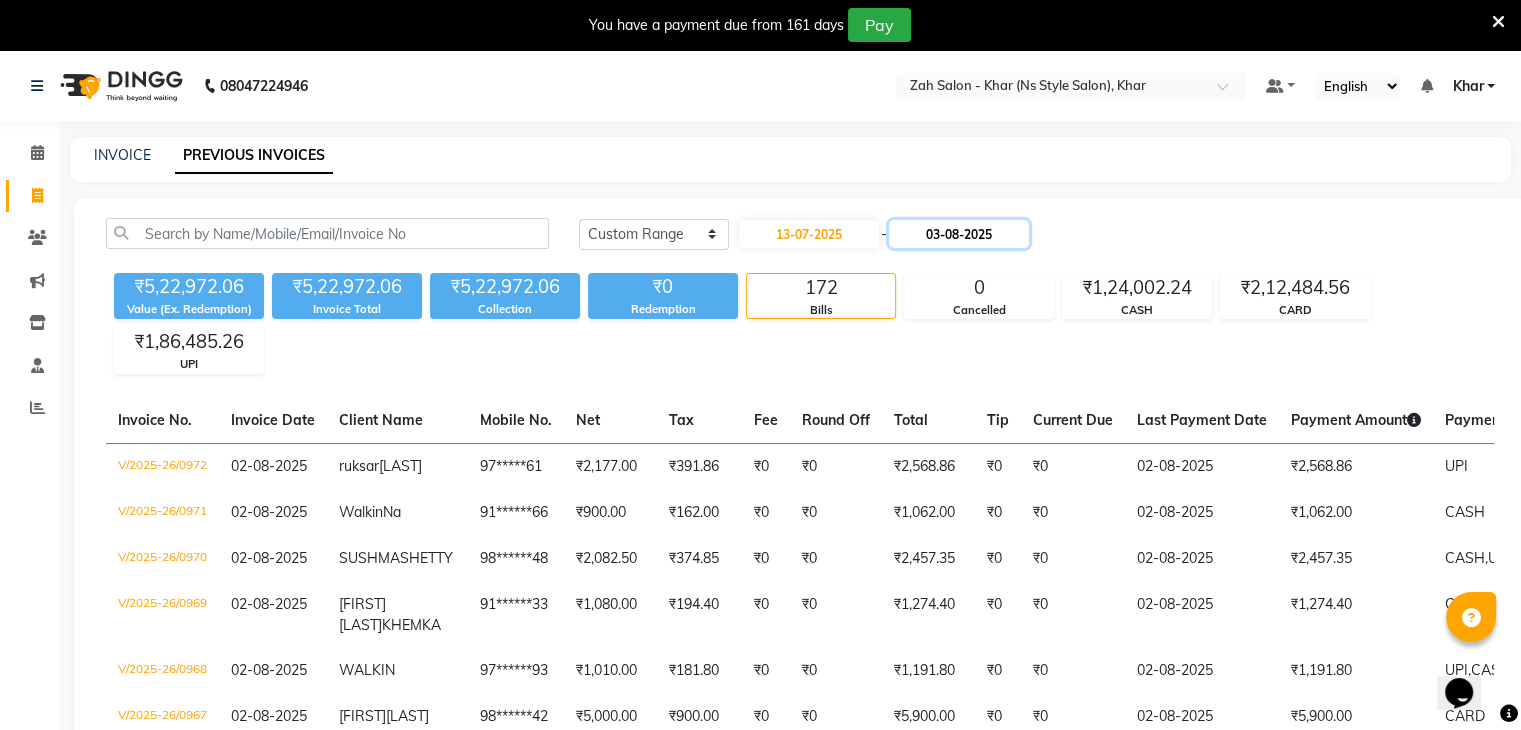 click on "03-08-2025" 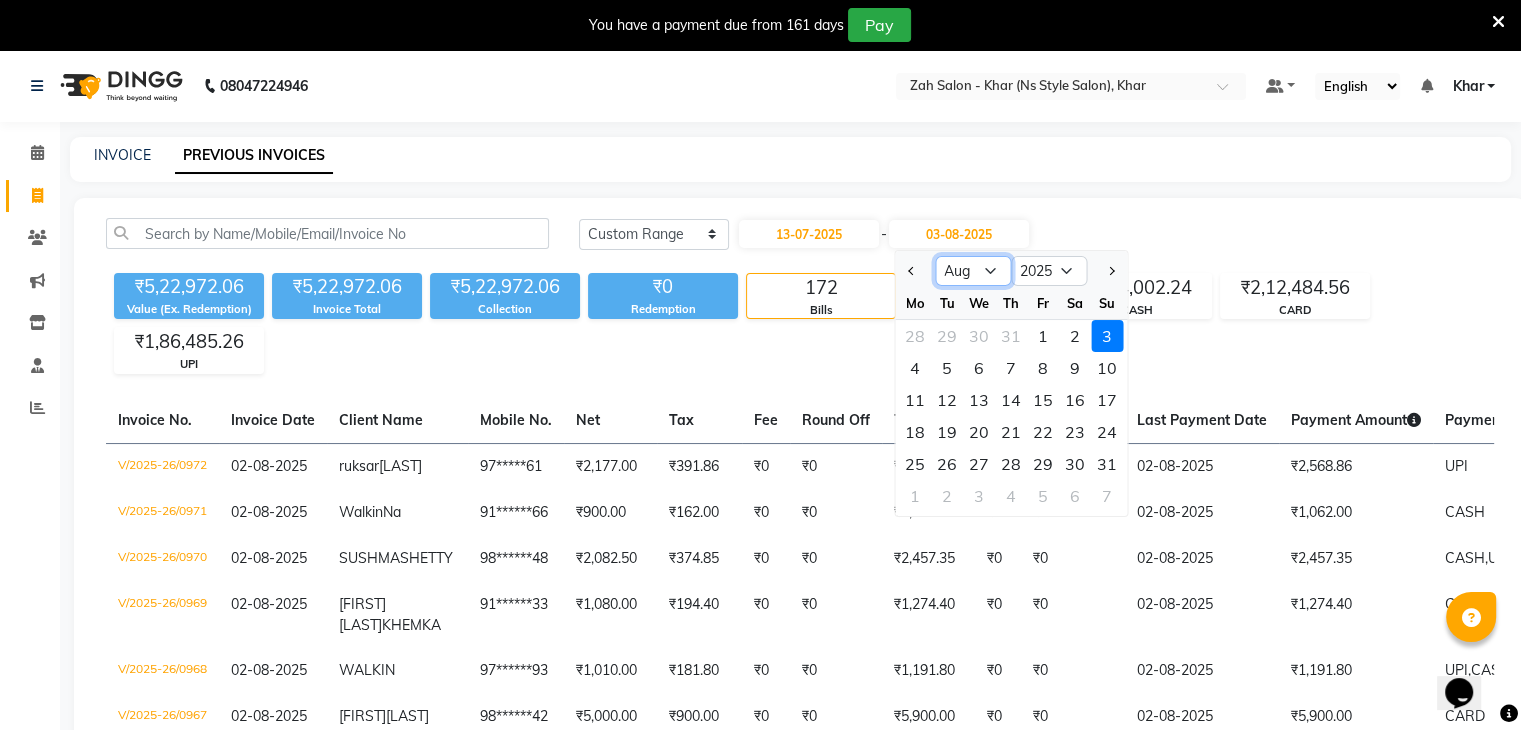 click on "Jul Aug Sep Oct Nov Dec" 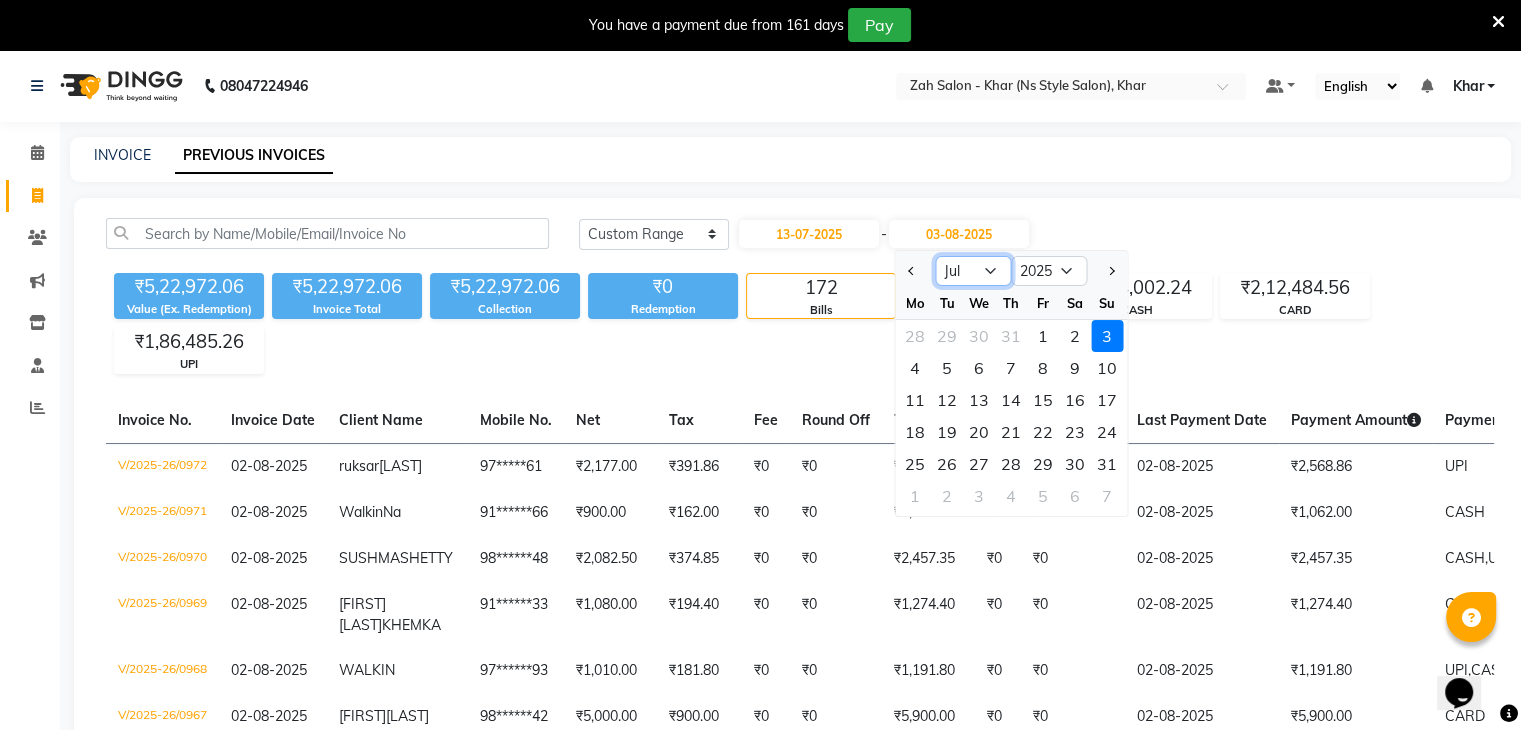 click on "Jul Aug Sep Oct Nov Dec" 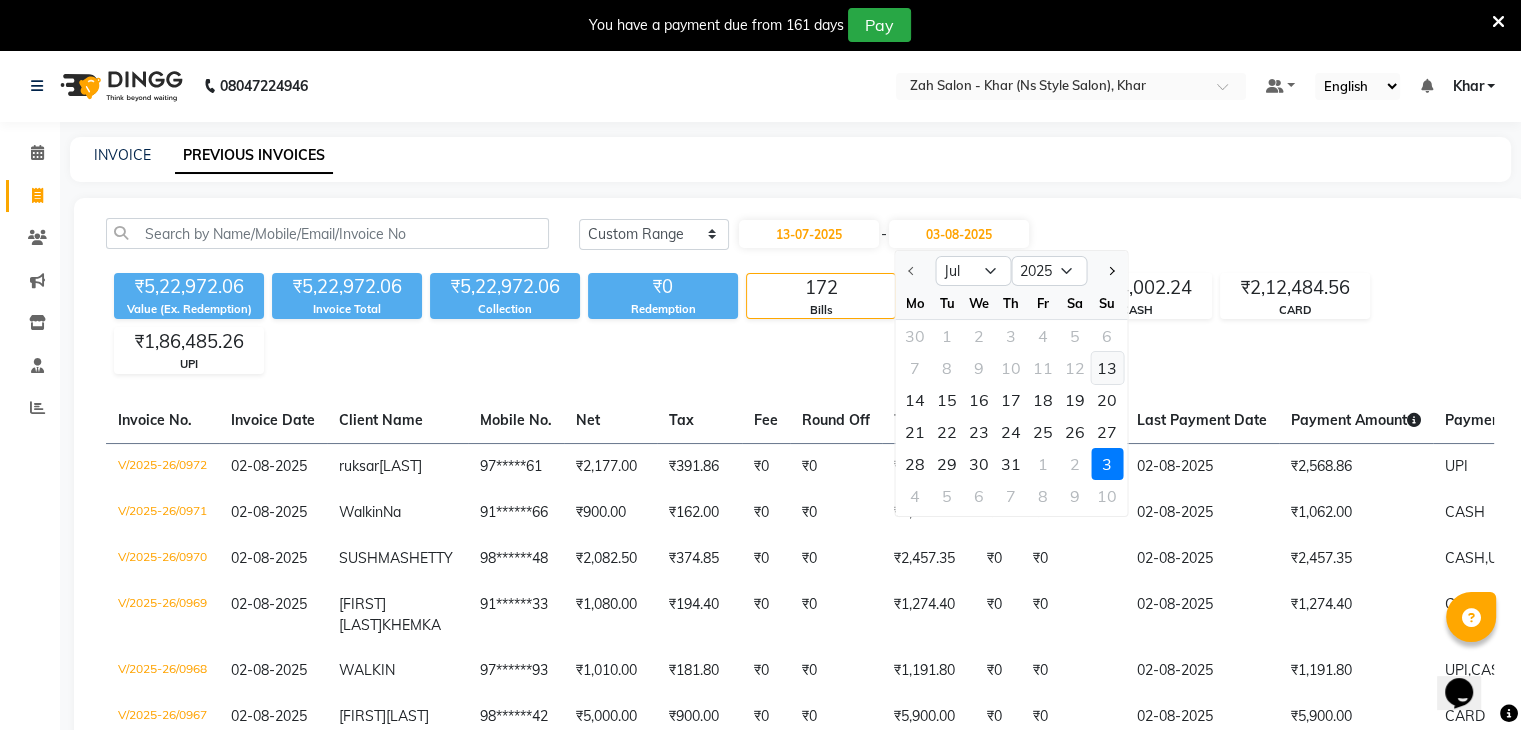 click on "13" 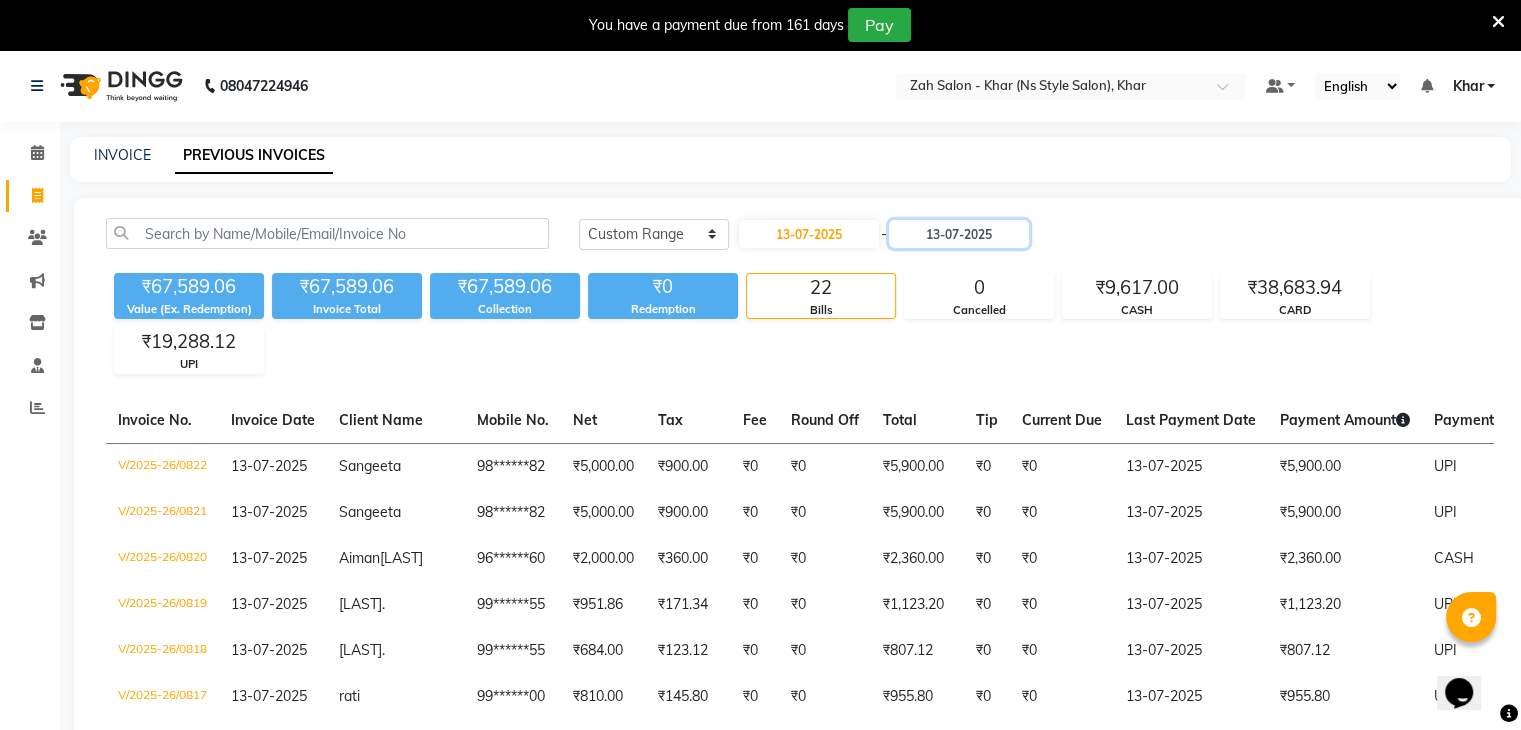 scroll, scrollTop: 638, scrollLeft: 0, axis: vertical 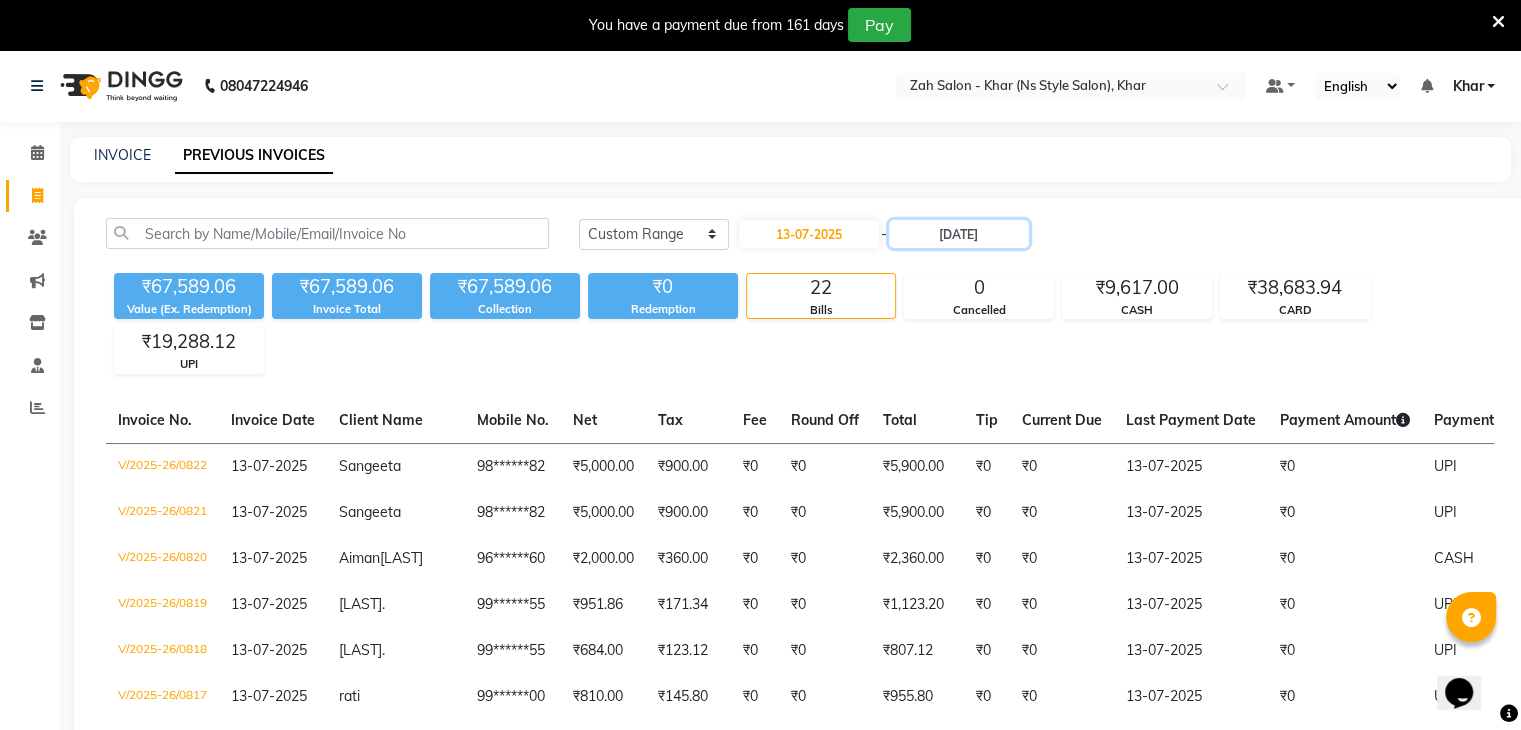 type on "13-07-2025" 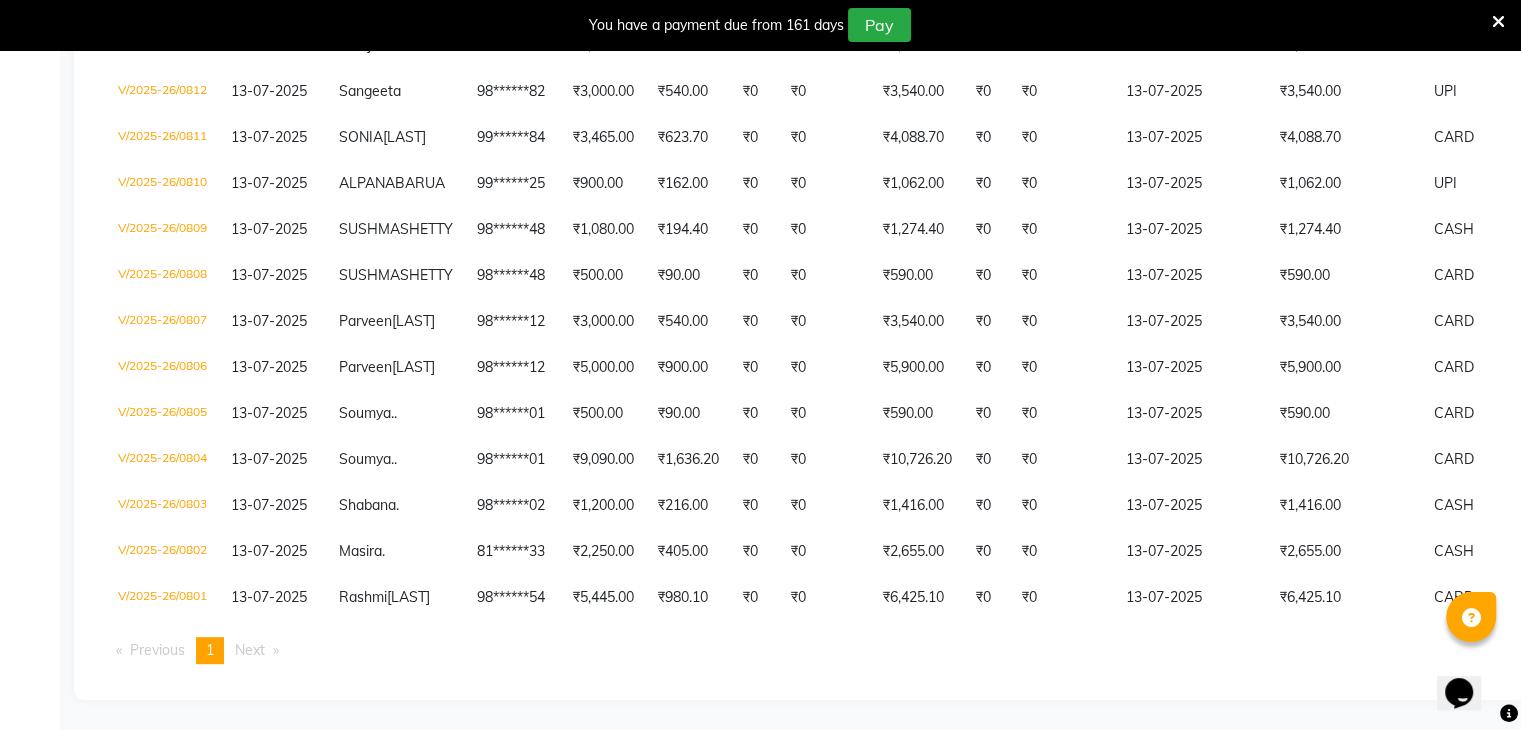 scroll, scrollTop: 413, scrollLeft: 0, axis: vertical 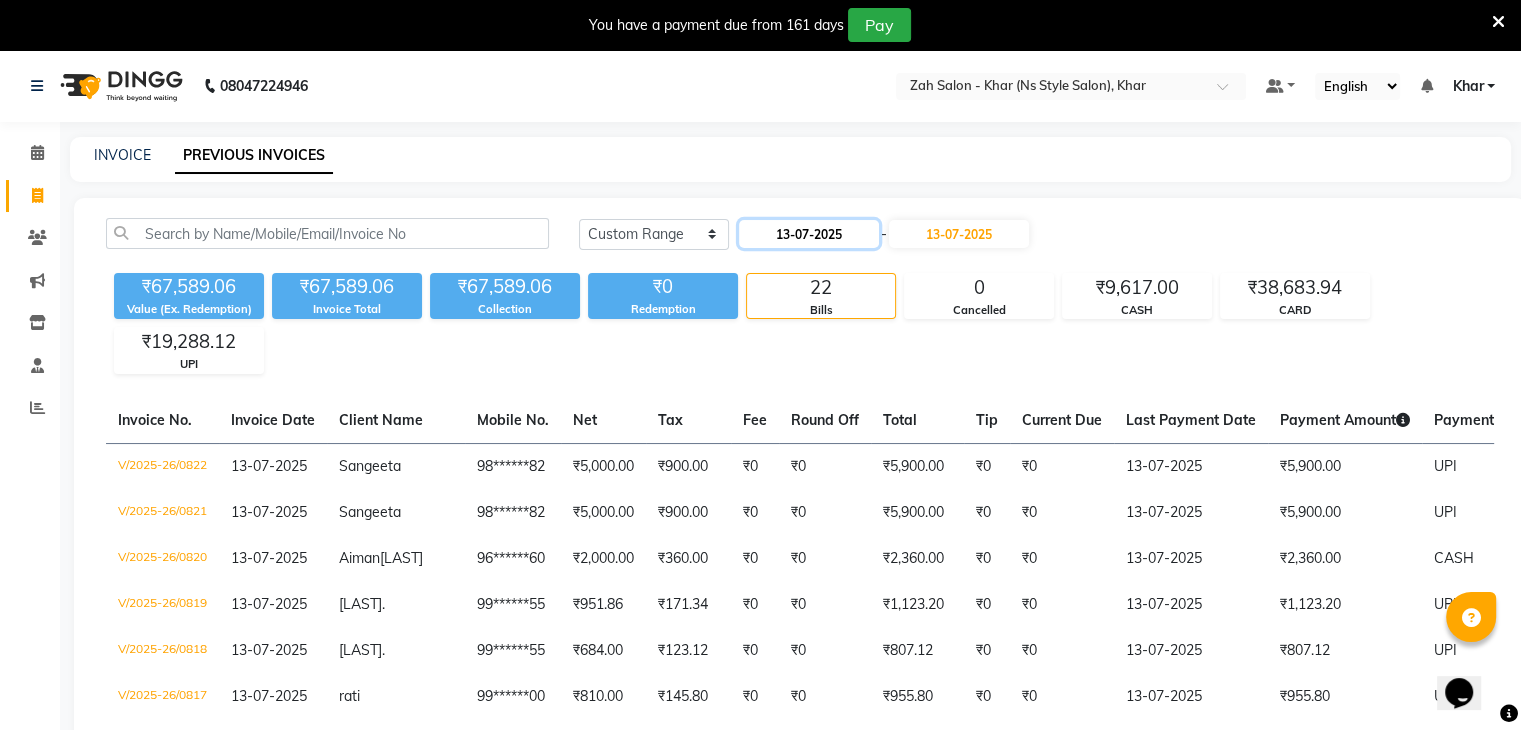 click on "13-07-2025" 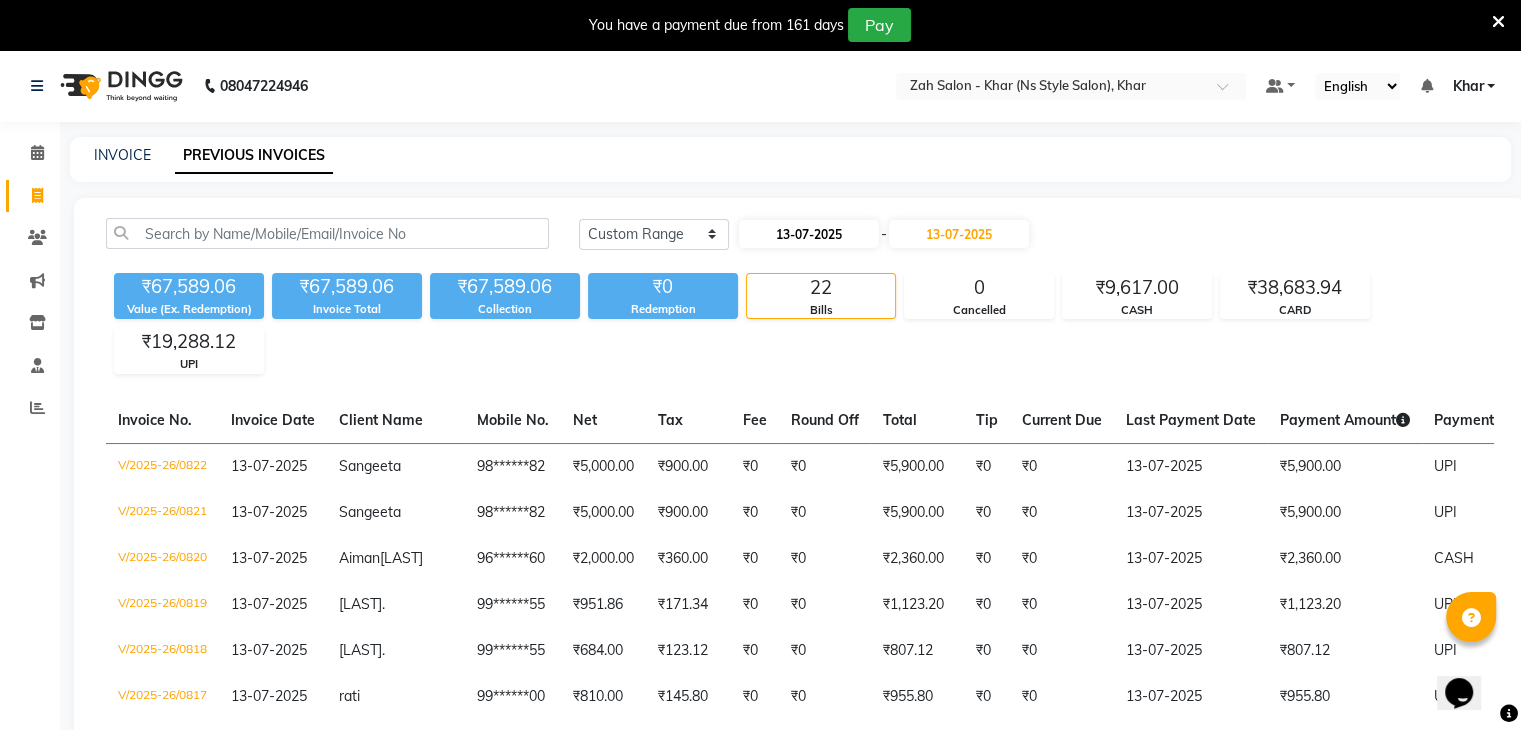 select on "7" 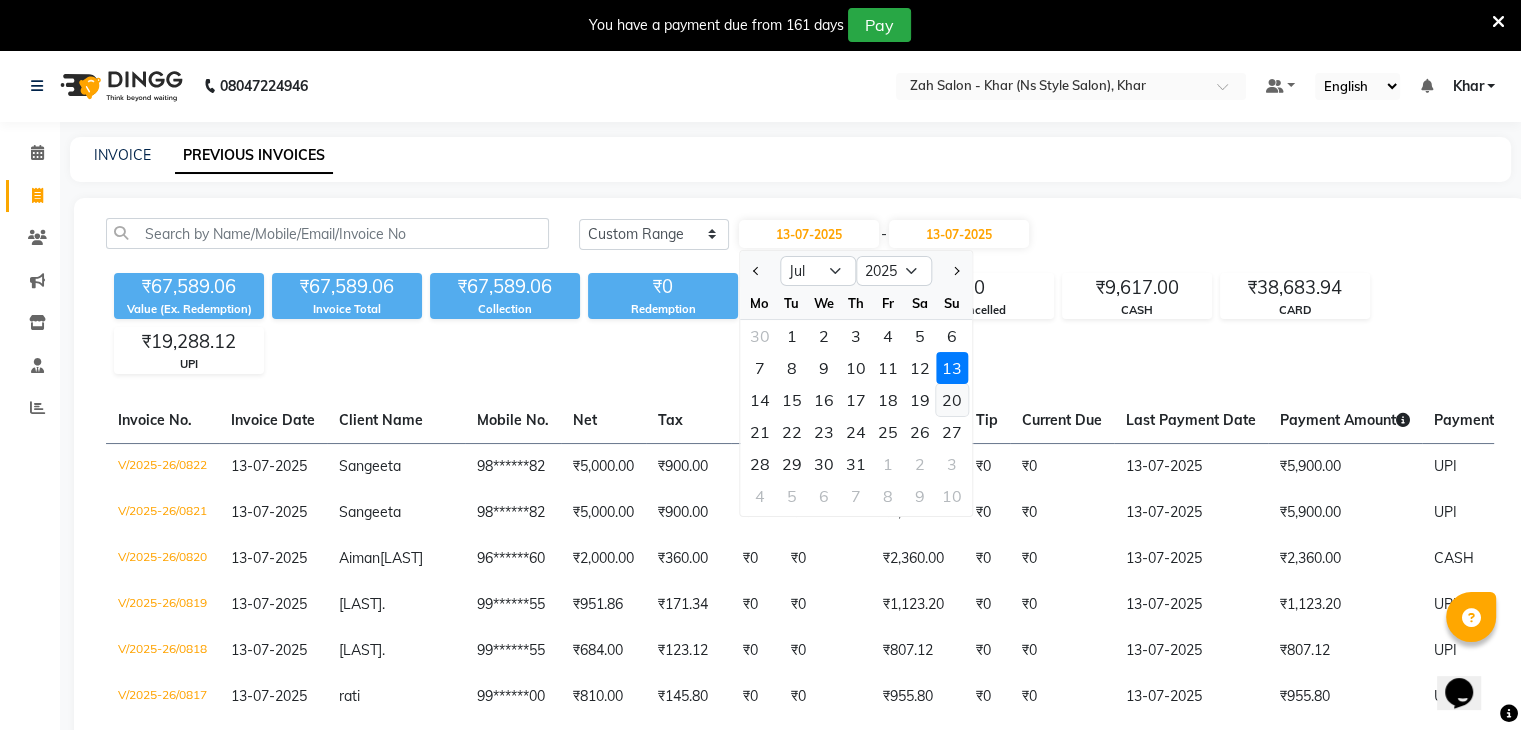 click on "20" 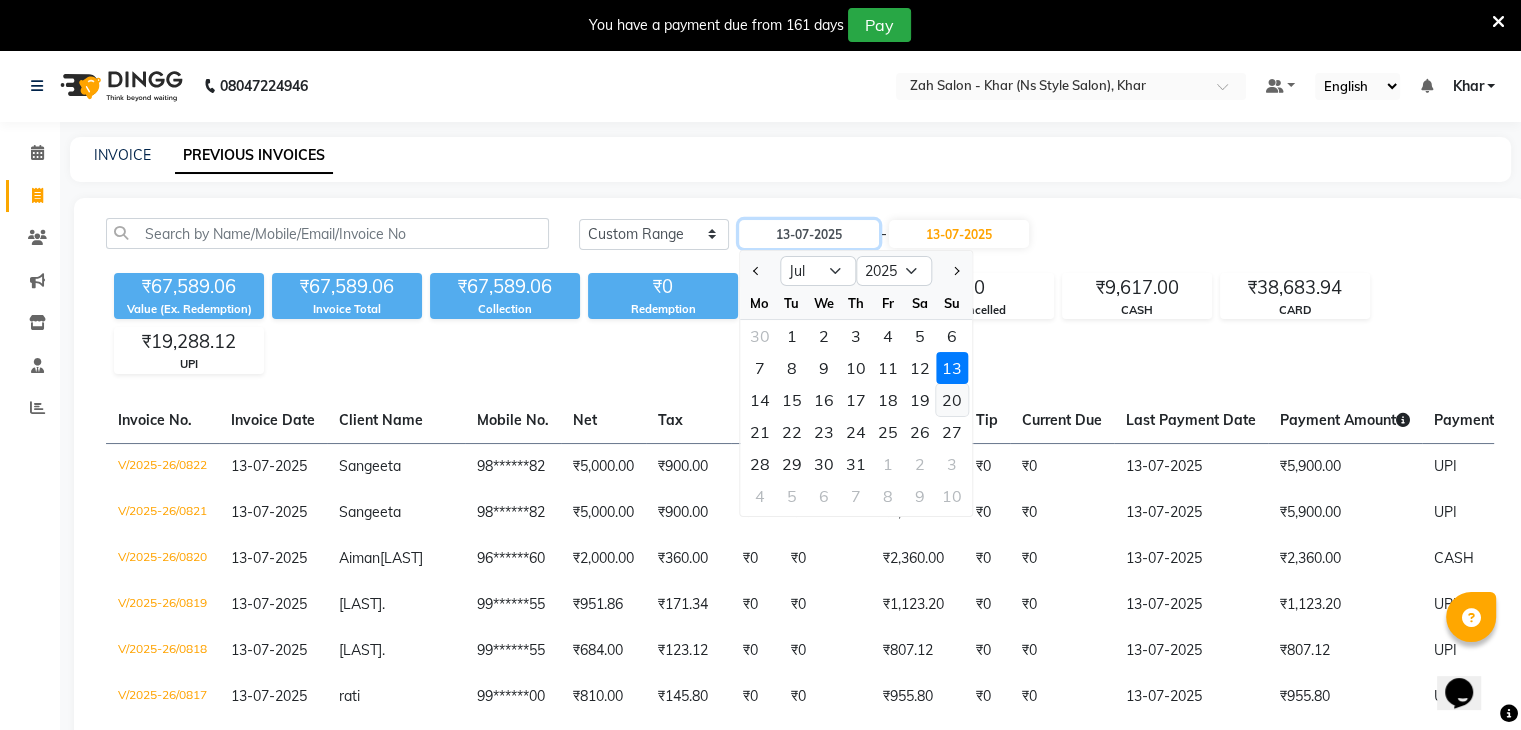type on "20-07-2025" 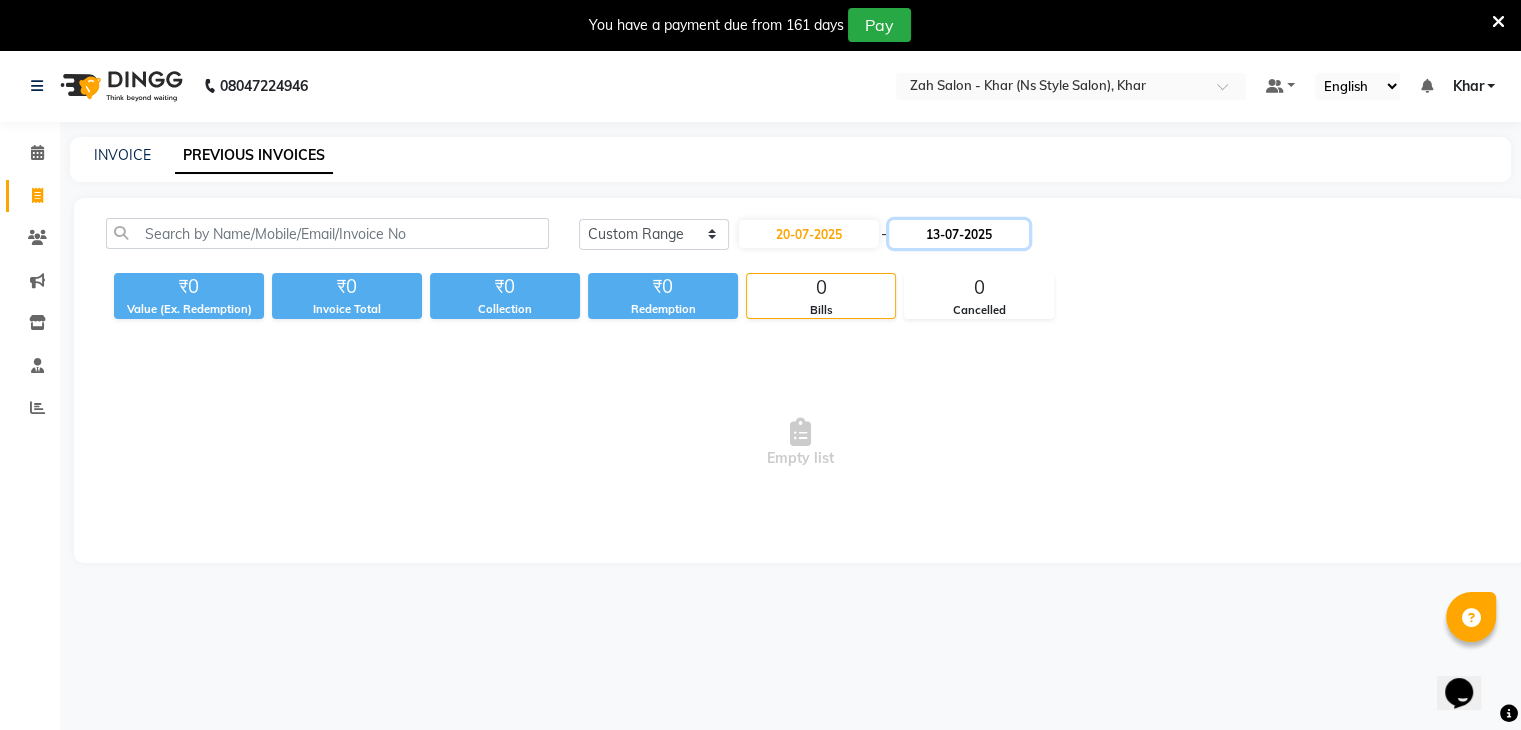 click on "13-07-2025" 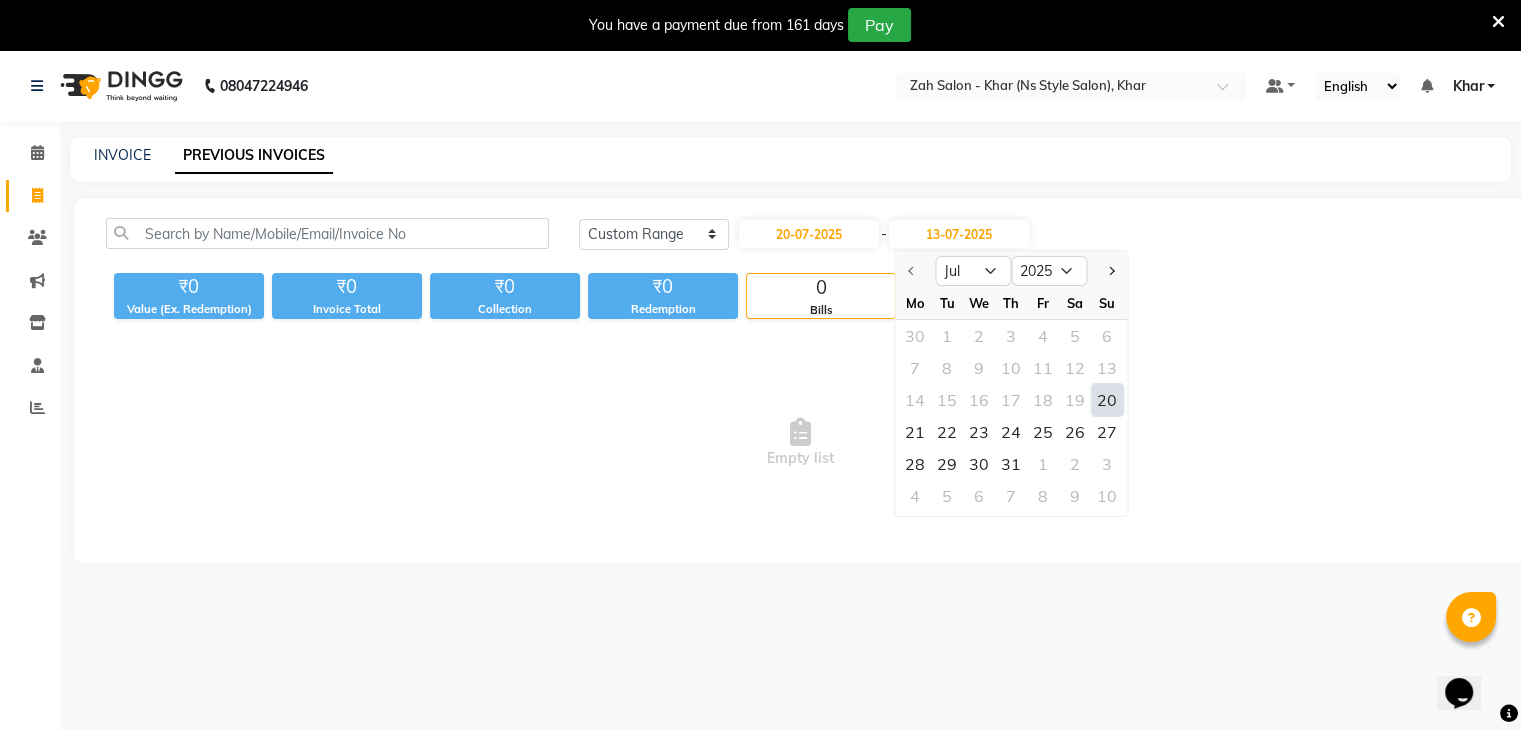 click on "20" 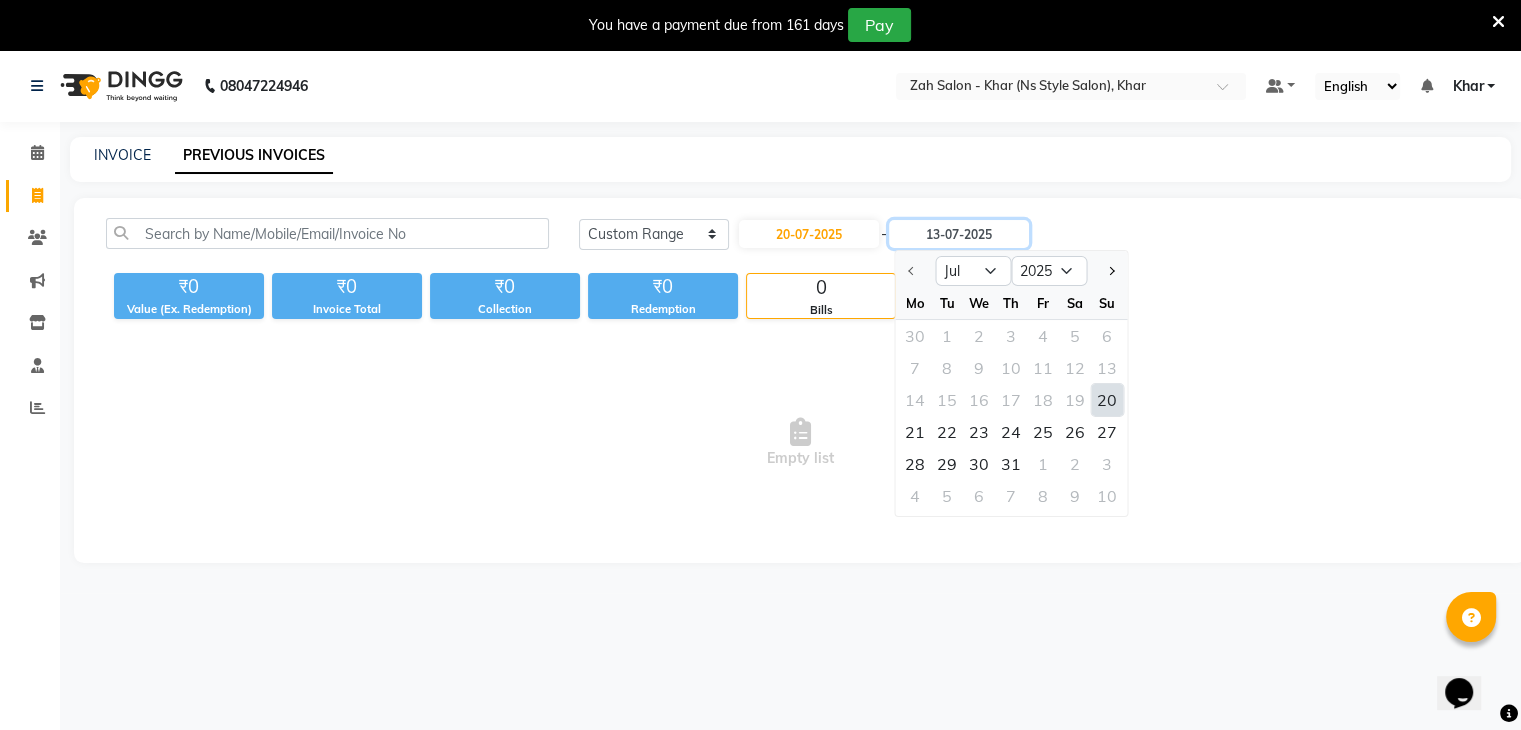 type on "20-07-2025" 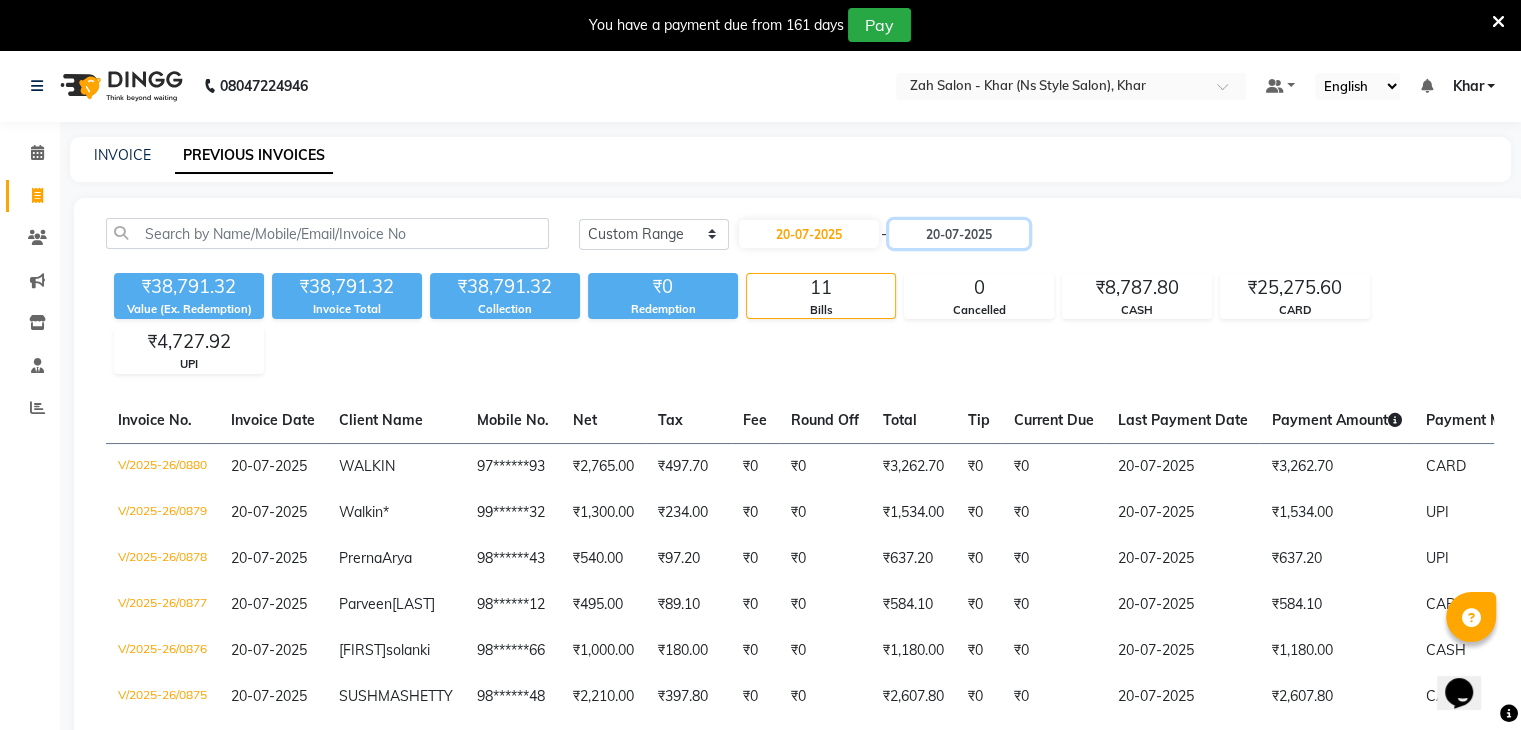 scroll, scrollTop: 404, scrollLeft: 0, axis: vertical 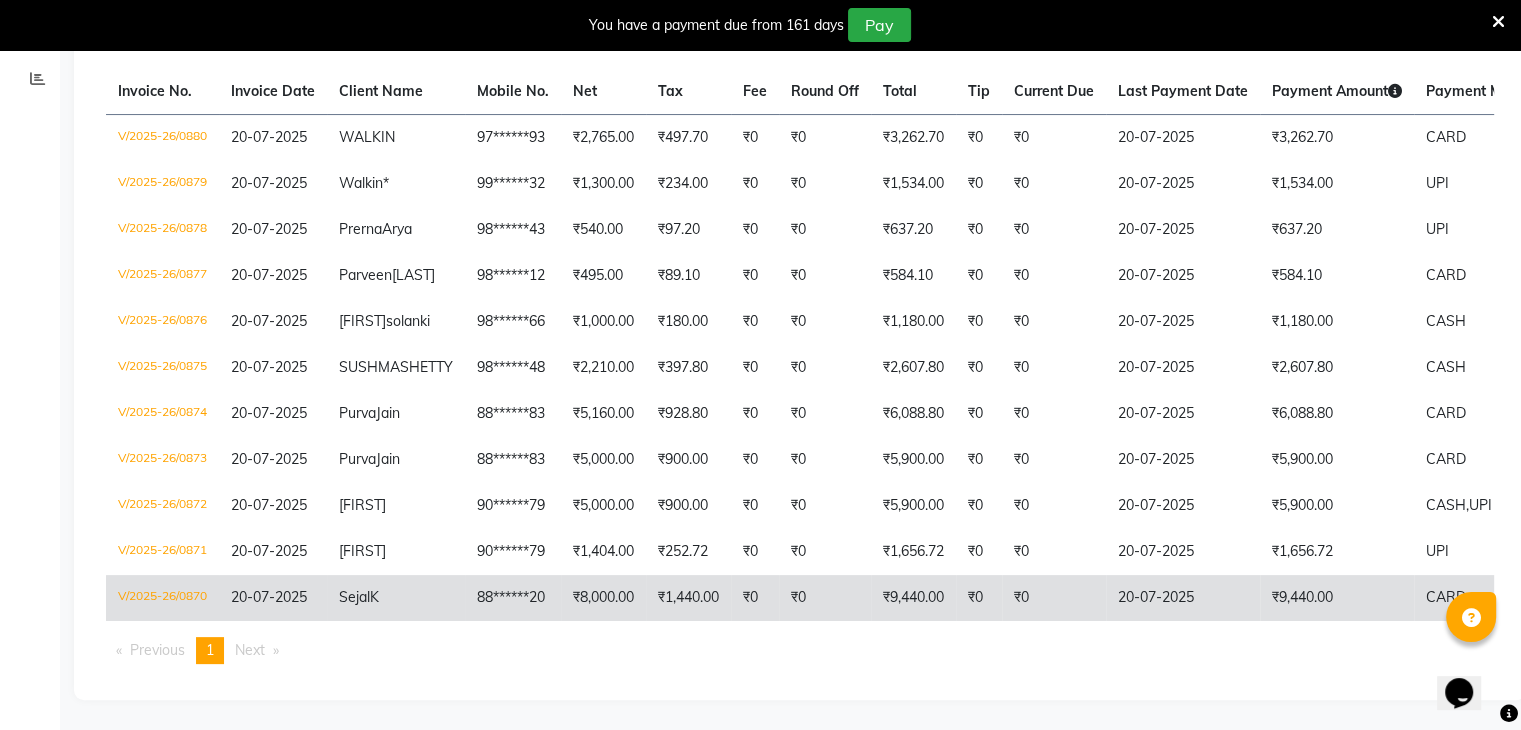 click on "₹1,440.00" 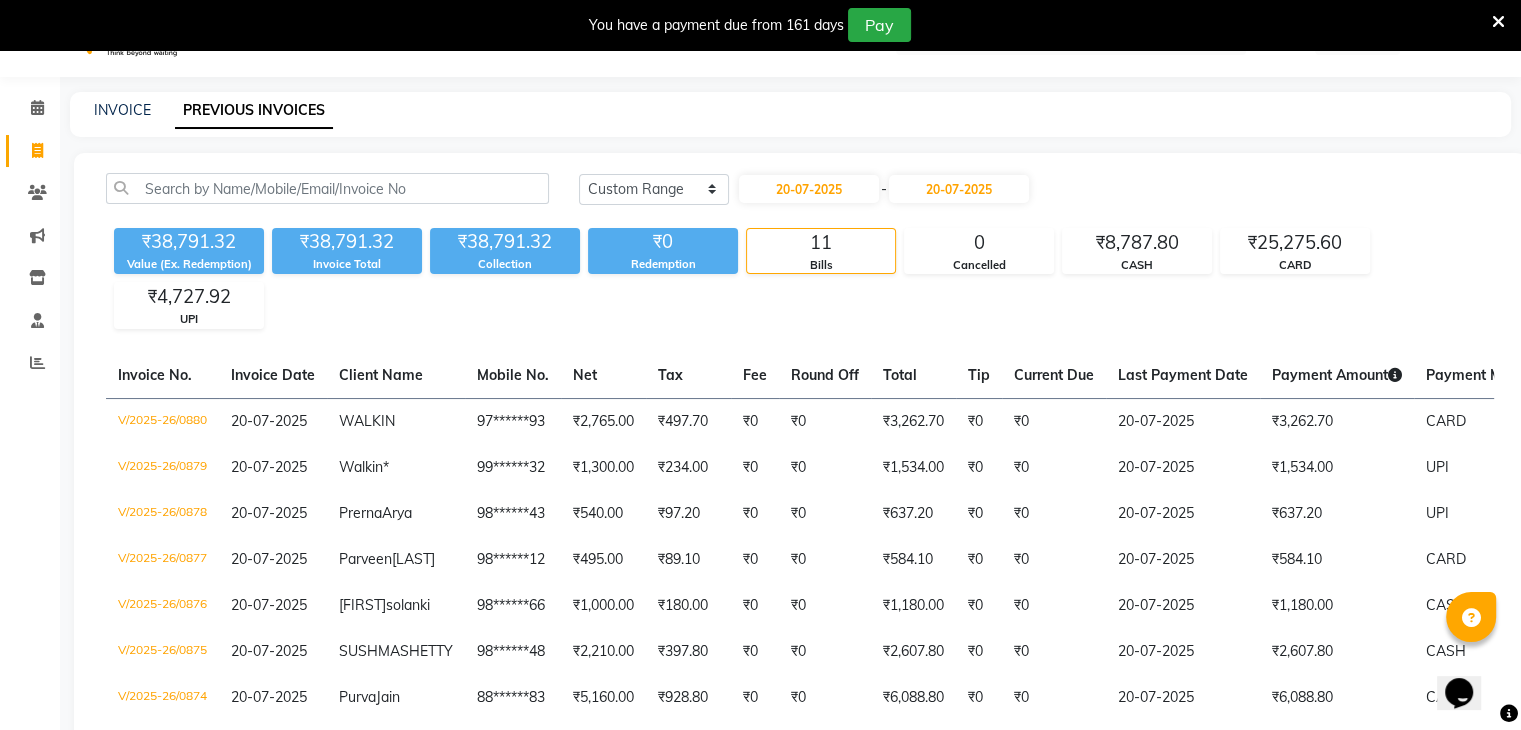 scroll, scrollTop: 44, scrollLeft: 0, axis: vertical 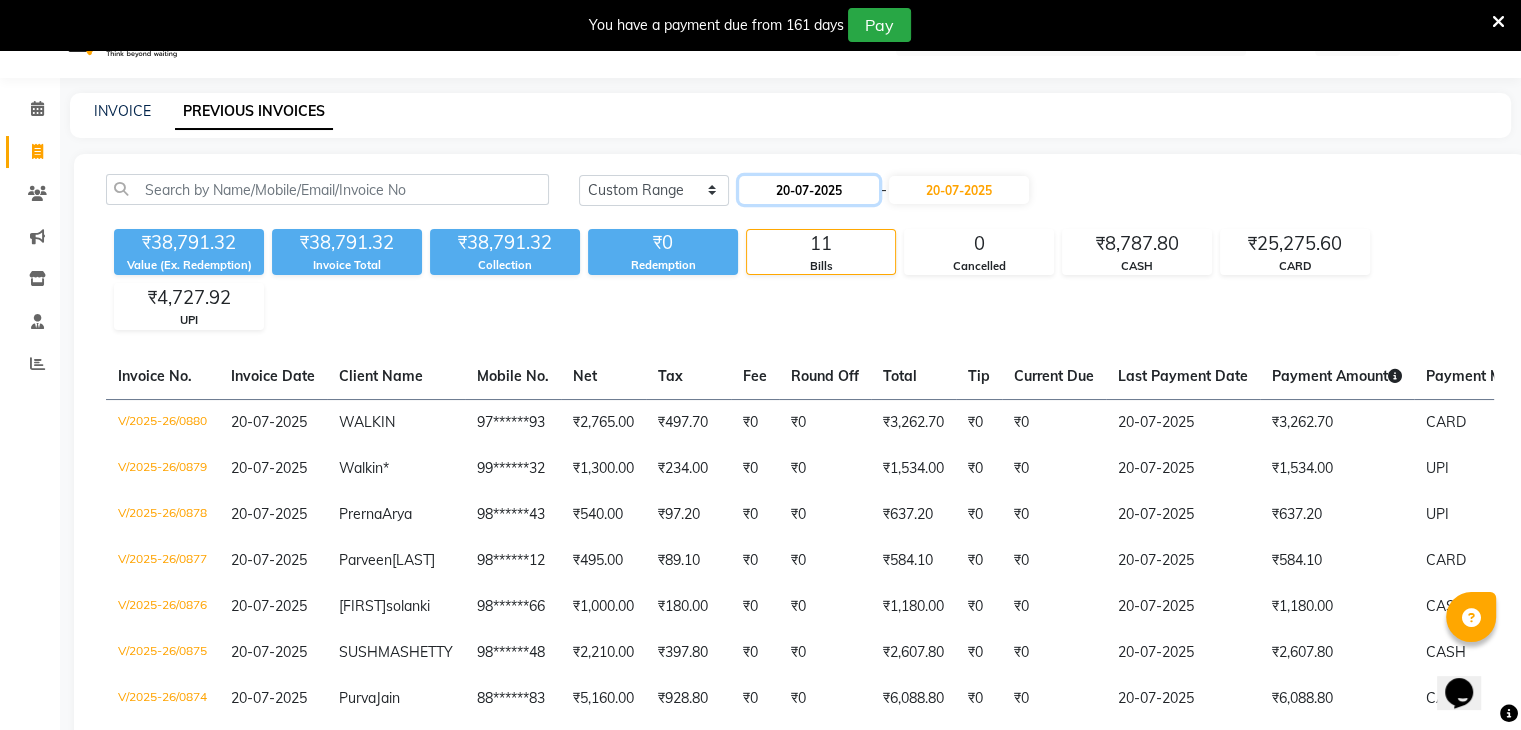click on "20-07-2025" 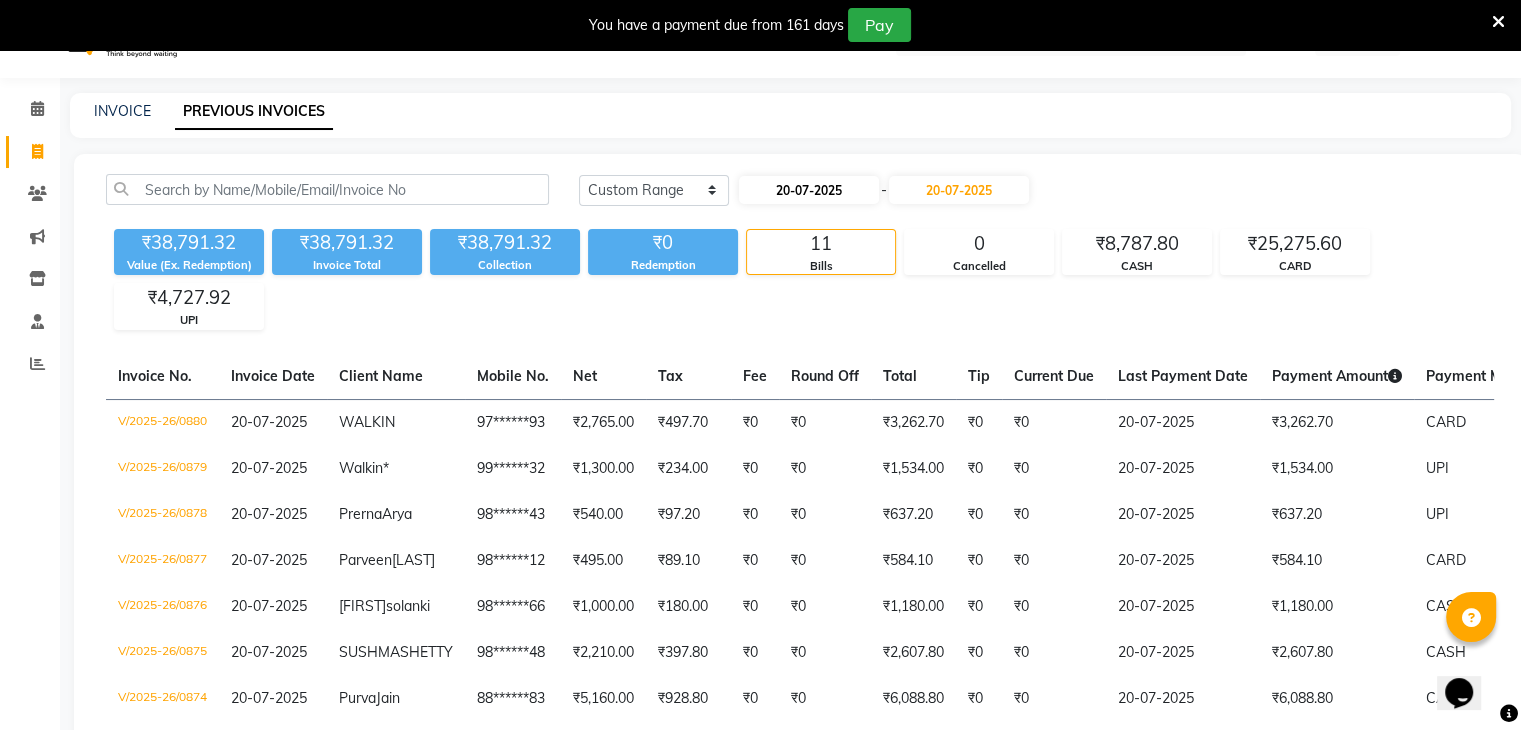 select on "7" 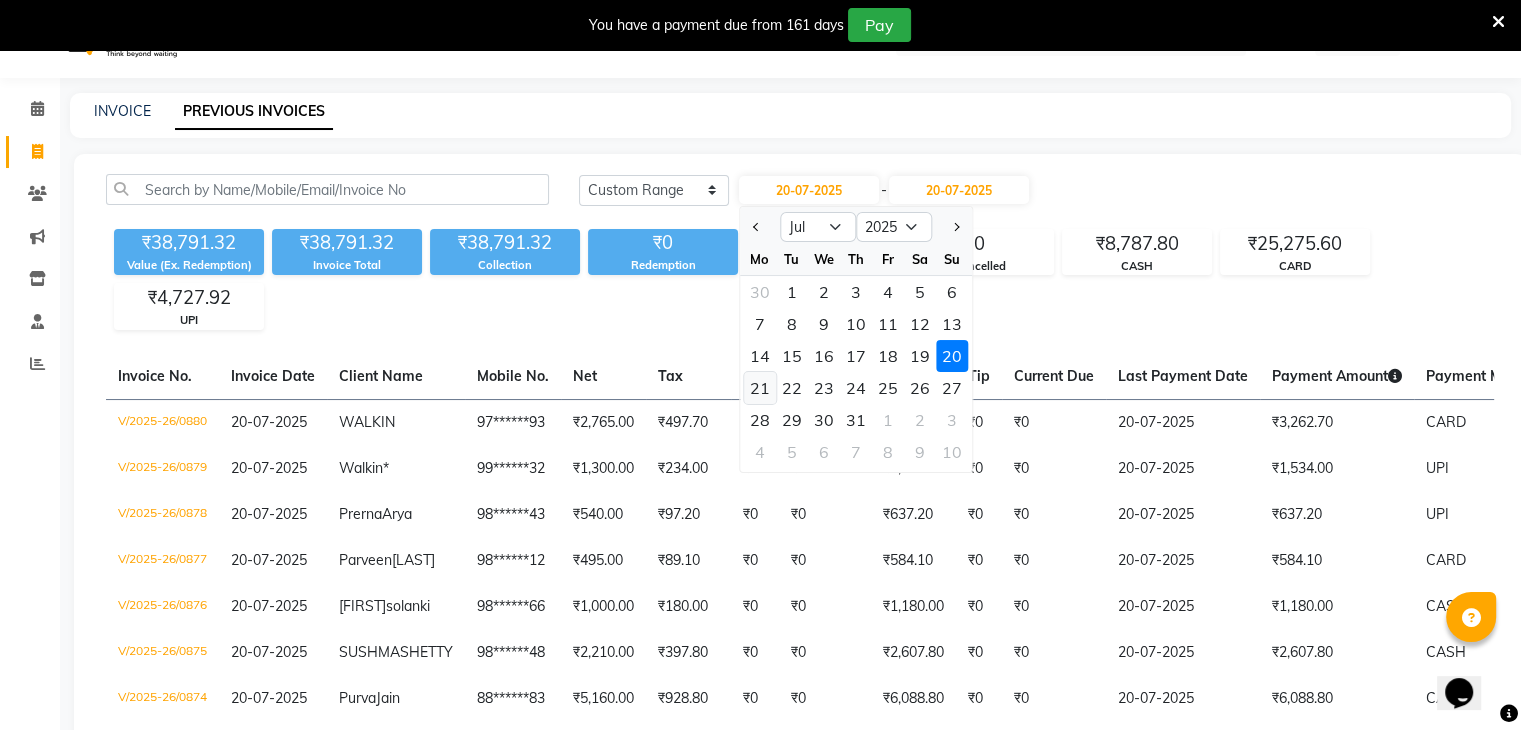 click on "21" 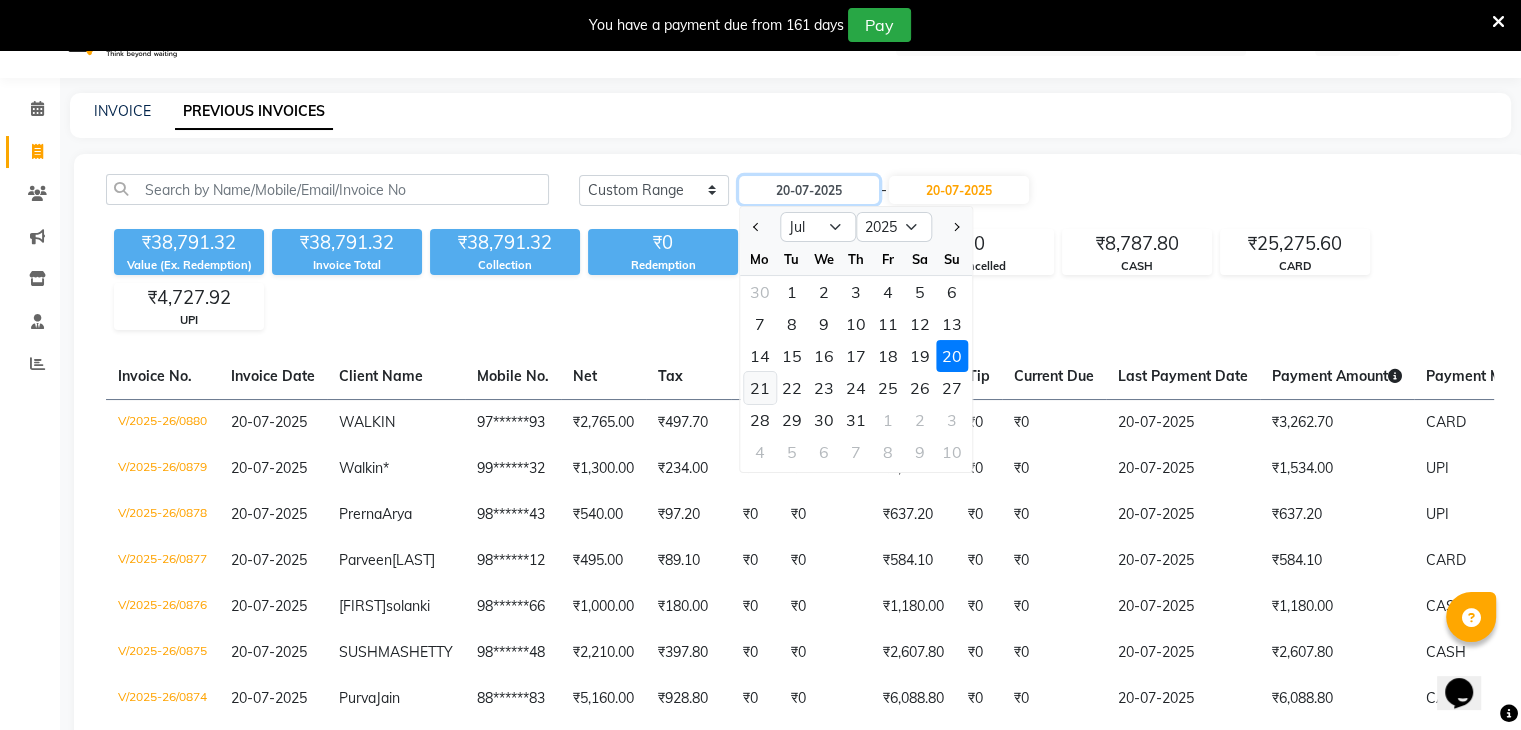 type on "21-07-2025" 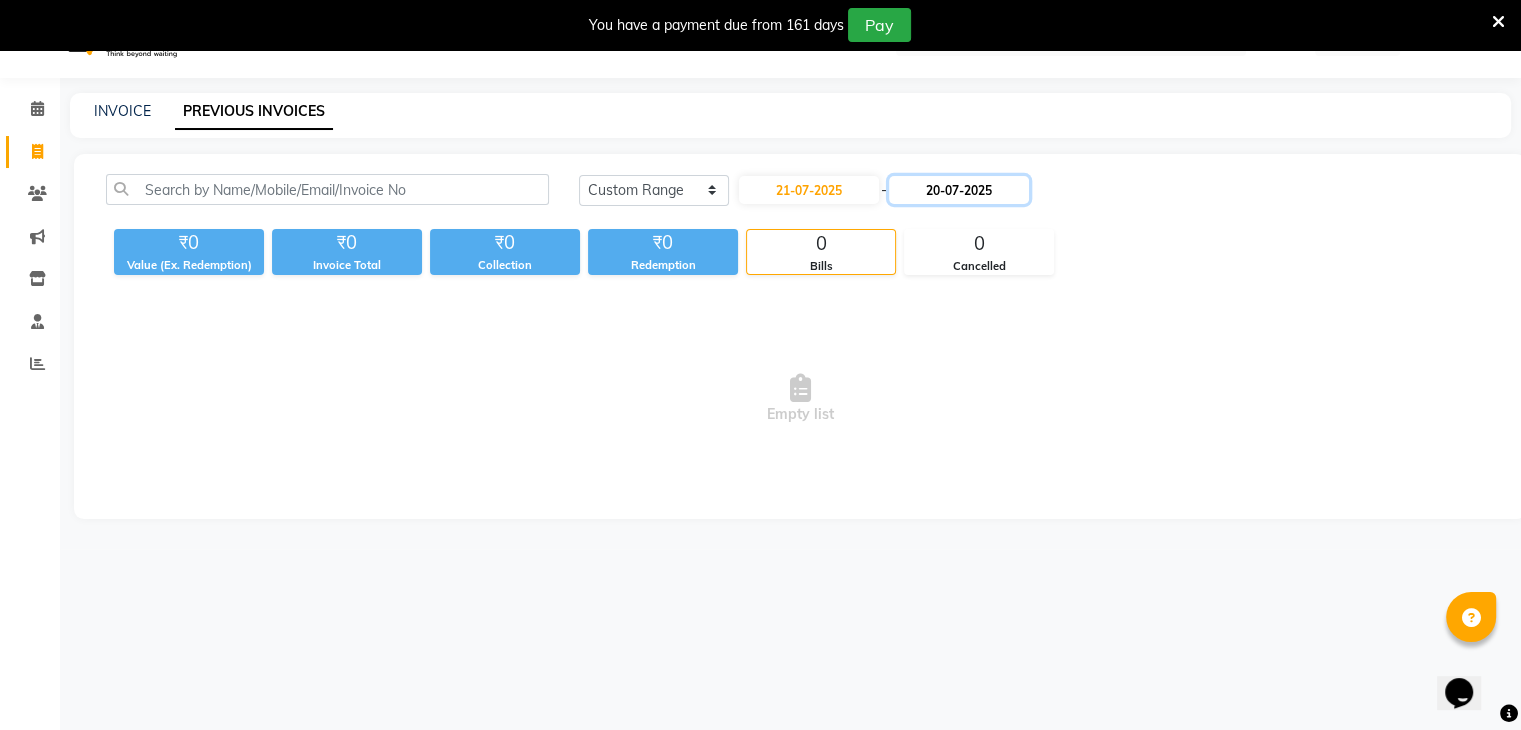 click on "20-07-2025" 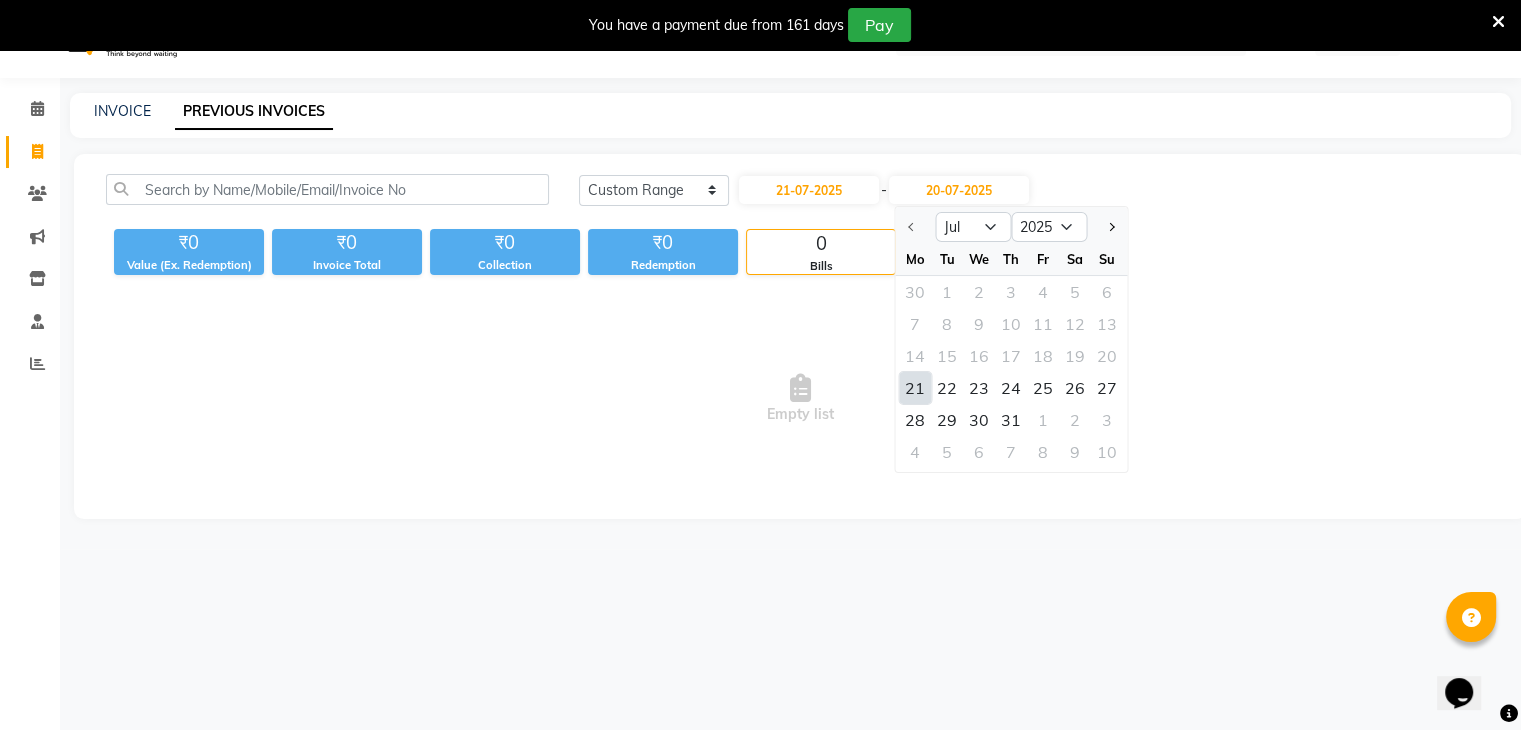 click on "21" 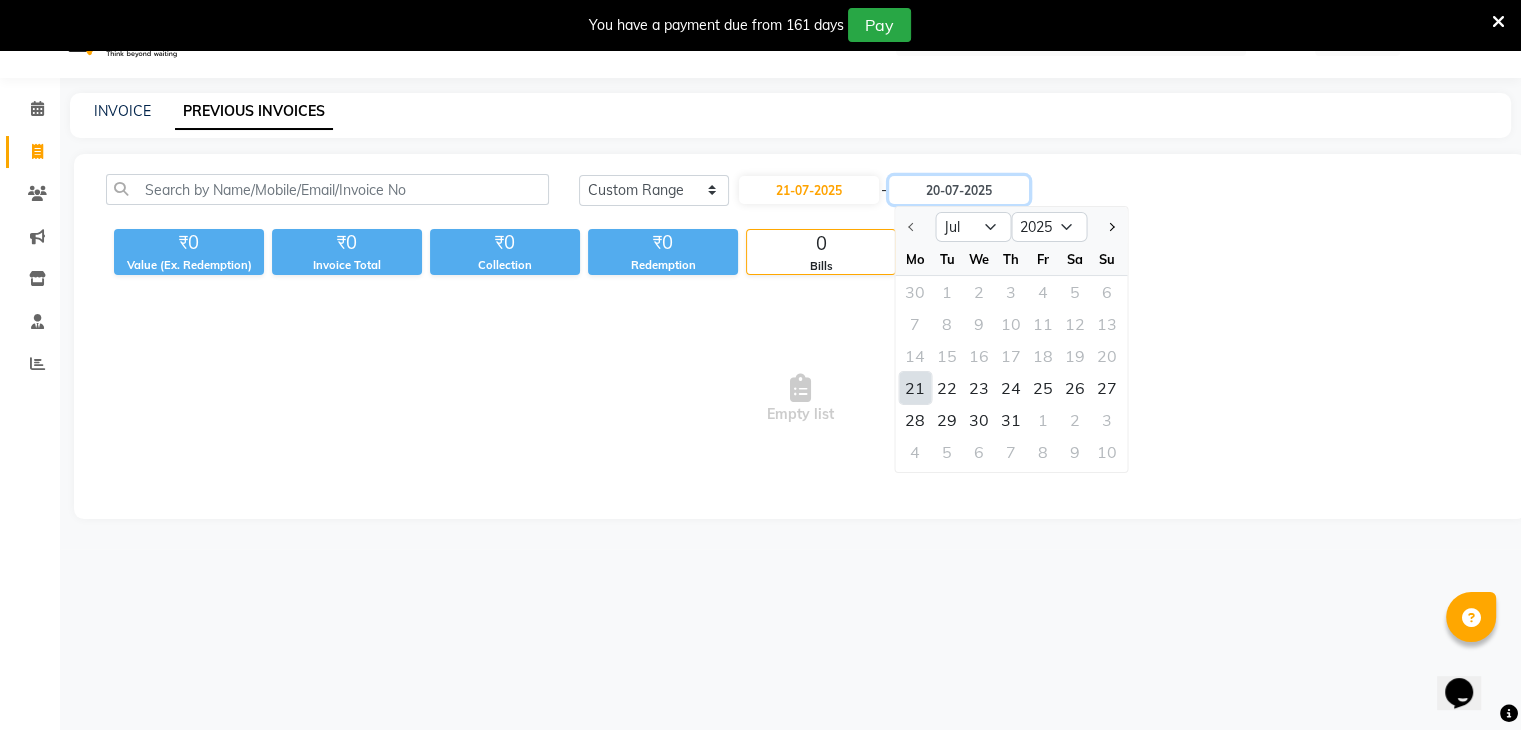 type on "21-07-2025" 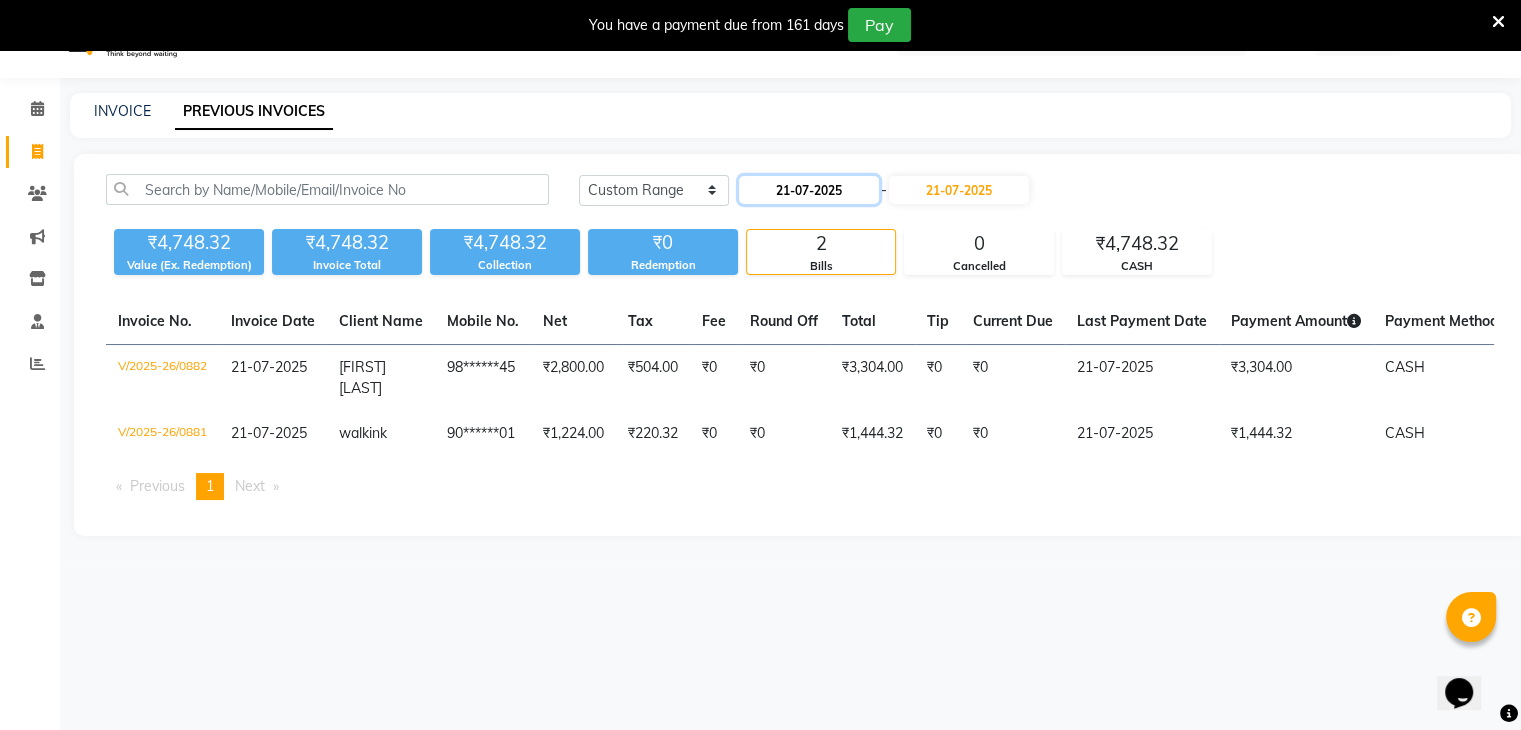 click on "21-07-2025" 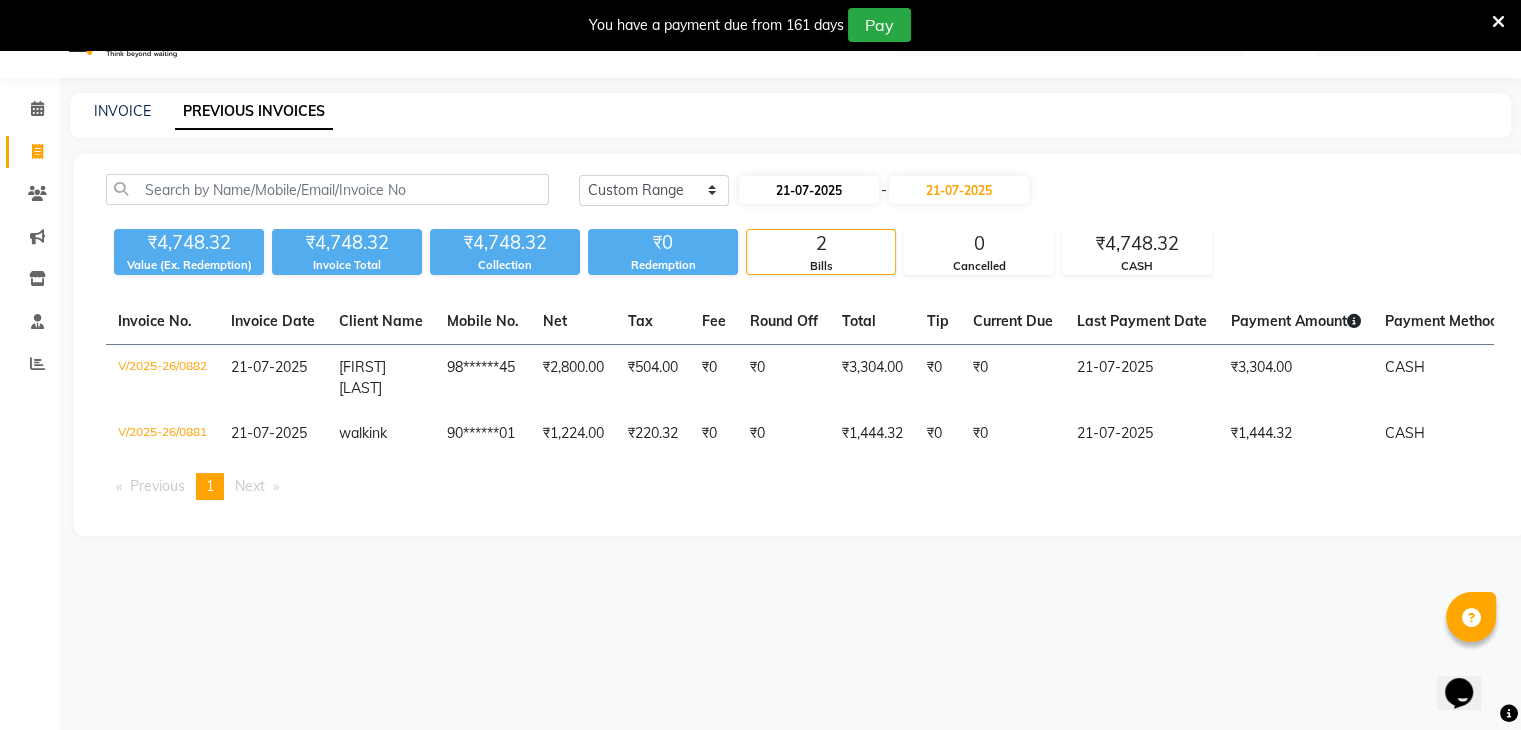 select on "7" 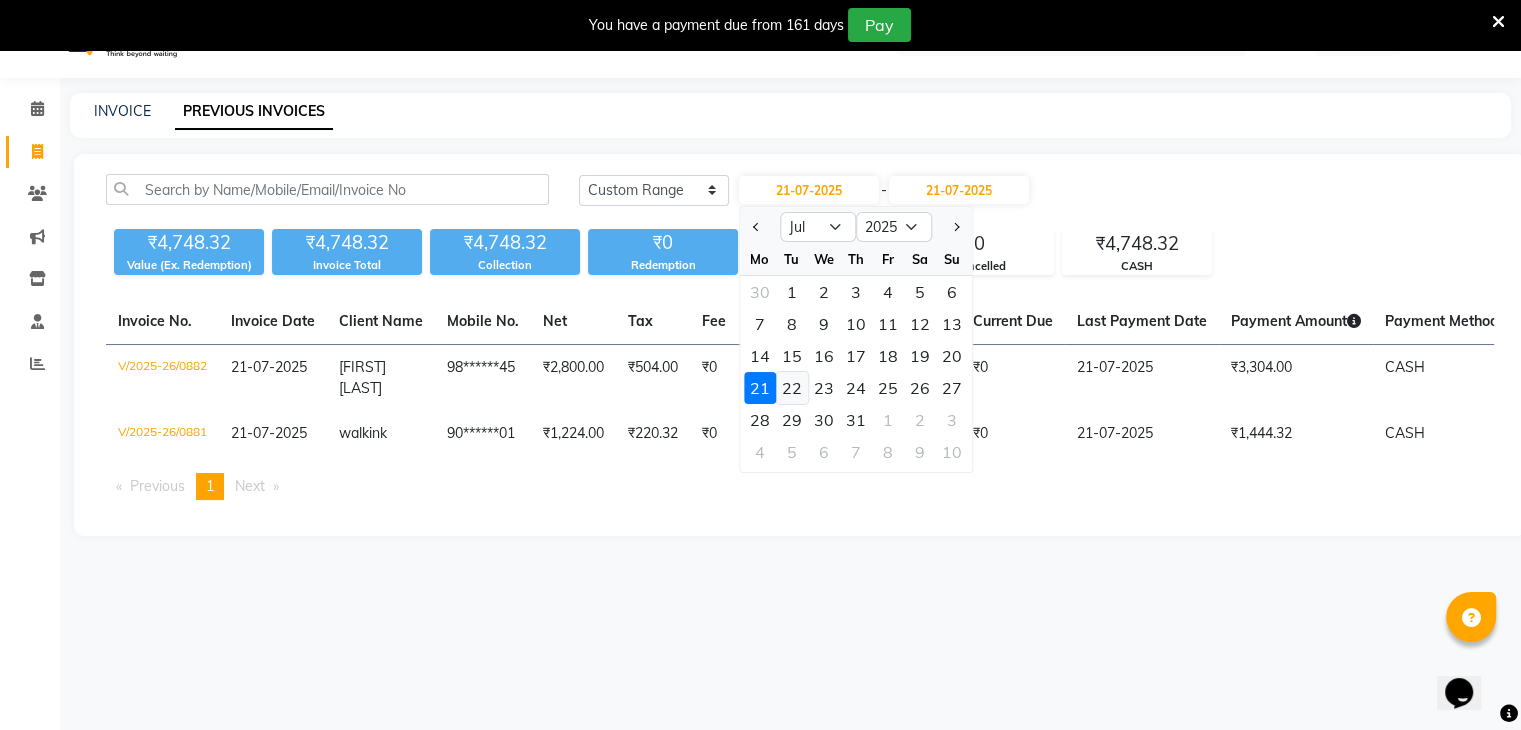 click on "22" 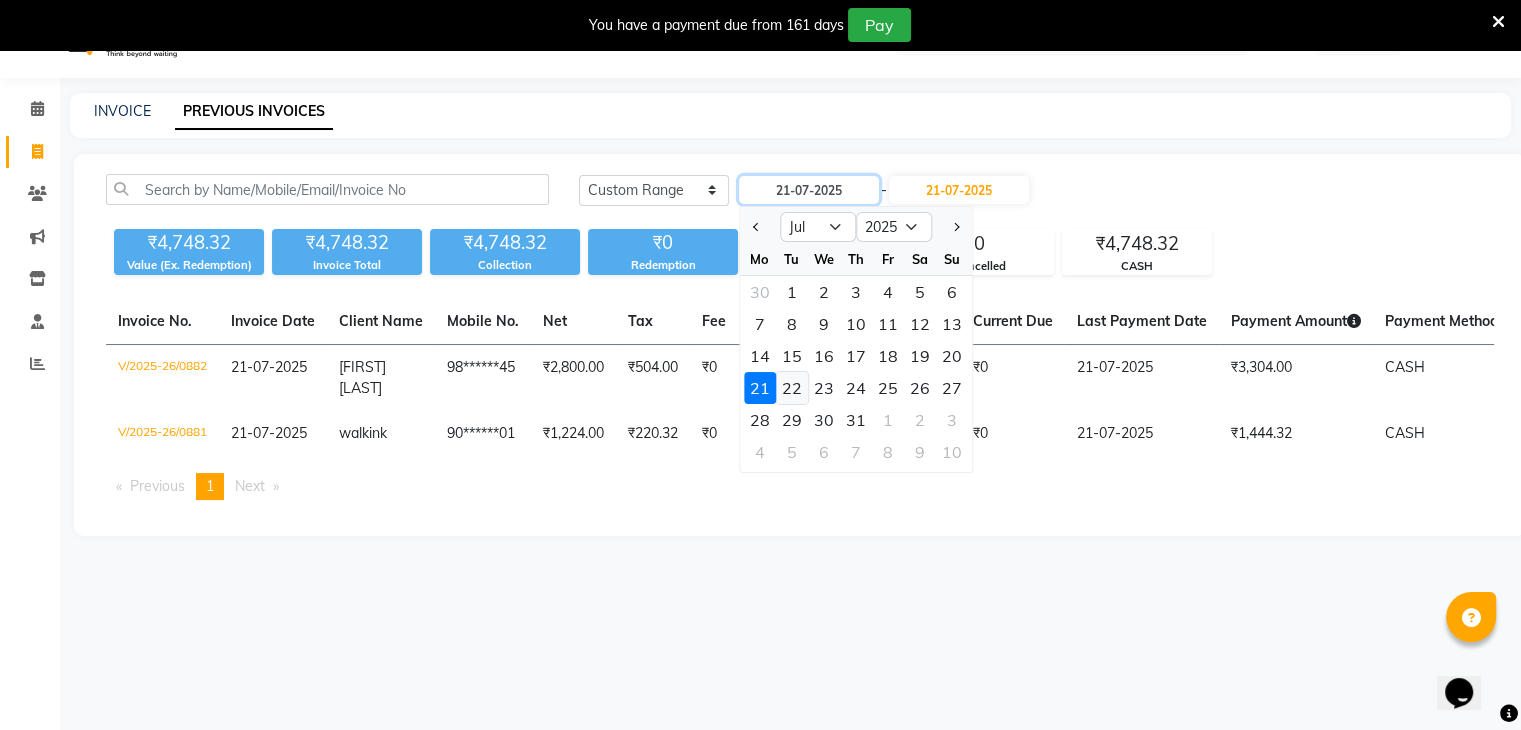 type on "22-07-2025" 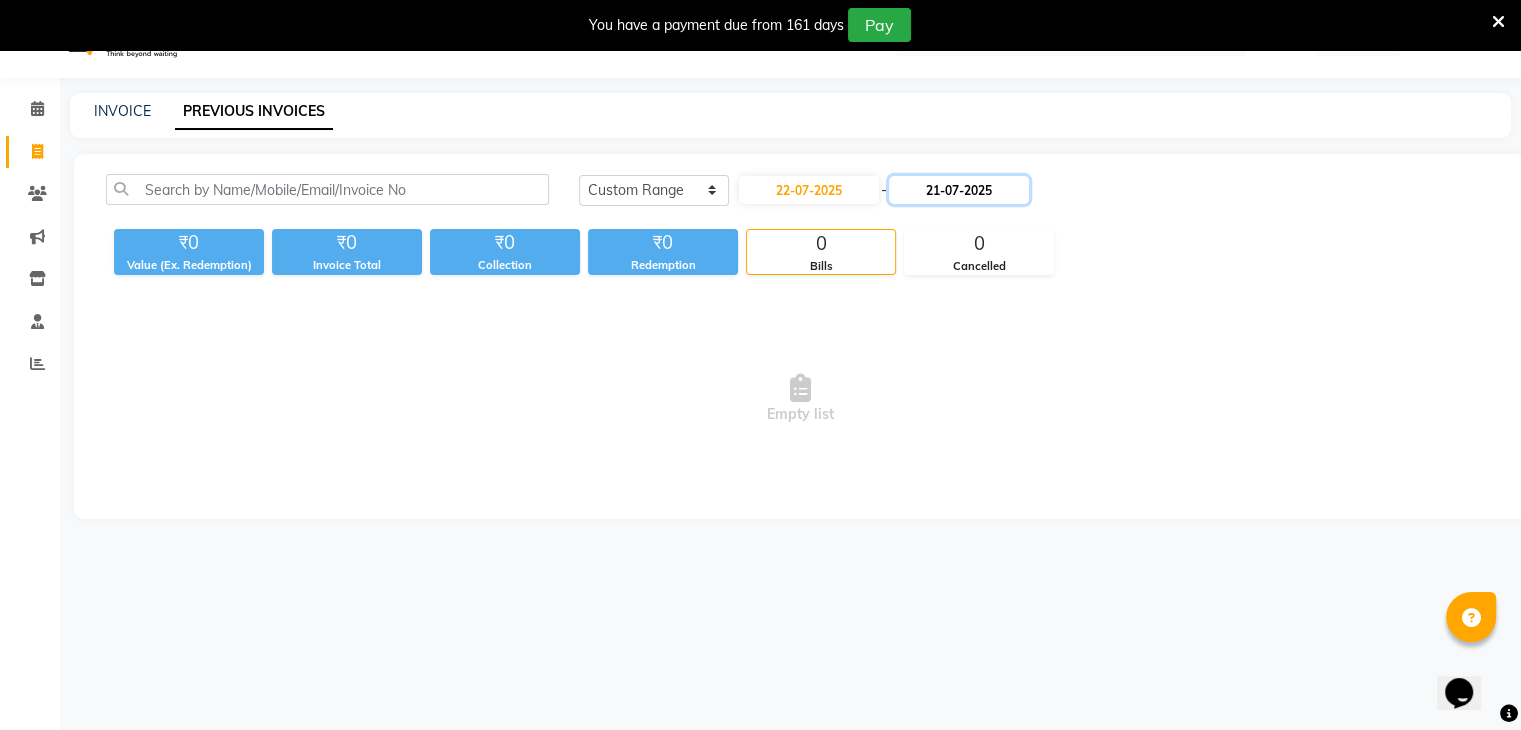 click on "21-07-2025" 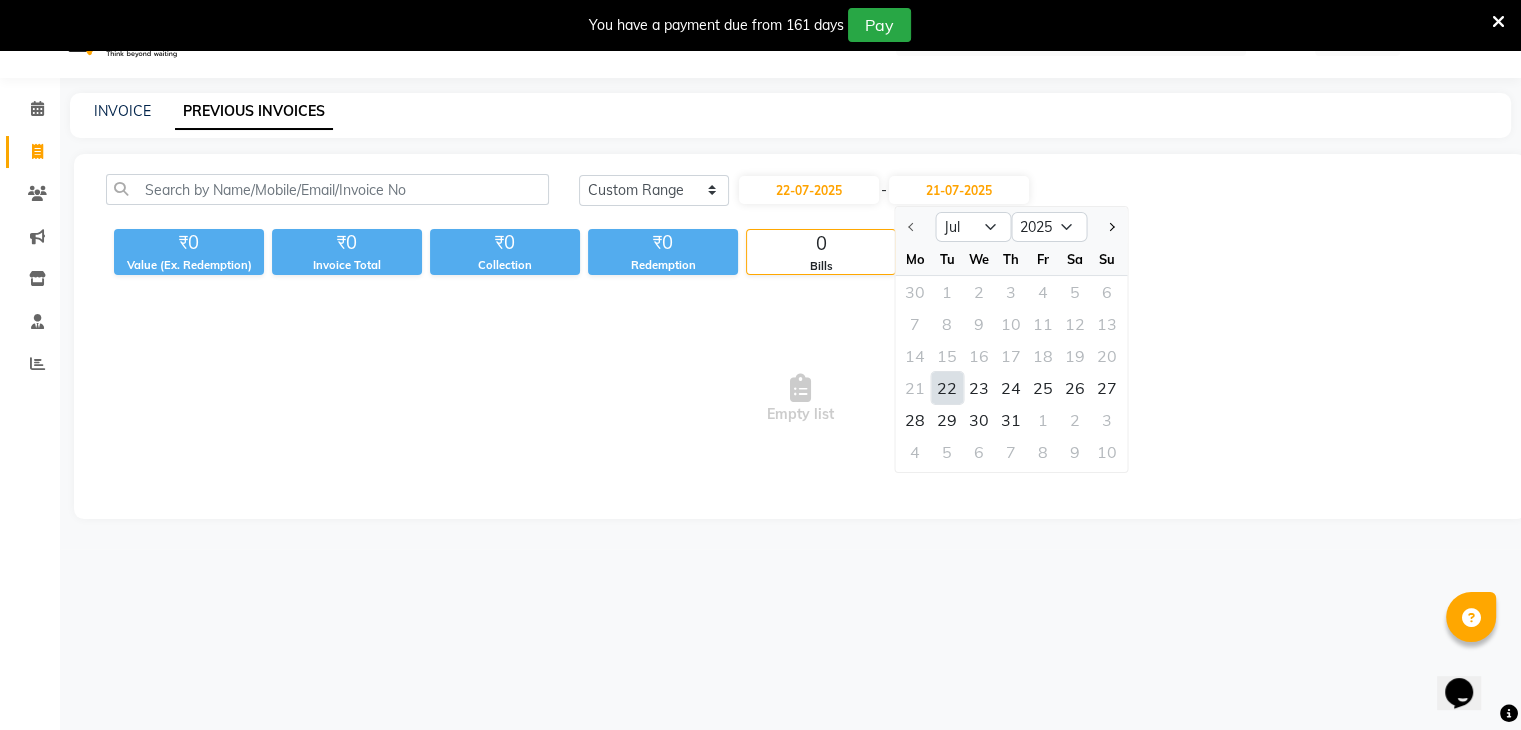 click on "22" 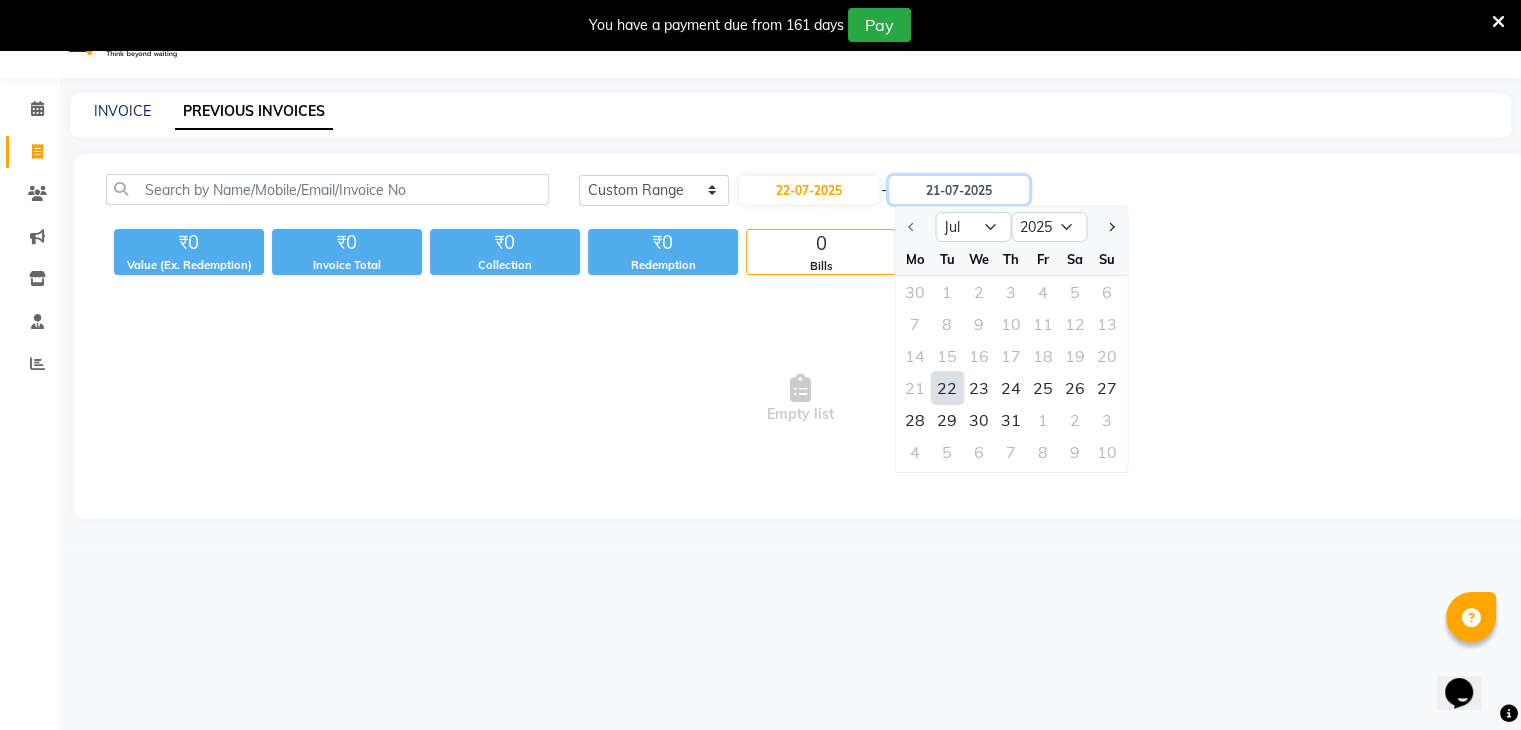 type on "22-07-2025" 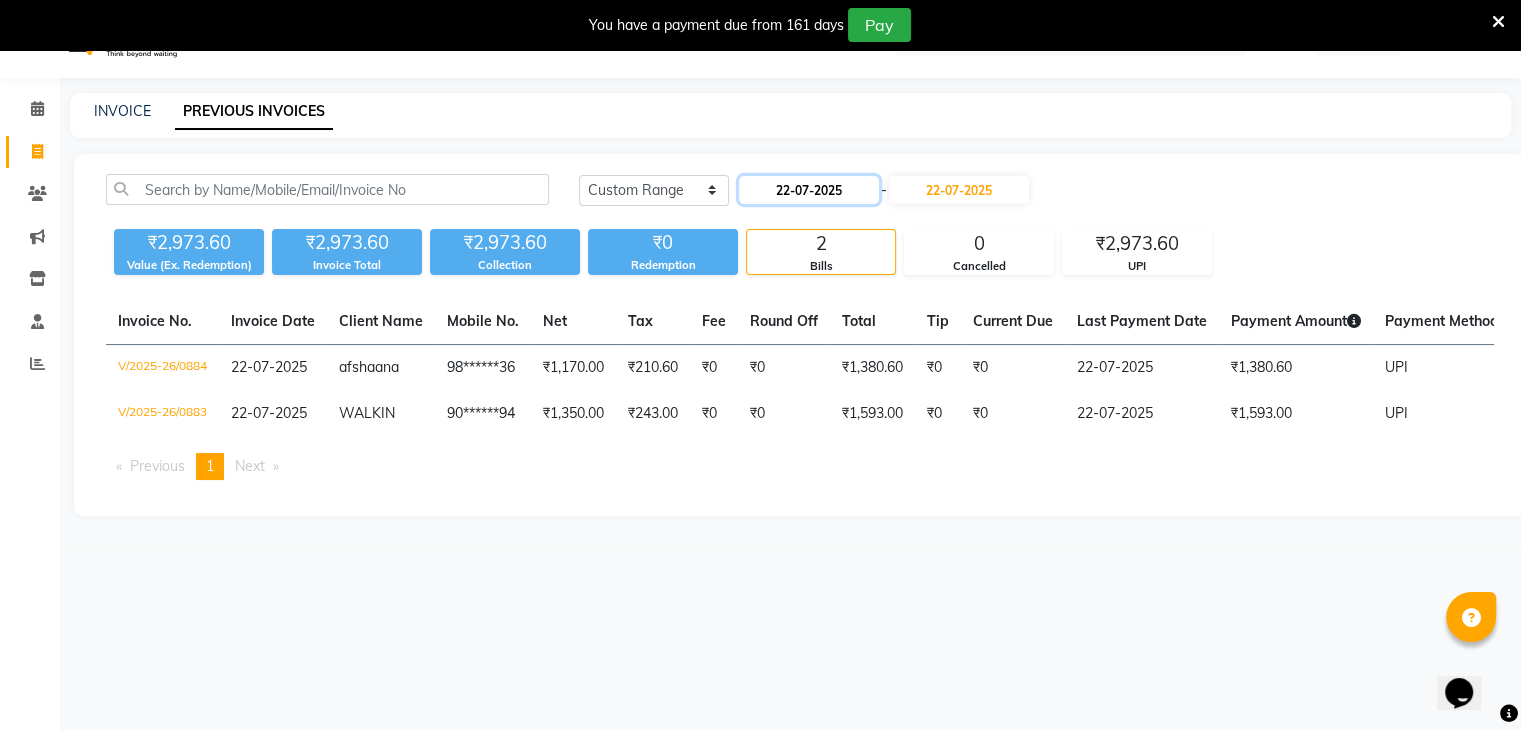 click on "22-07-2025" 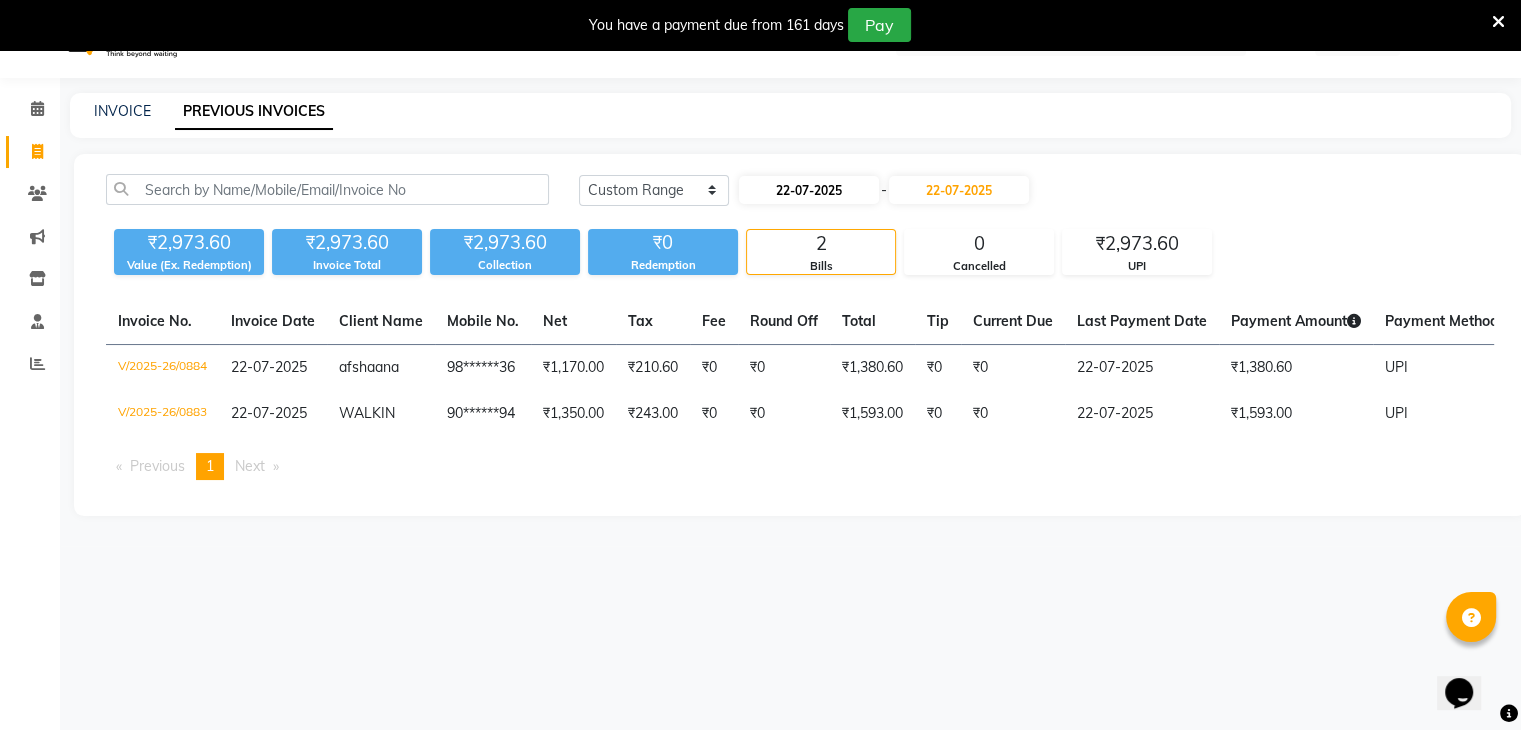 select on "7" 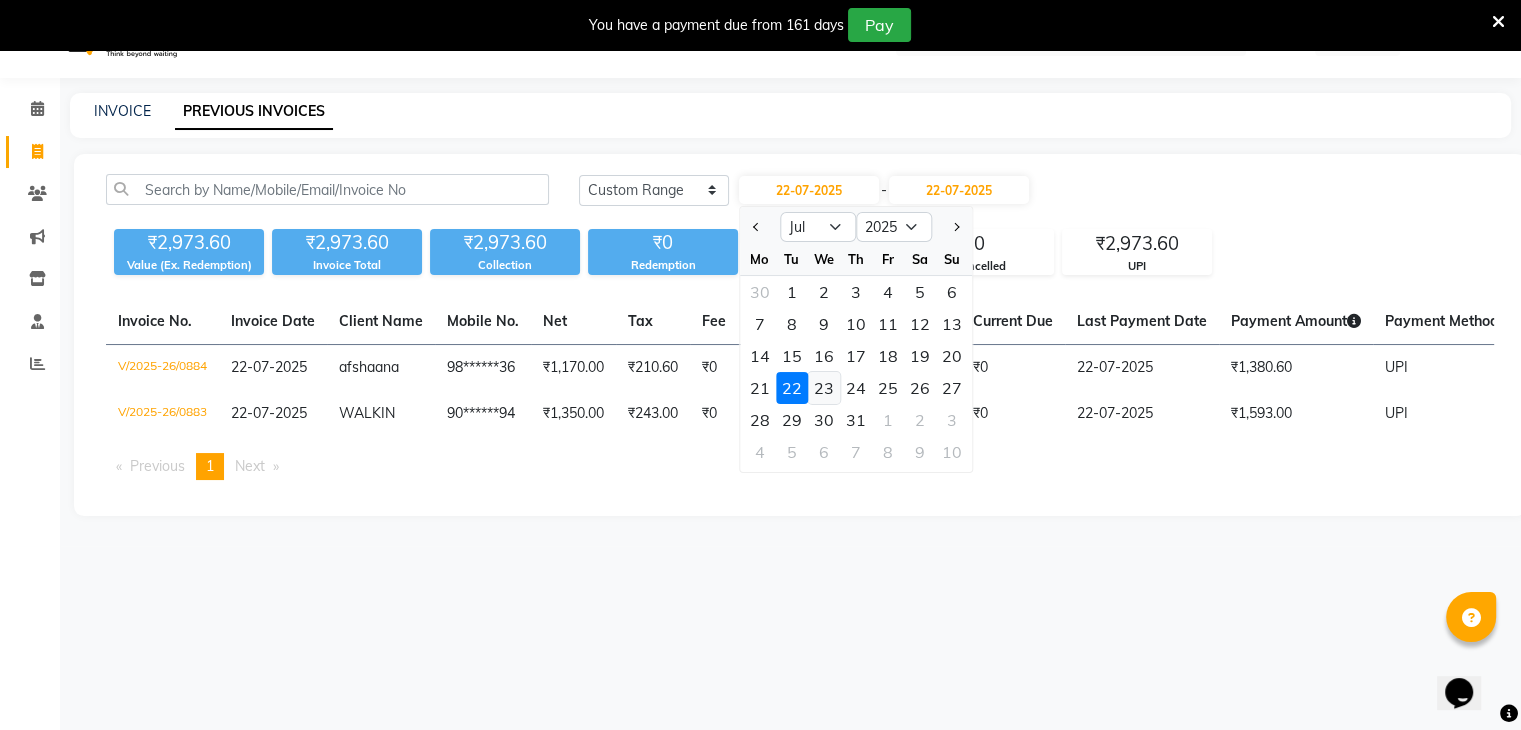 click on "23" 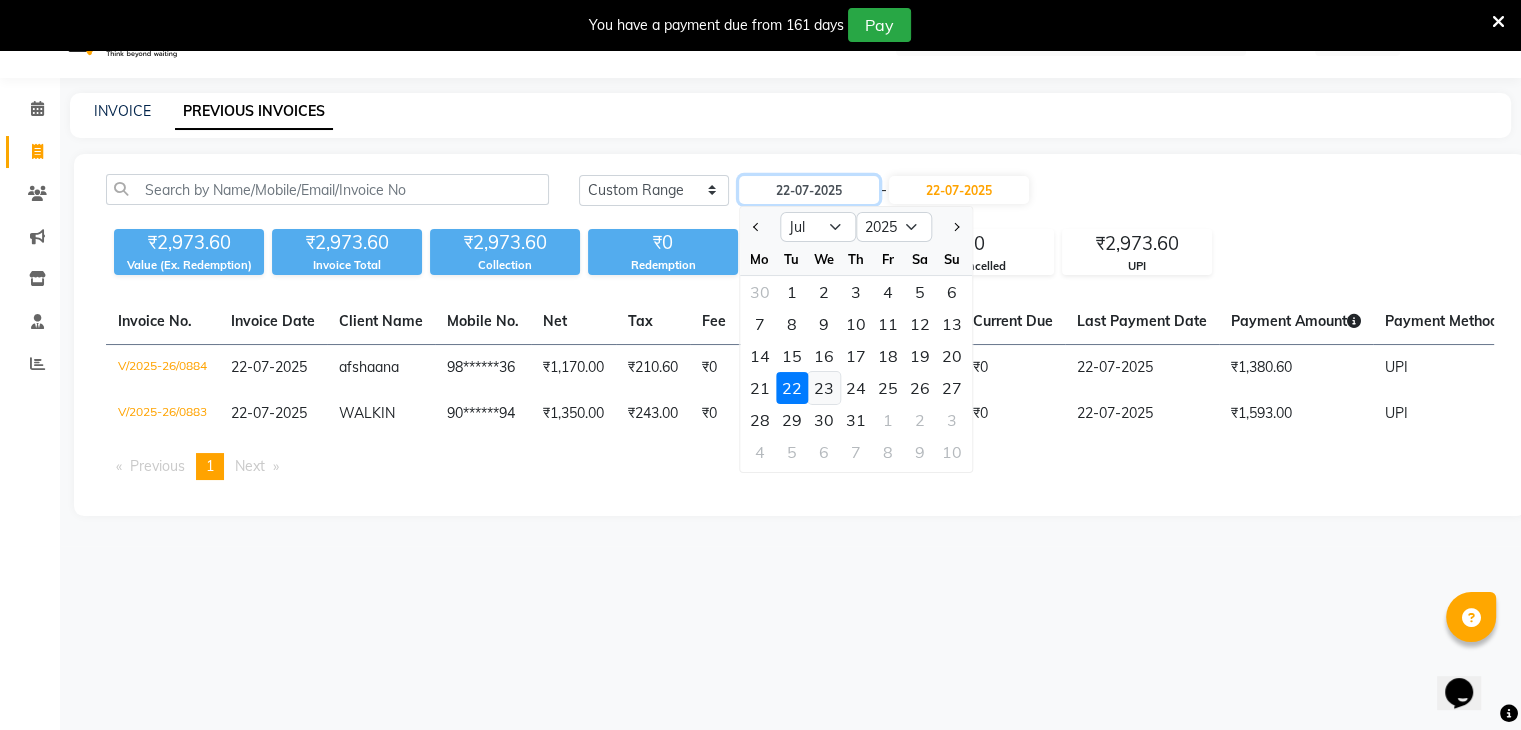 type on "23-07-2025" 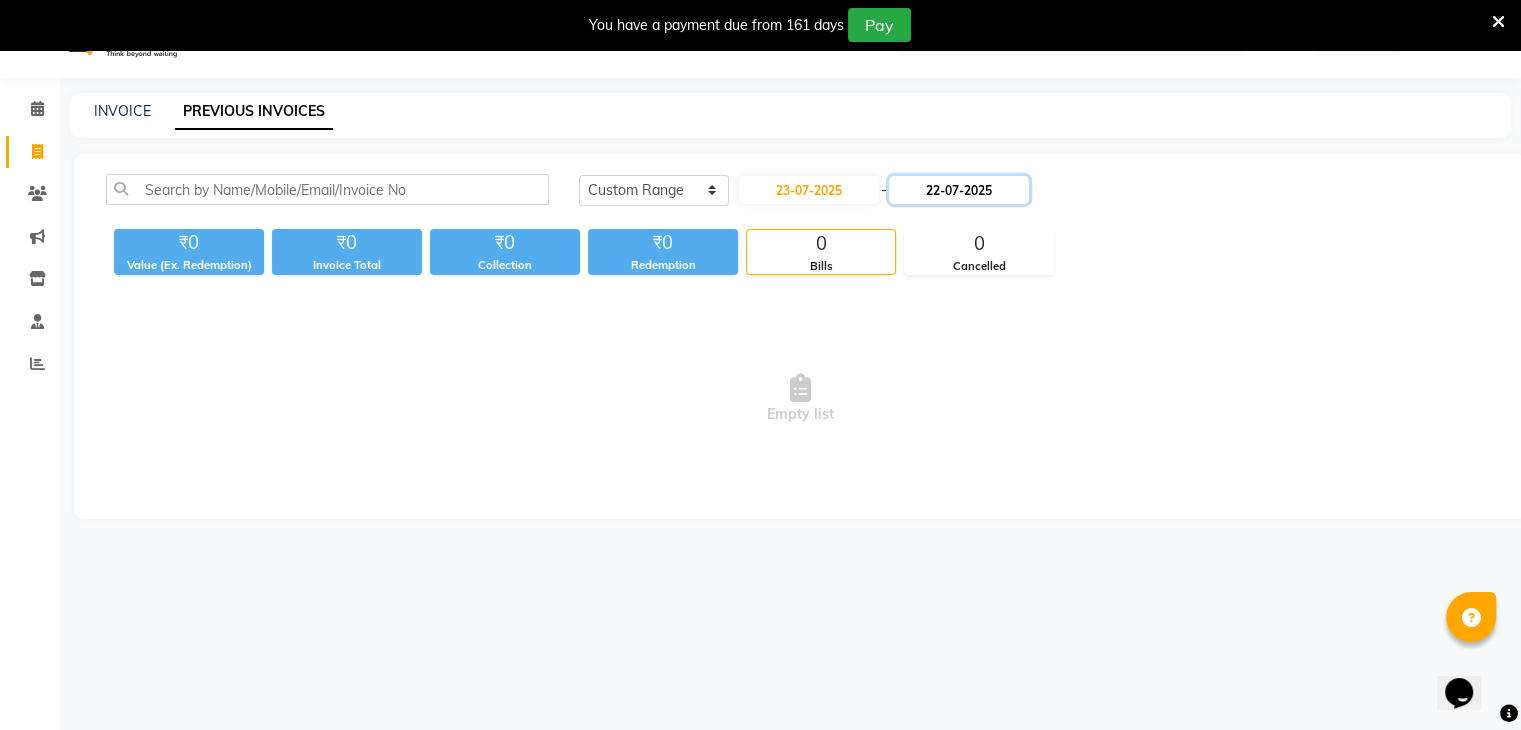click on "22-07-2025" 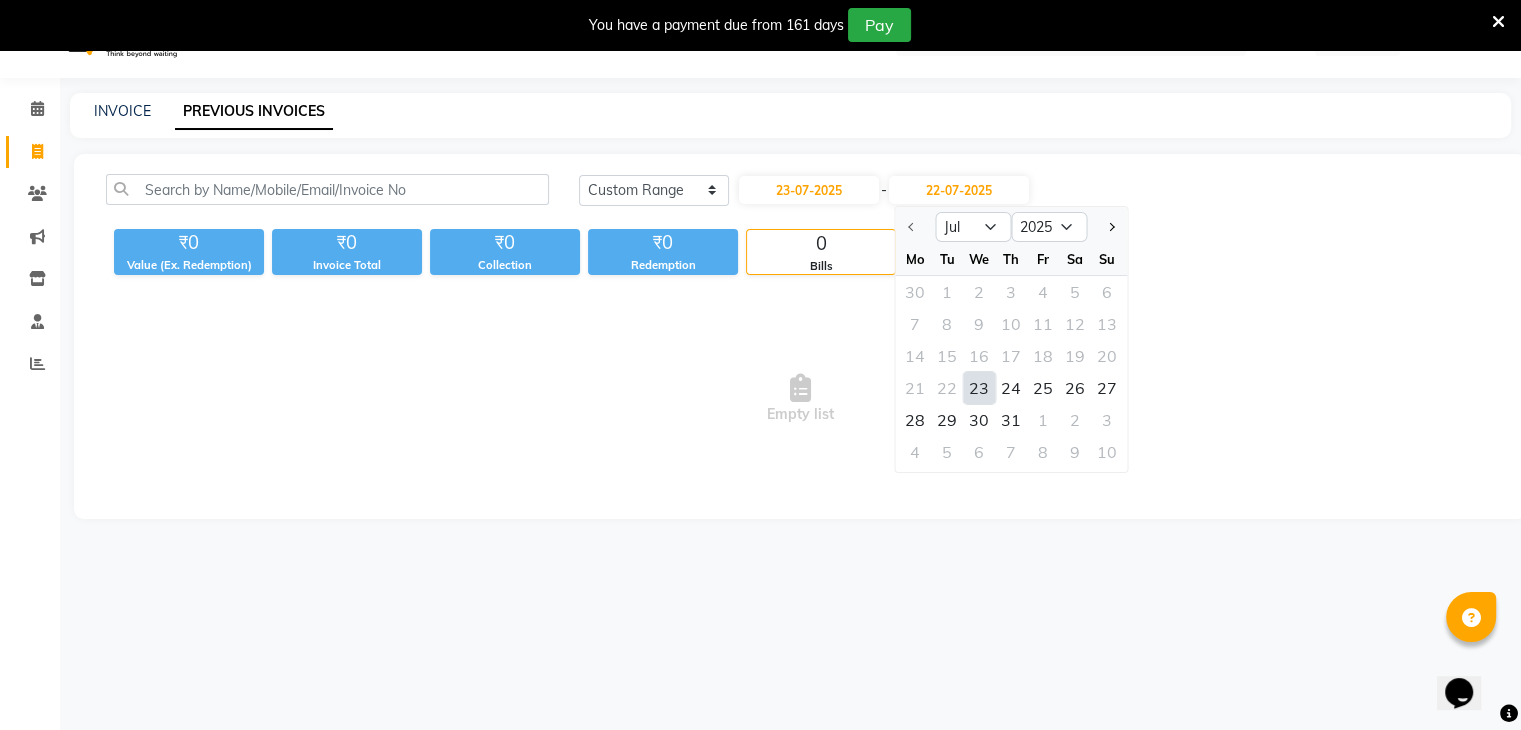 click on "23" 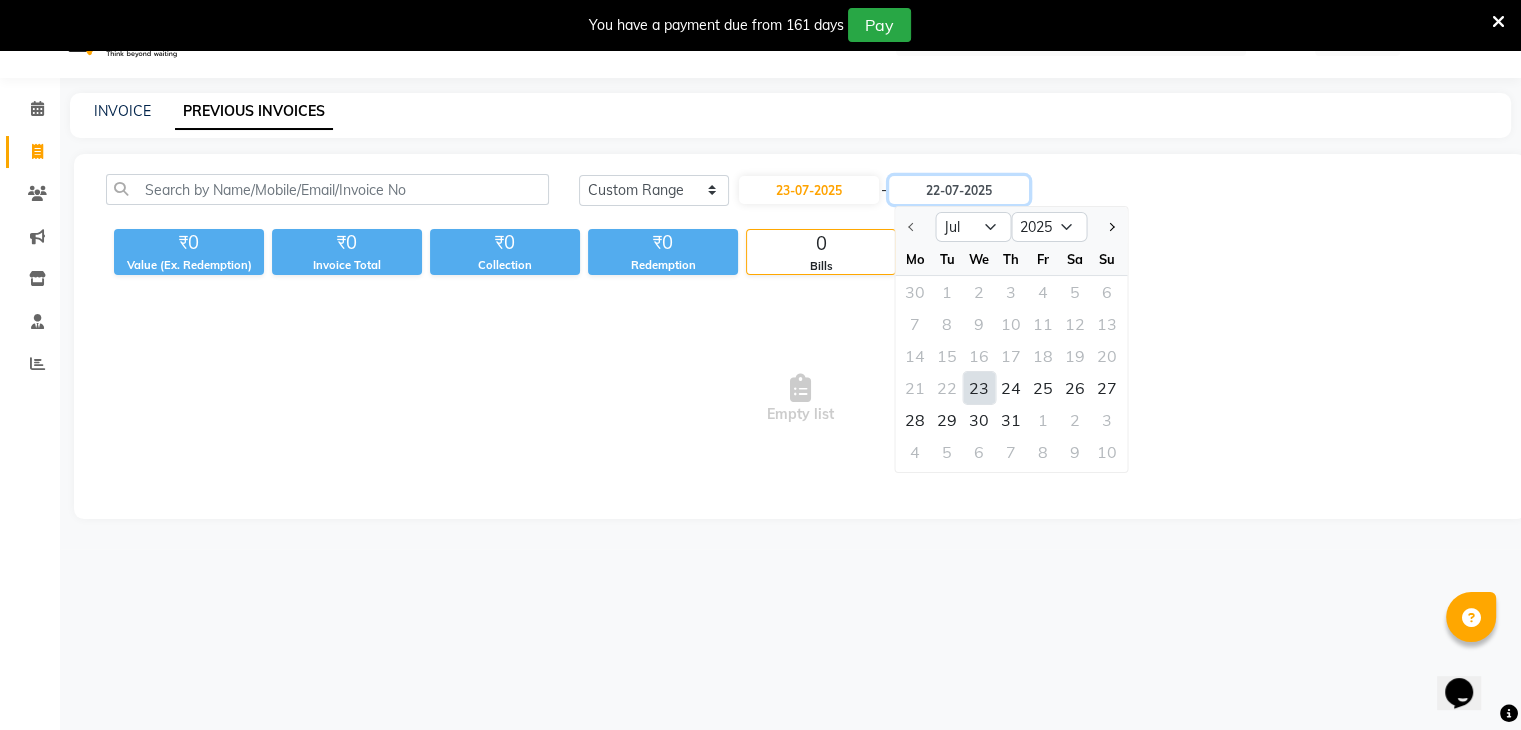 type on "23-07-2025" 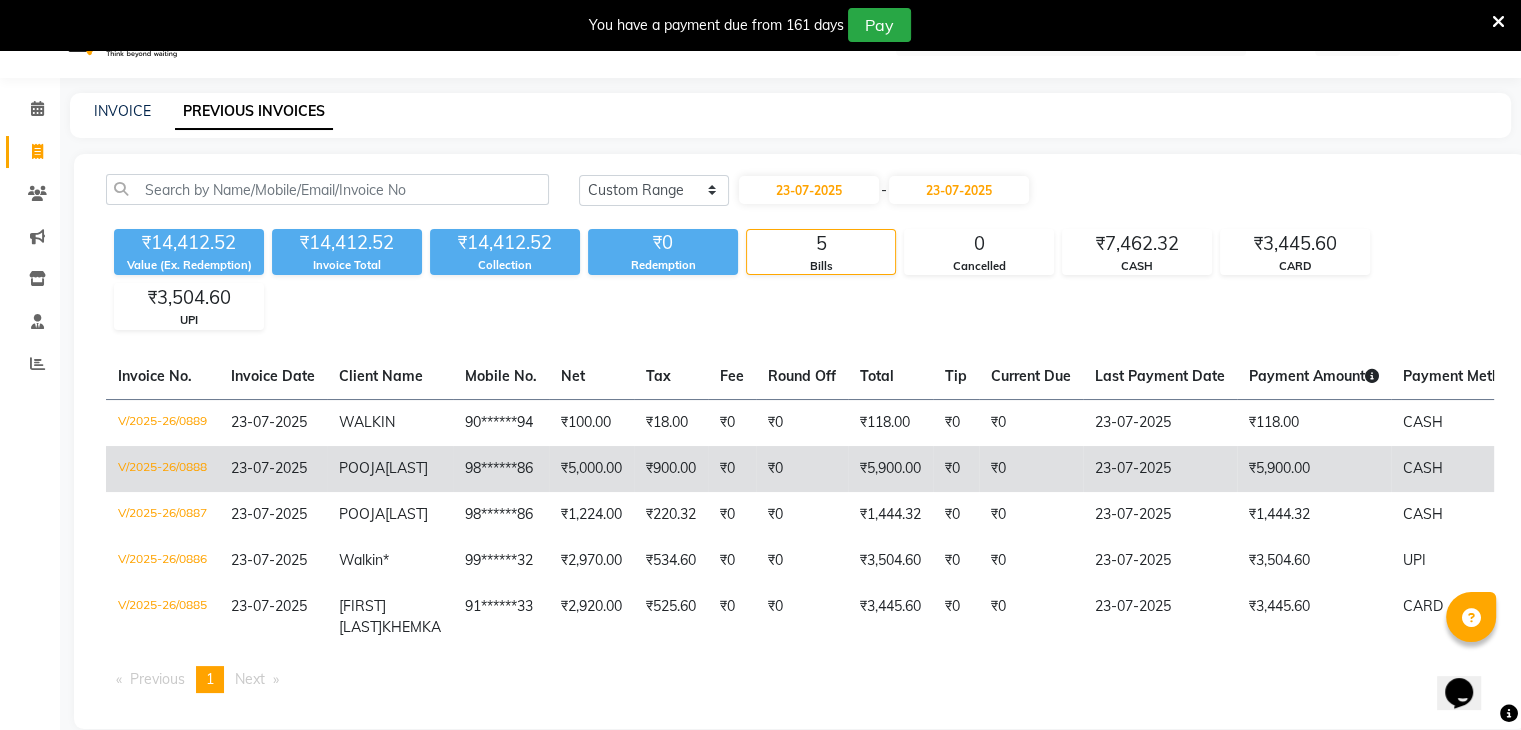 click on "₹5,000.00" 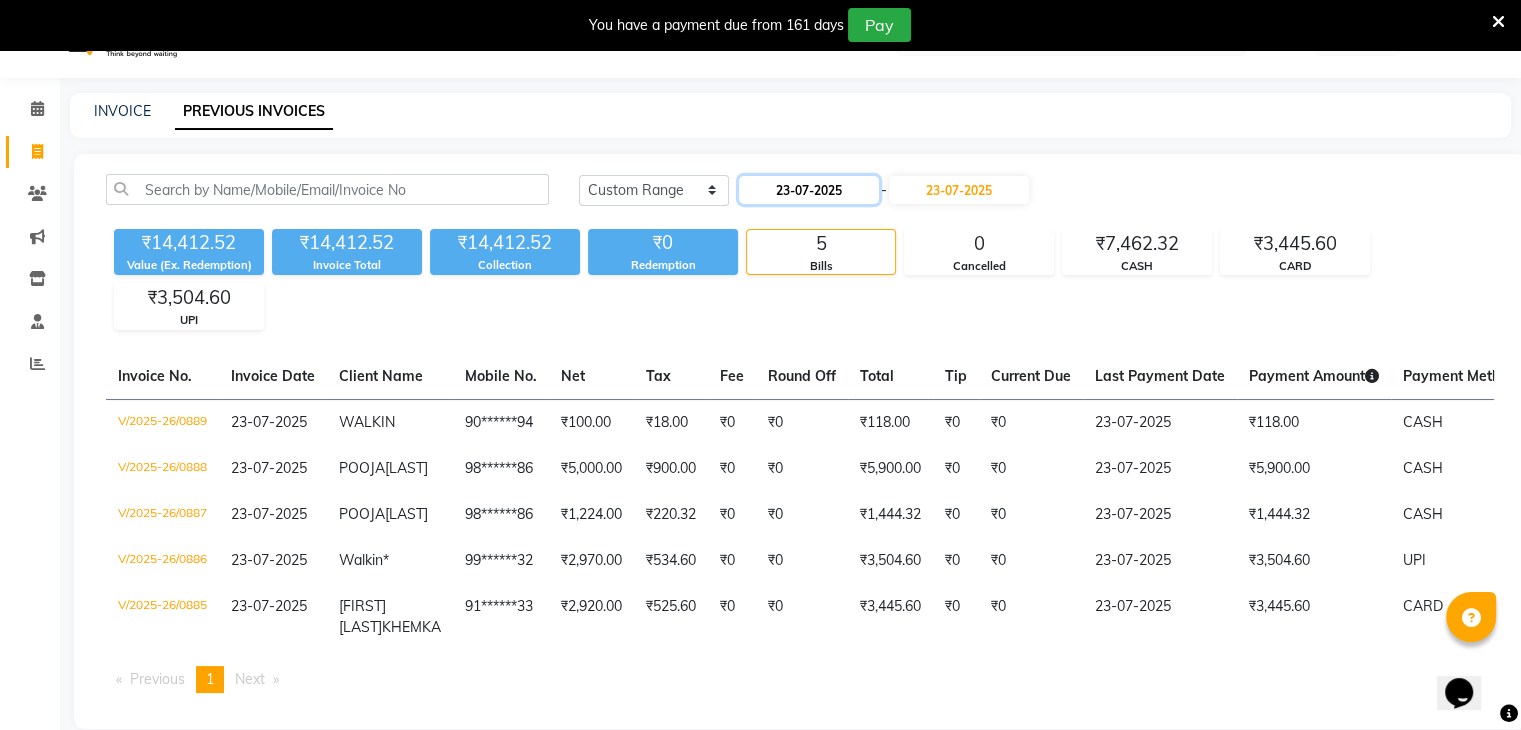 click on "23-07-2025" 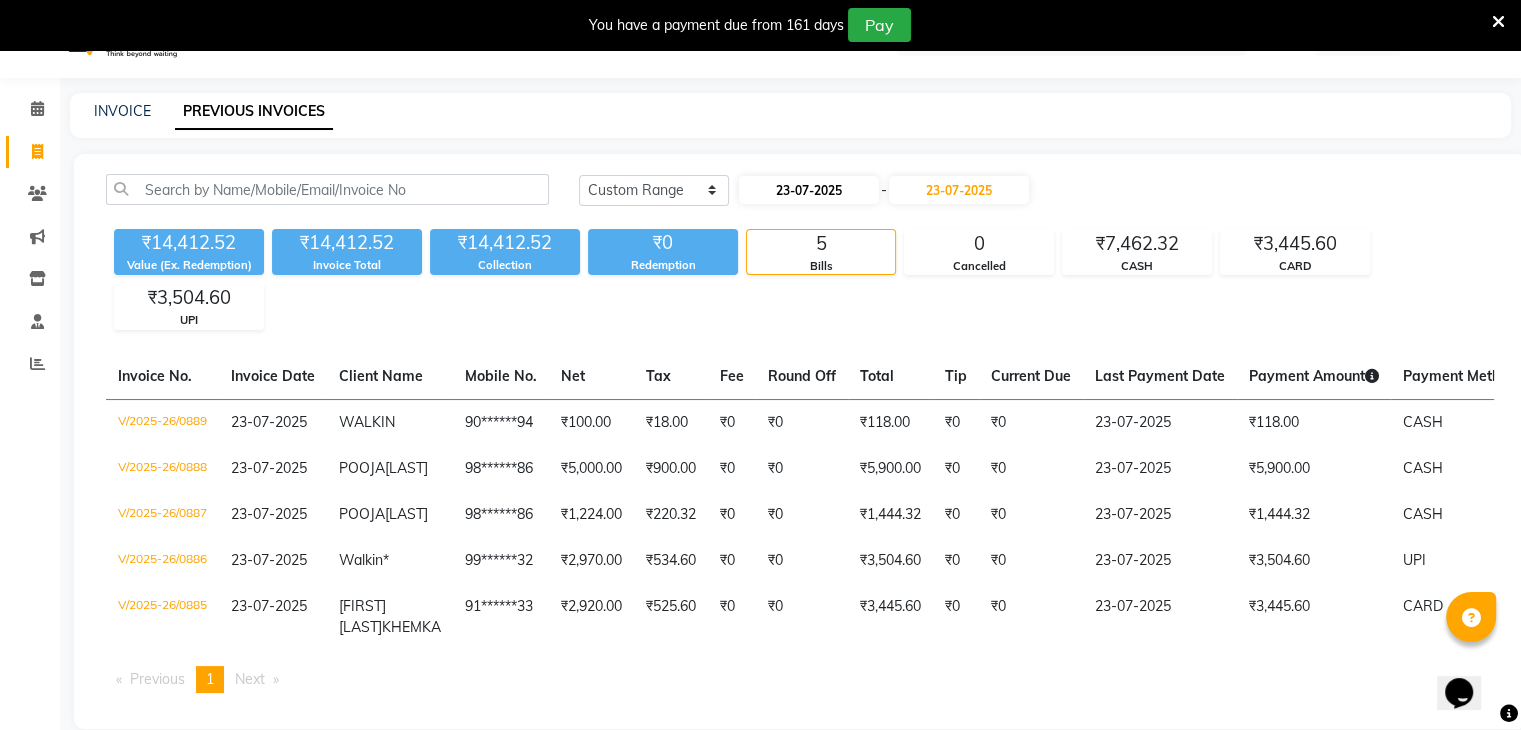 select on "7" 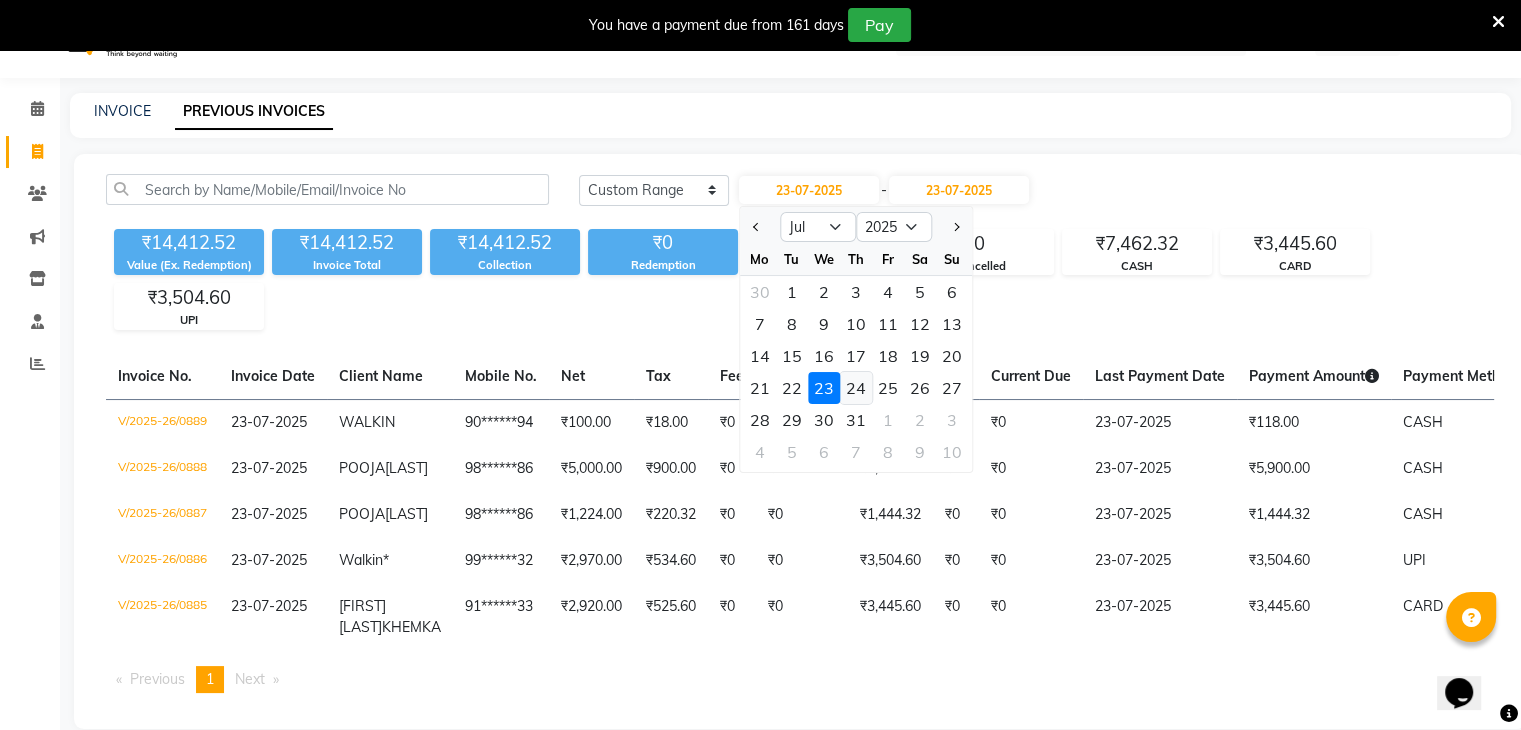 click on "24" 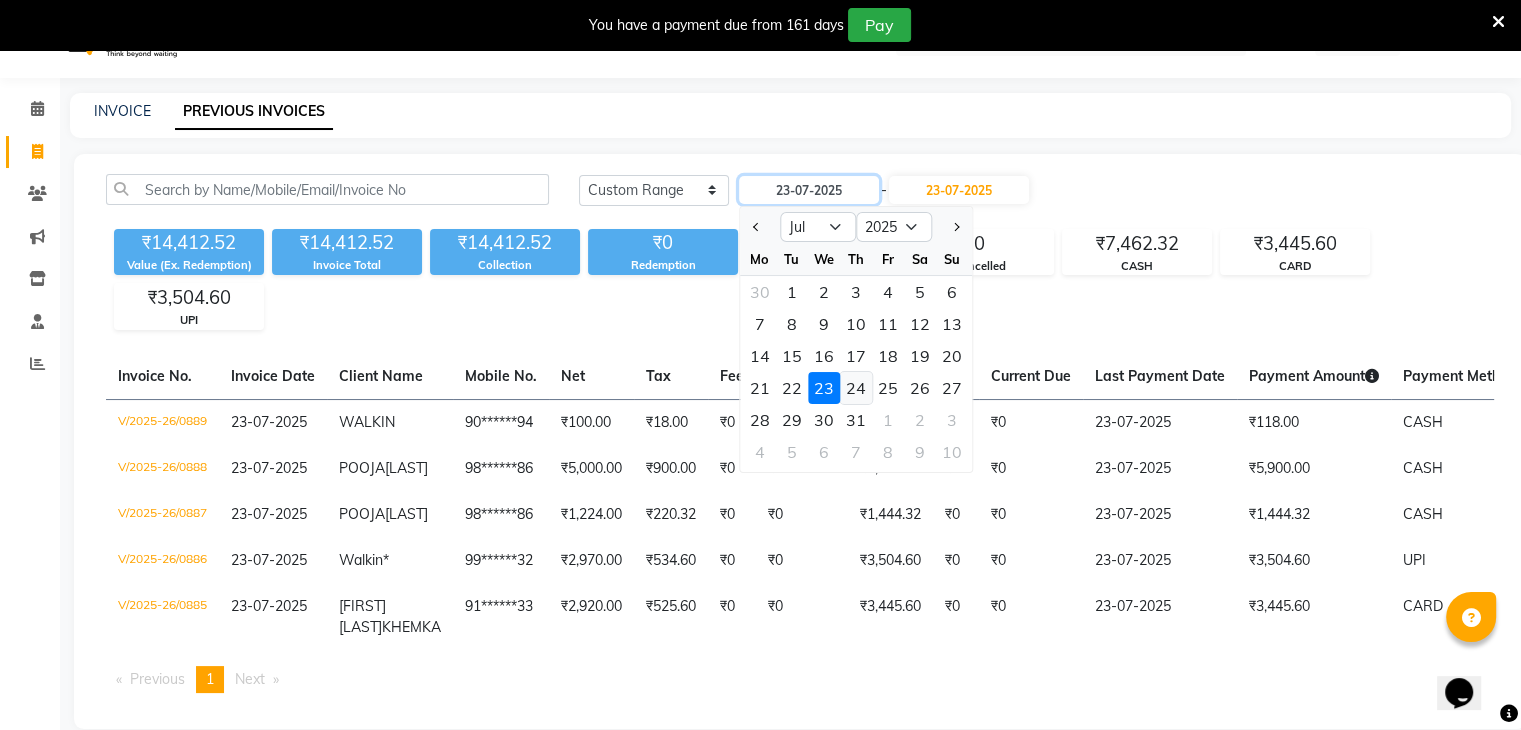 type on "24-07-2025" 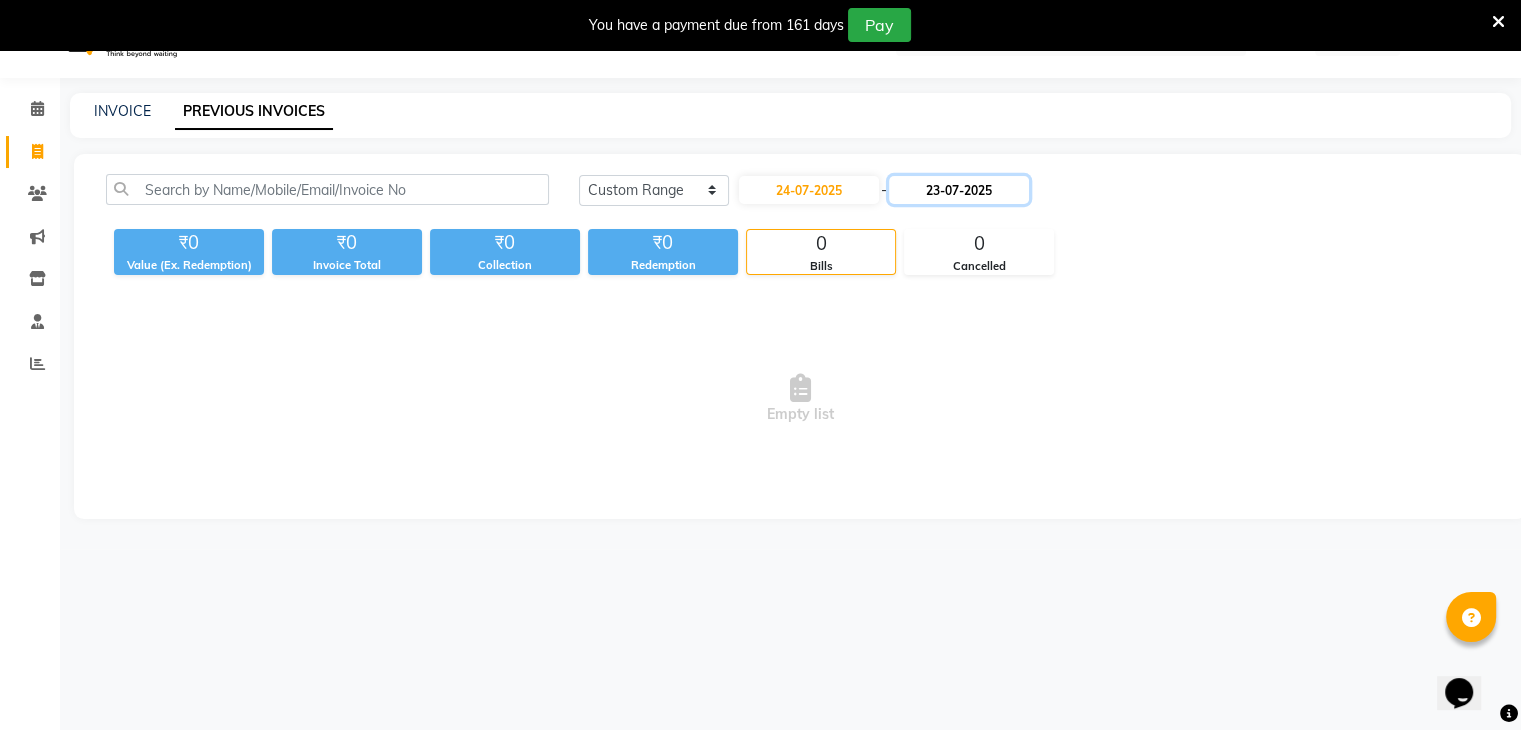 click on "23-07-2025" 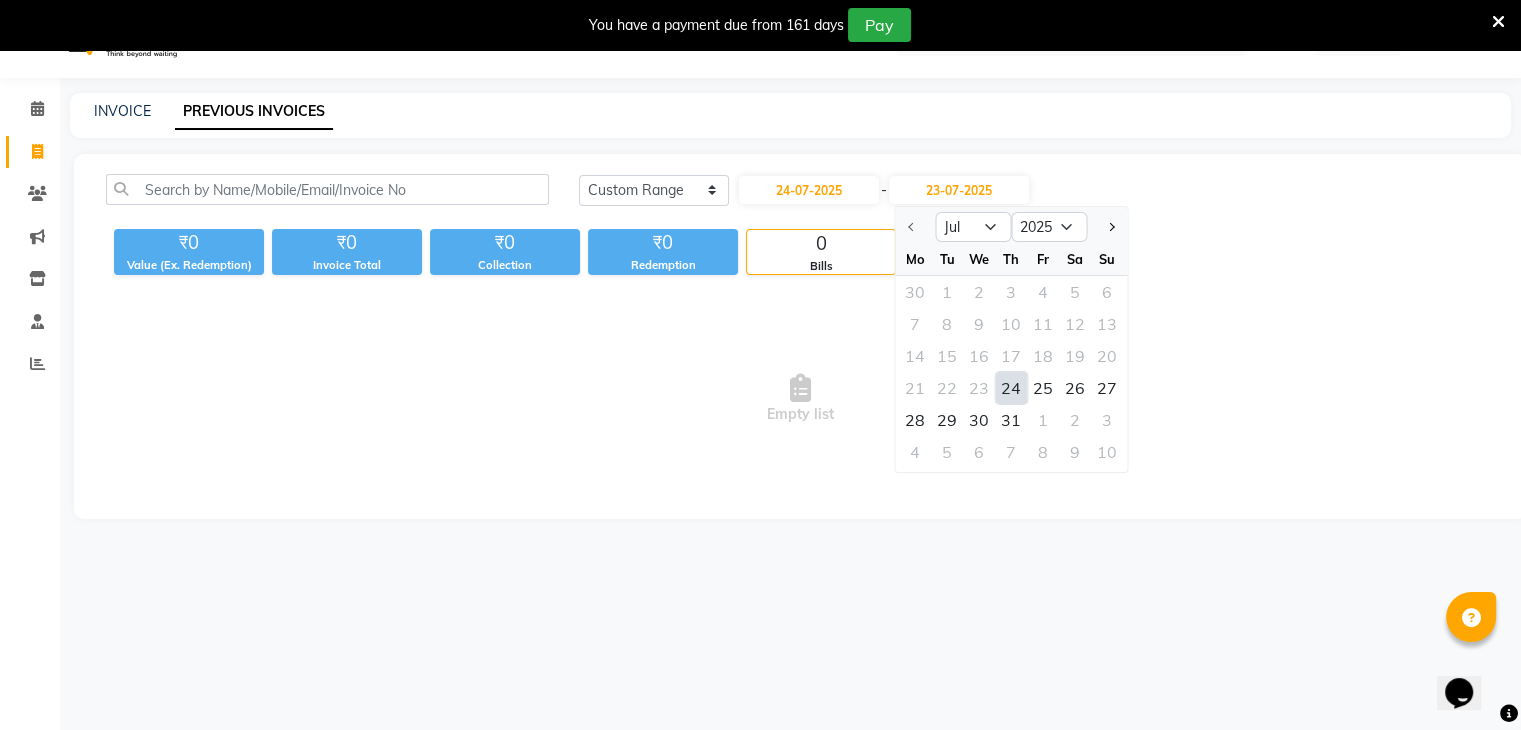 click on "24" 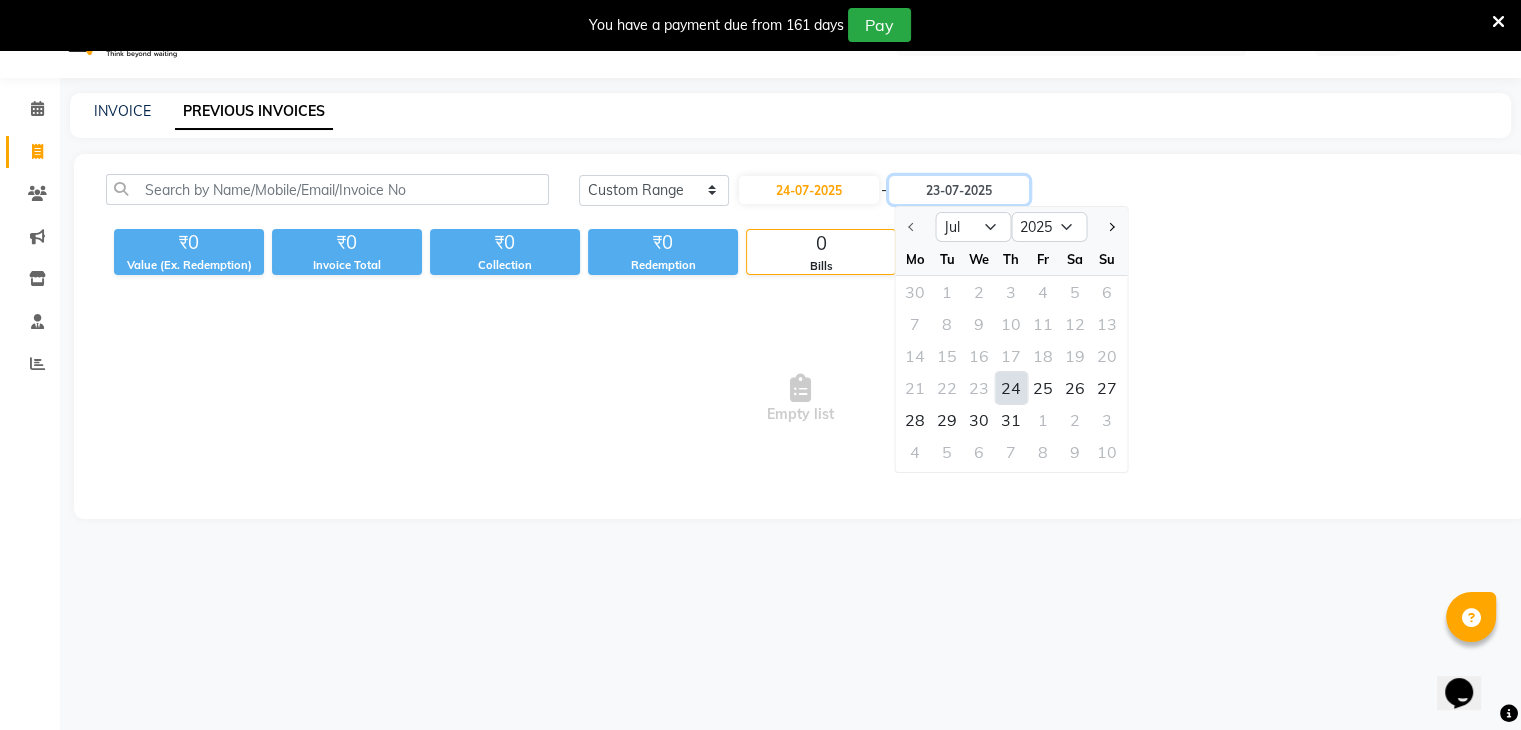 type on "24-07-2025" 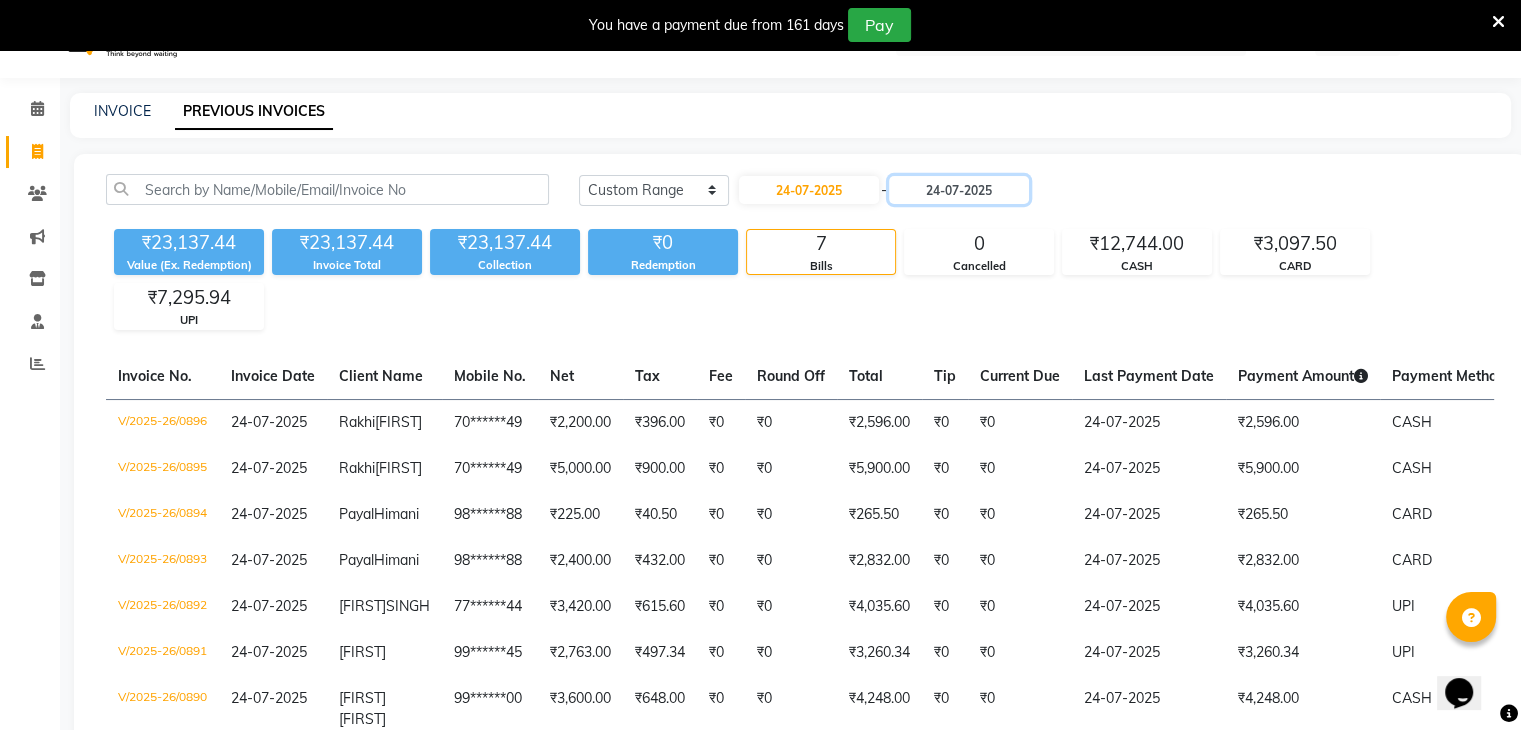 scroll, scrollTop: 240, scrollLeft: 0, axis: vertical 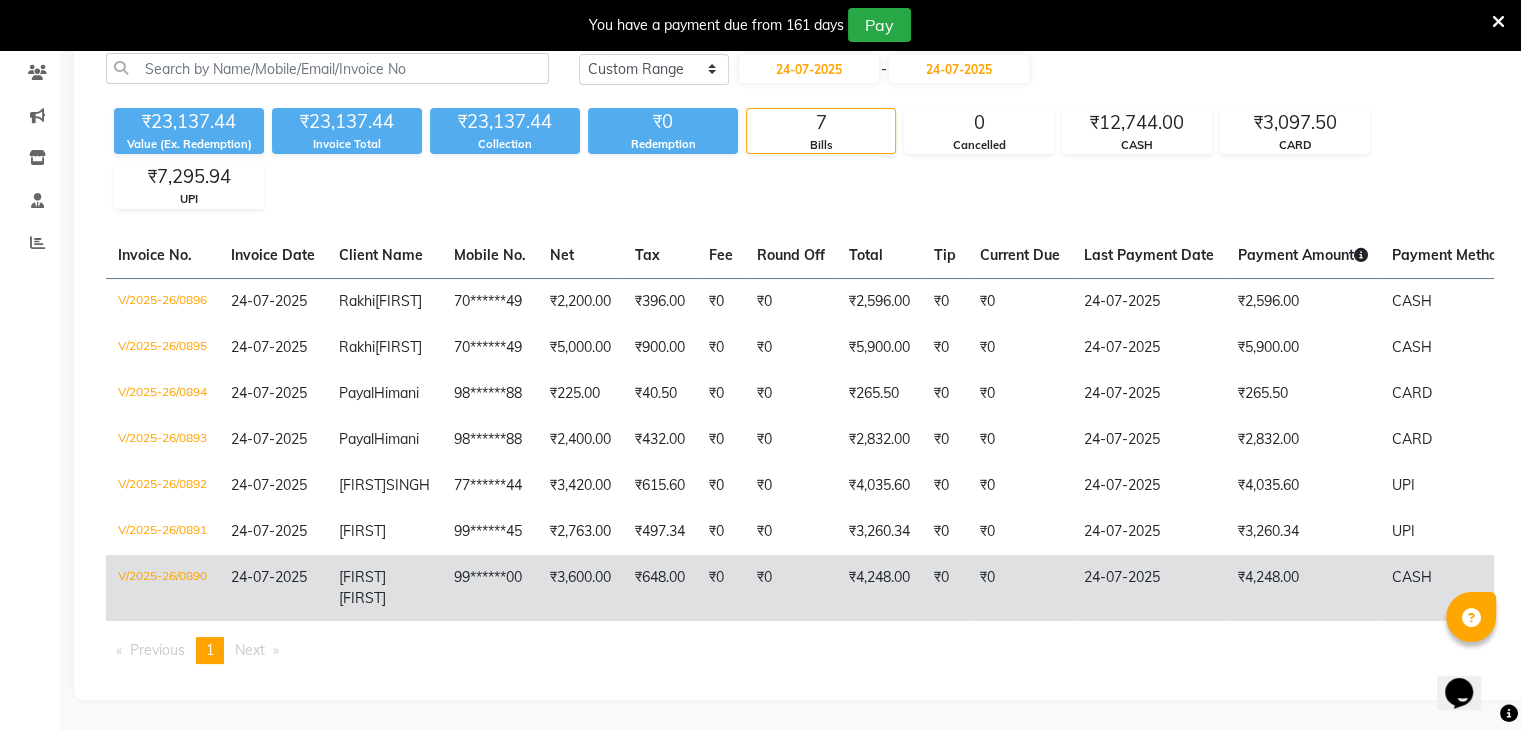 click on "₹648.00" 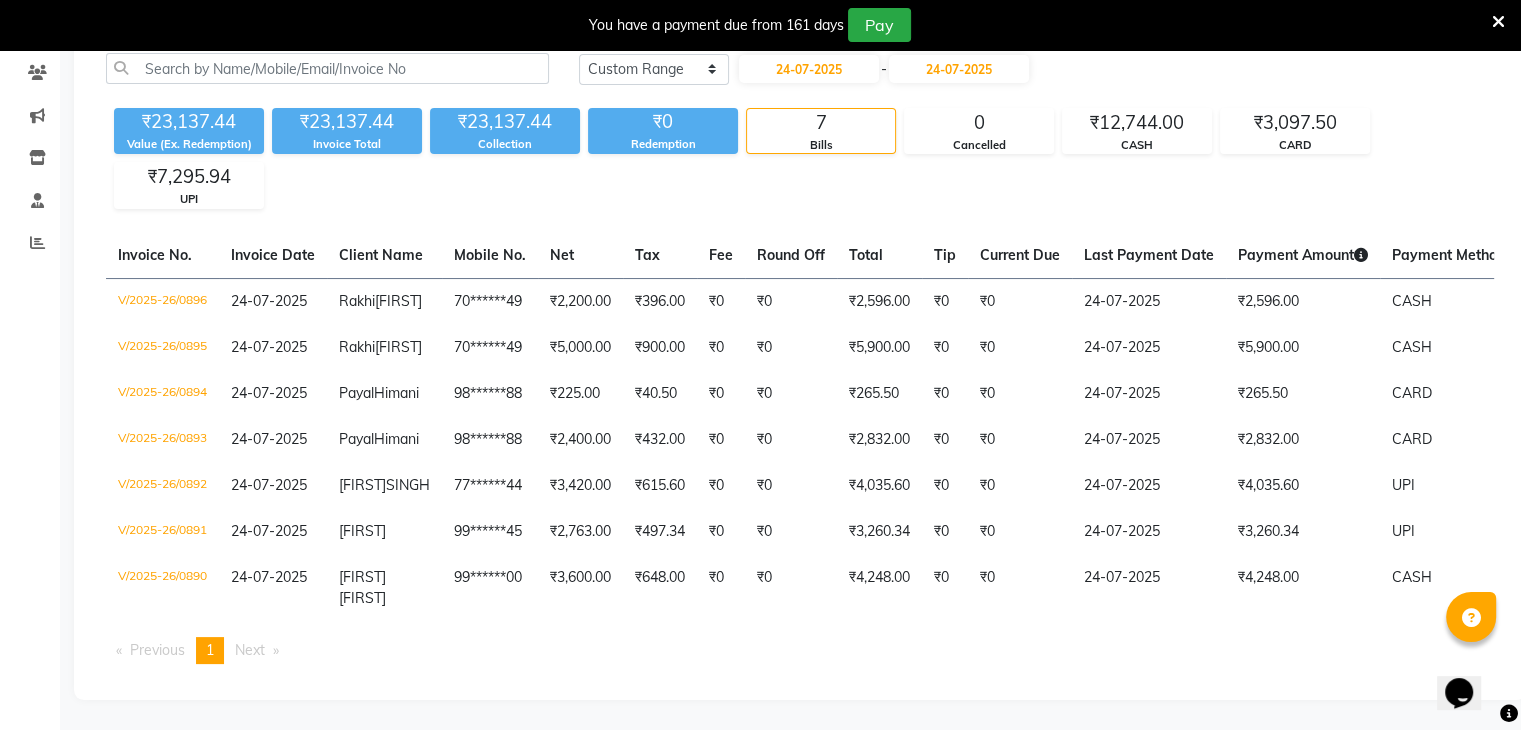 scroll, scrollTop: 20, scrollLeft: 0, axis: vertical 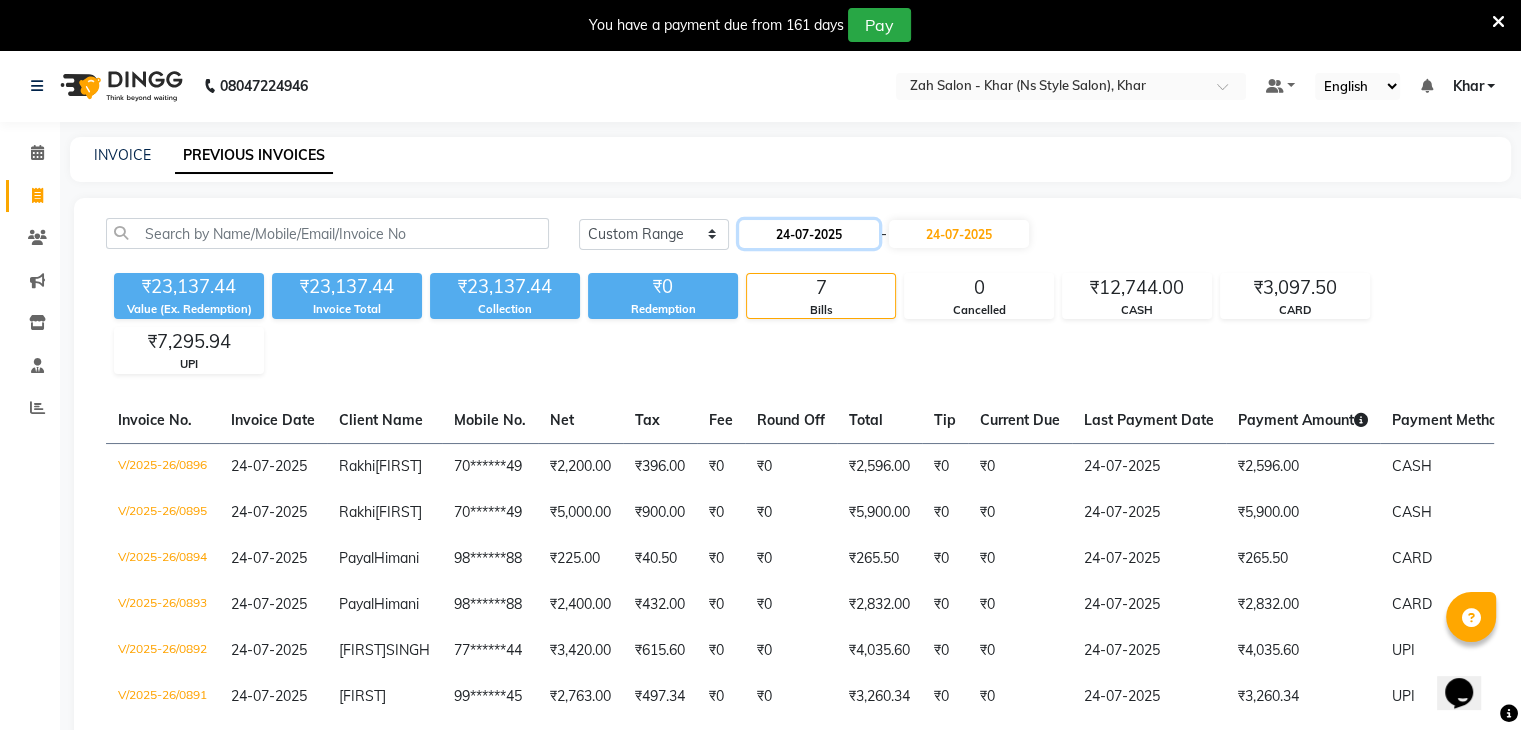 click on "24-07-2025" 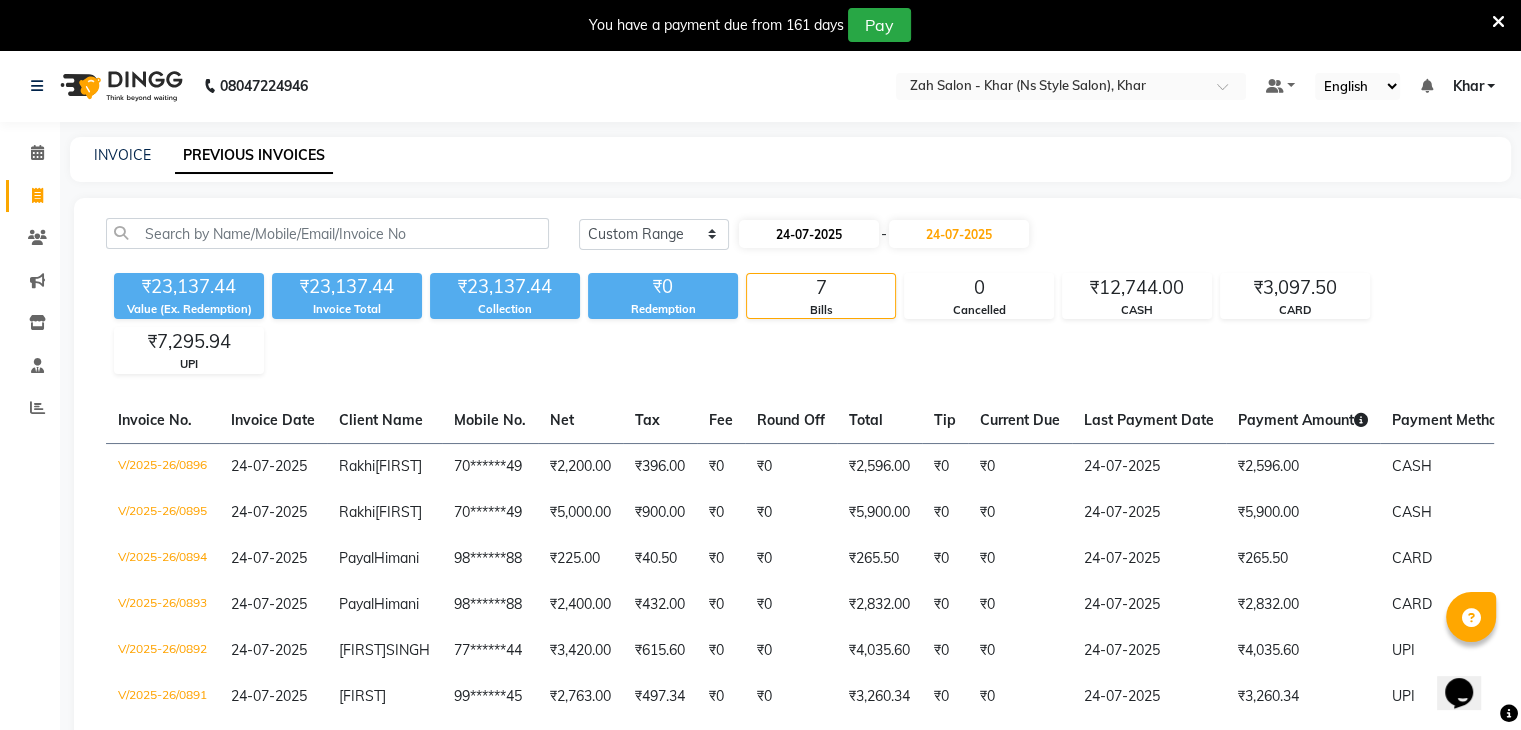 select on "7" 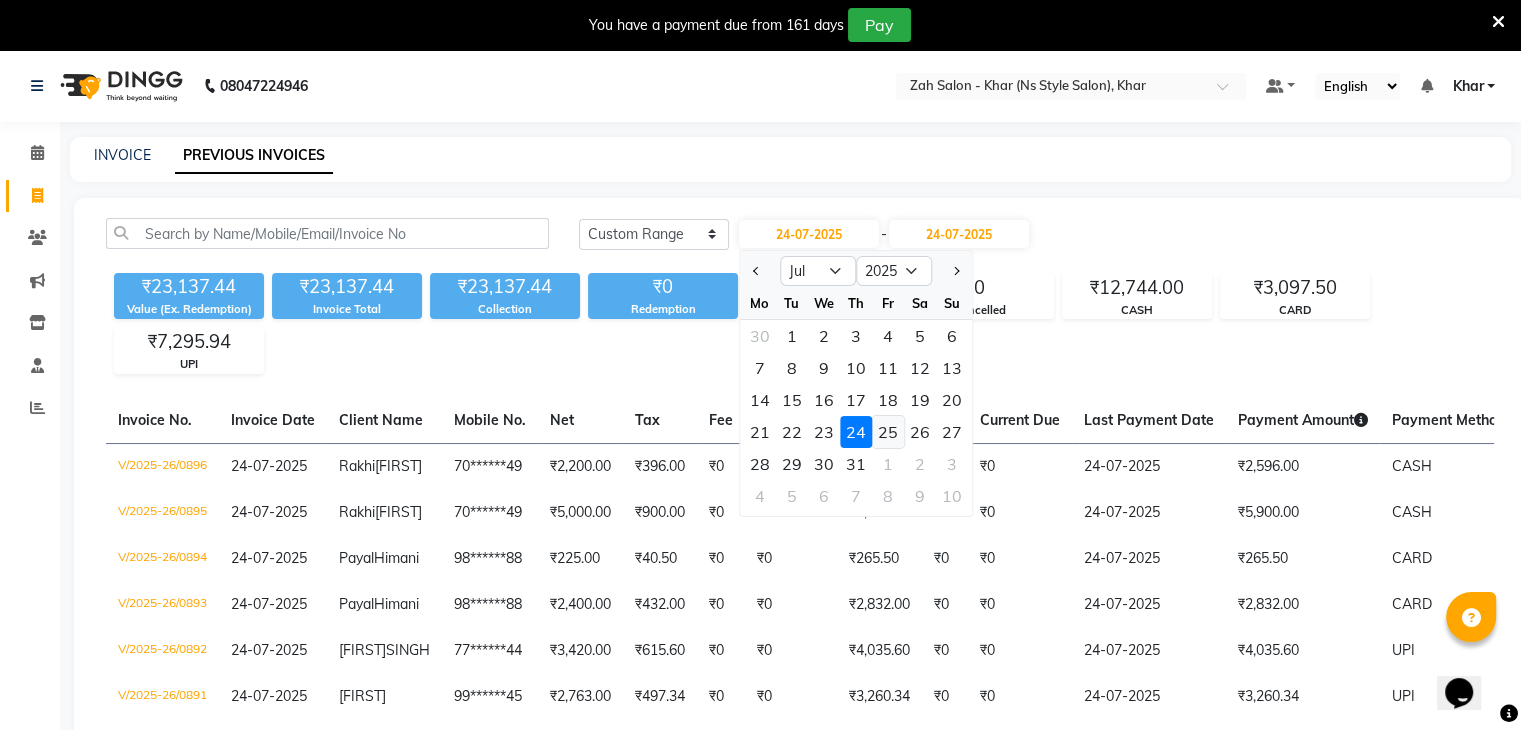 click on "25" 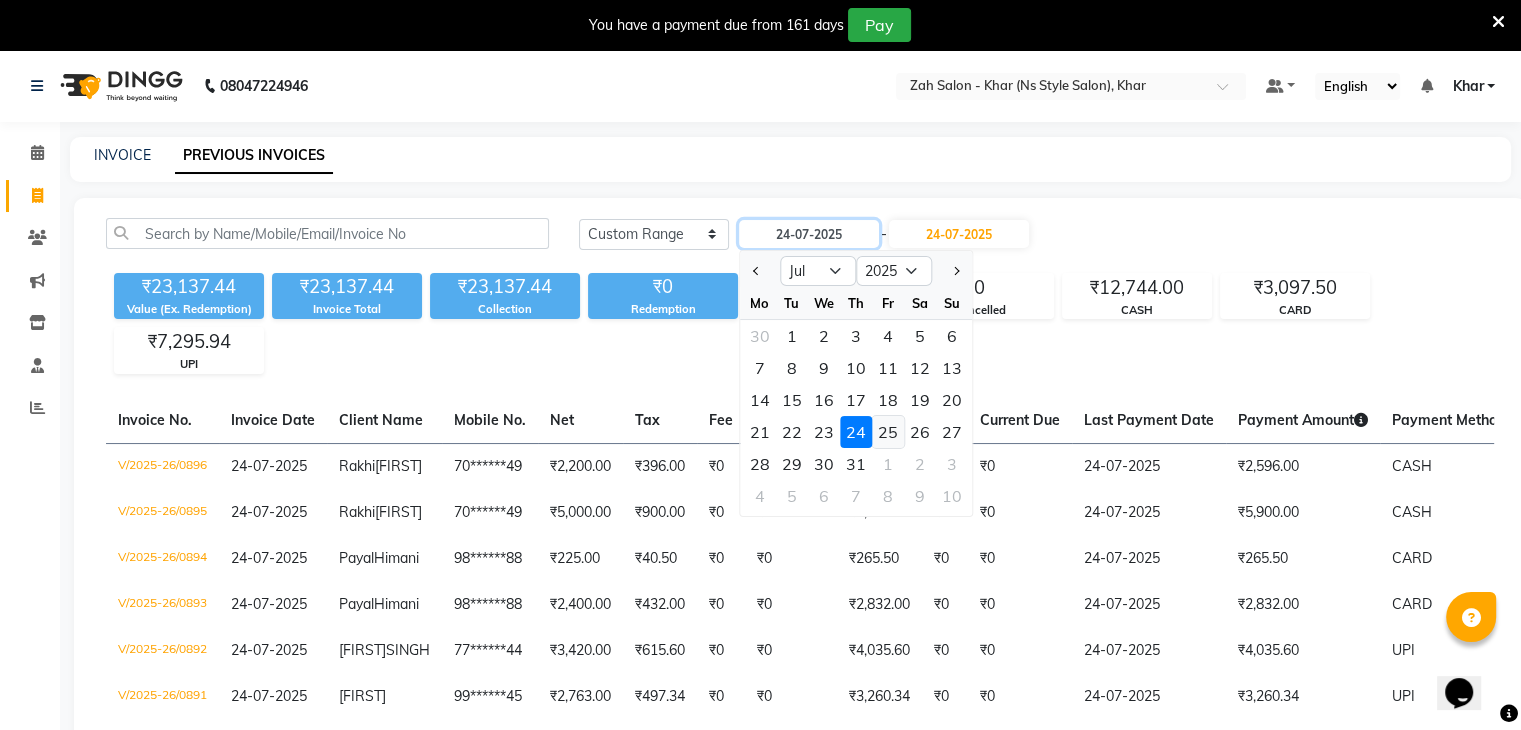 type on "25-07-2025" 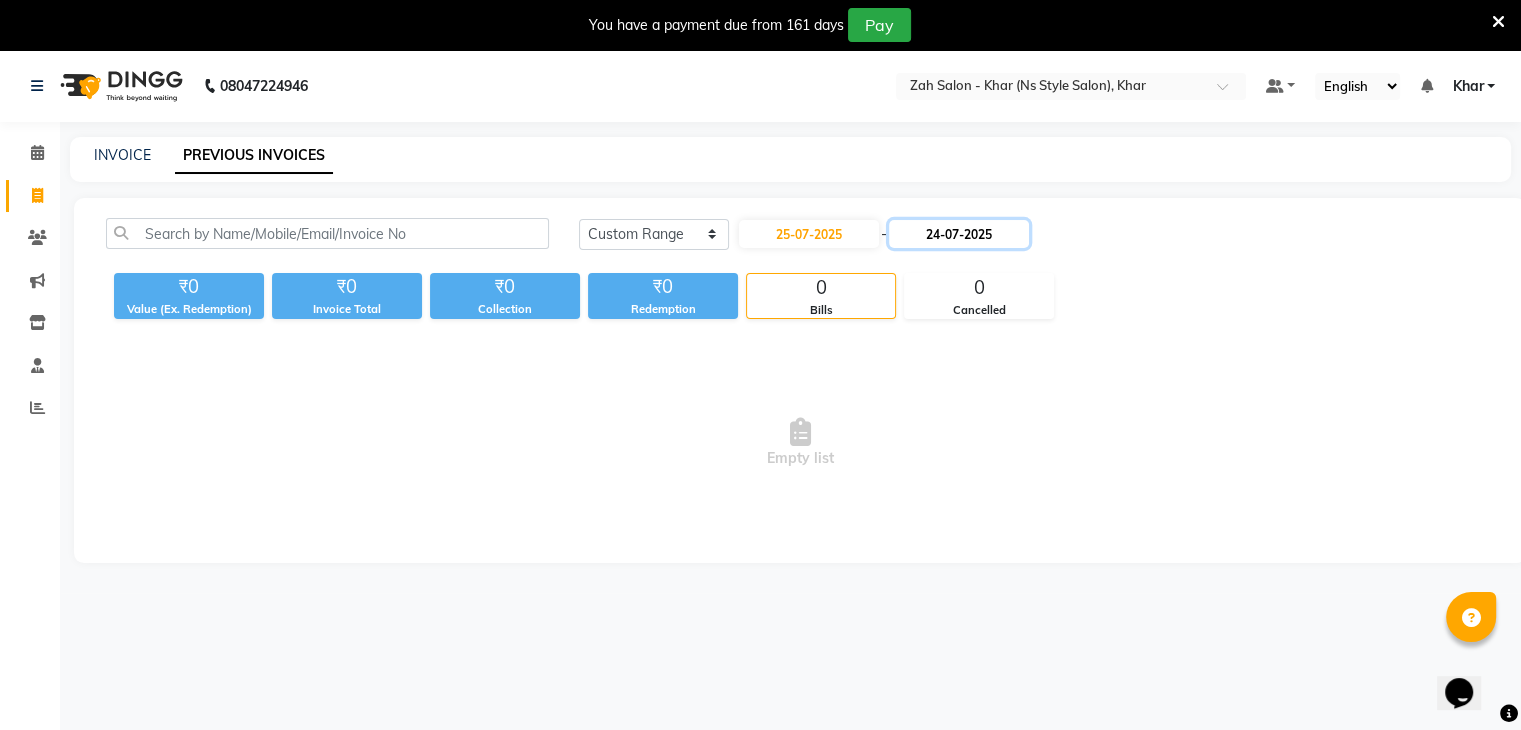 click on "24-07-2025" 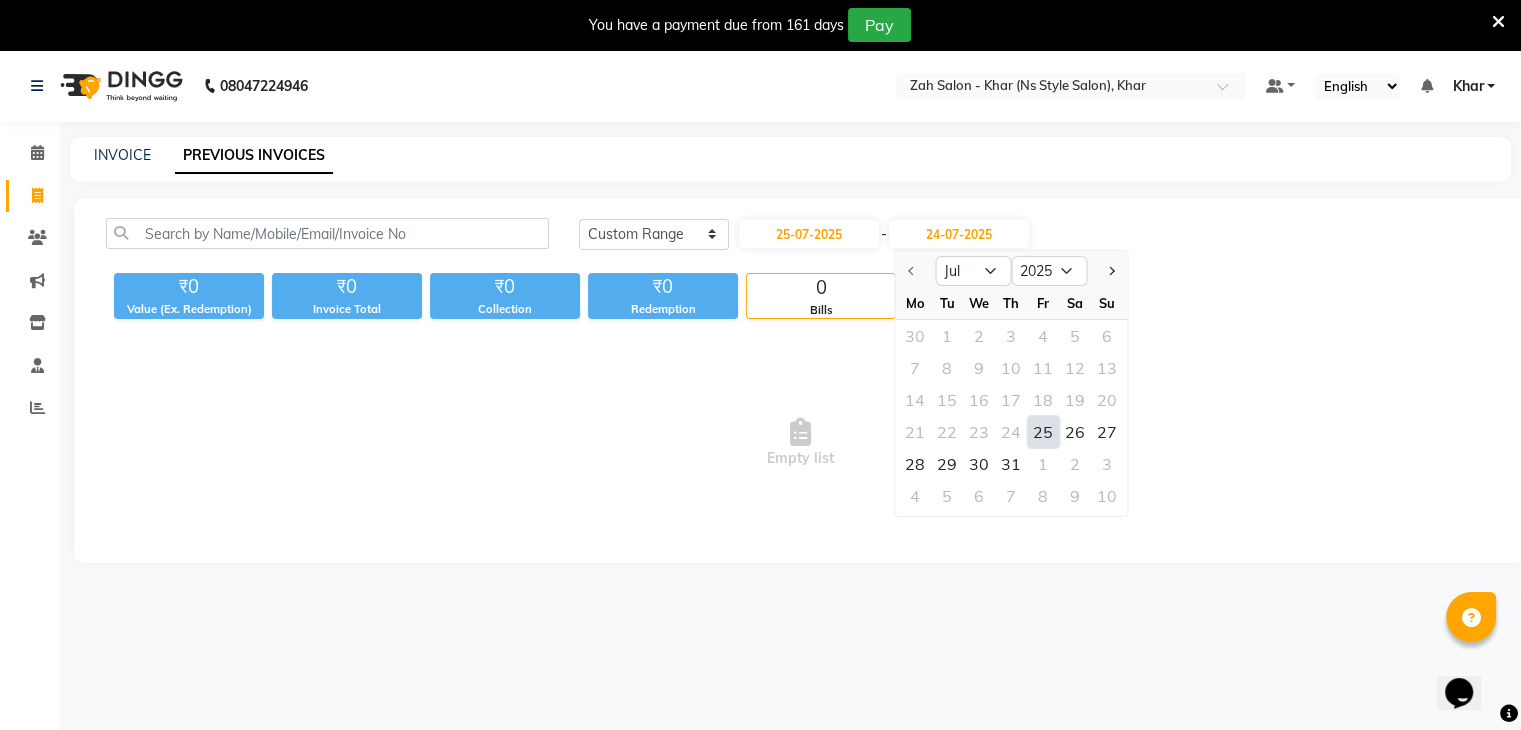 click on "25" 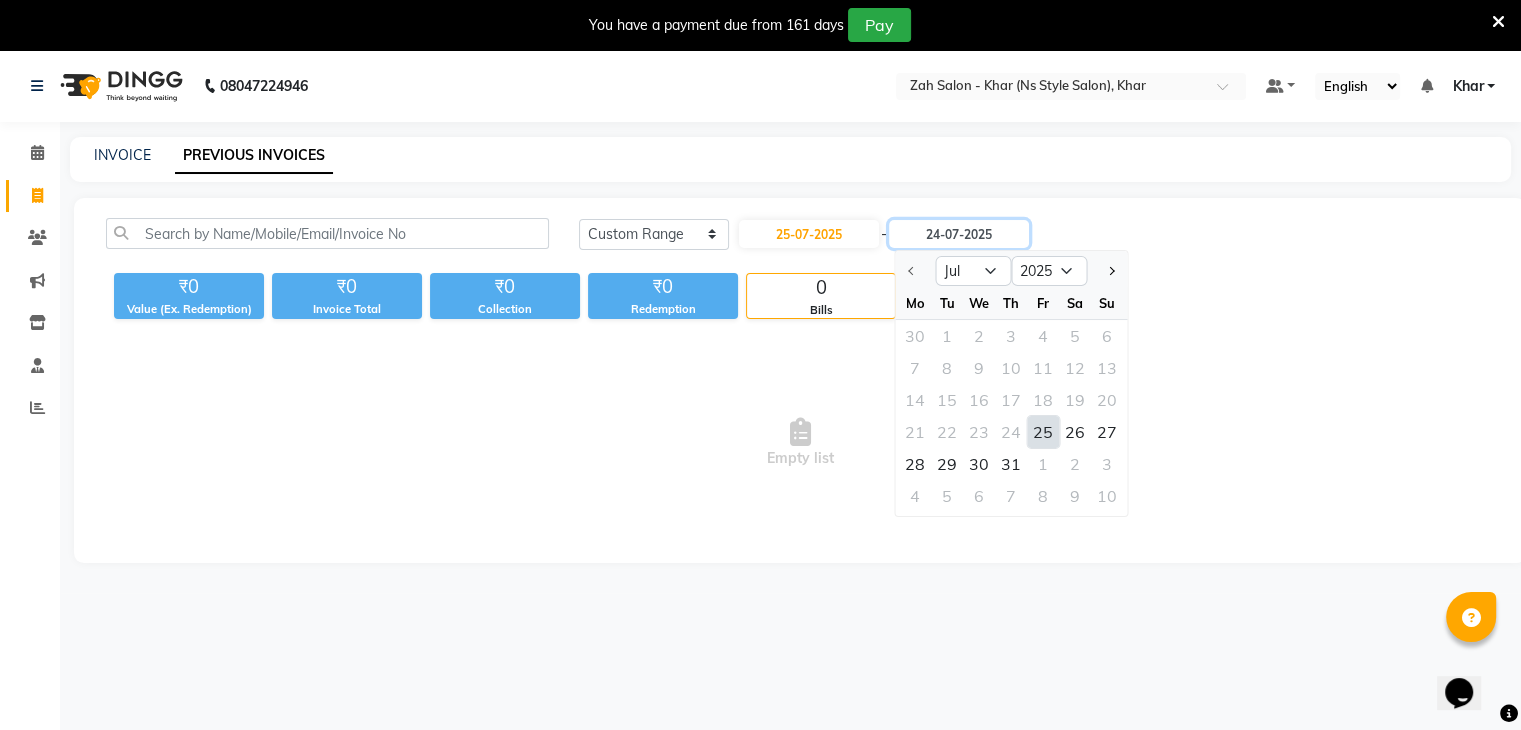 type on "25-07-2025" 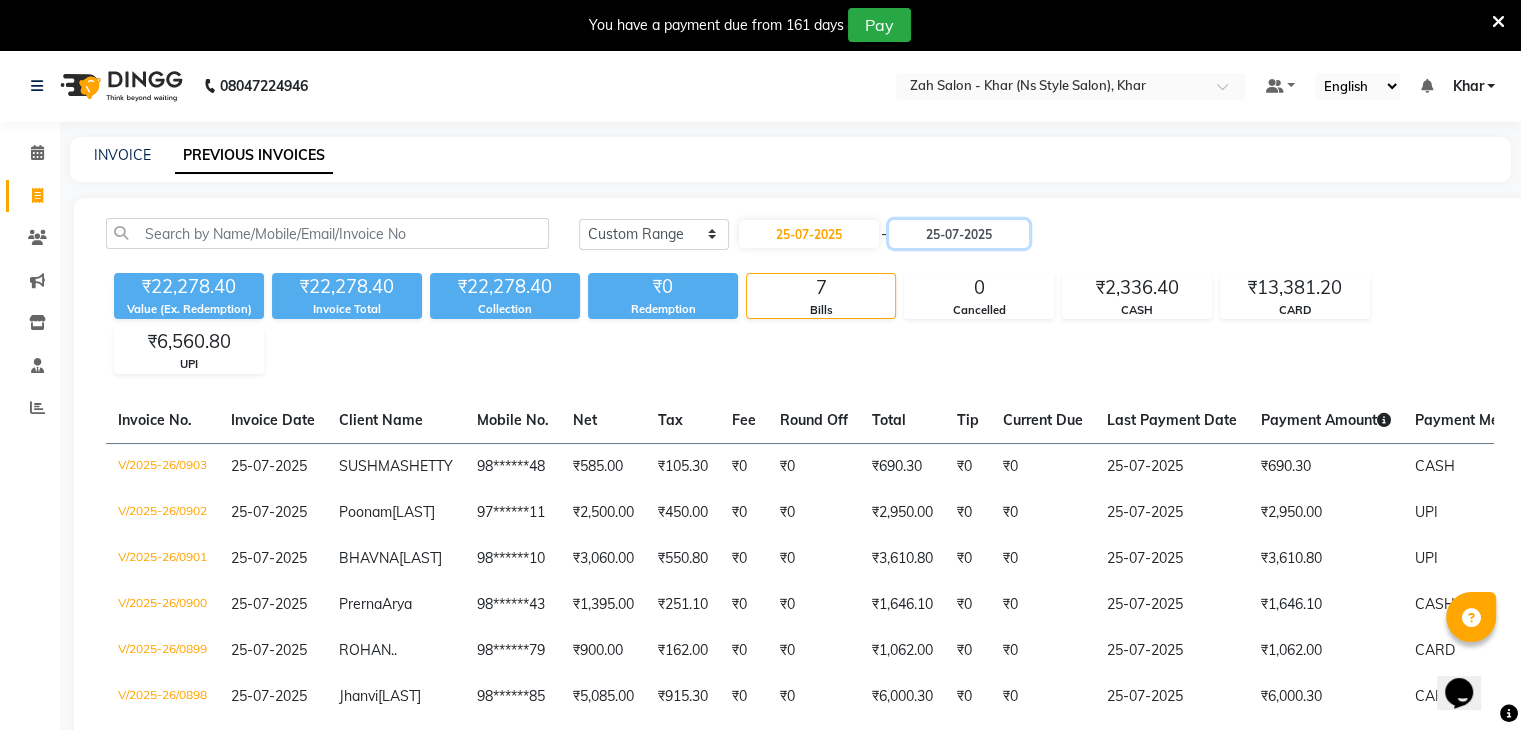 scroll, scrollTop: 260, scrollLeft: 0, axis: vertical 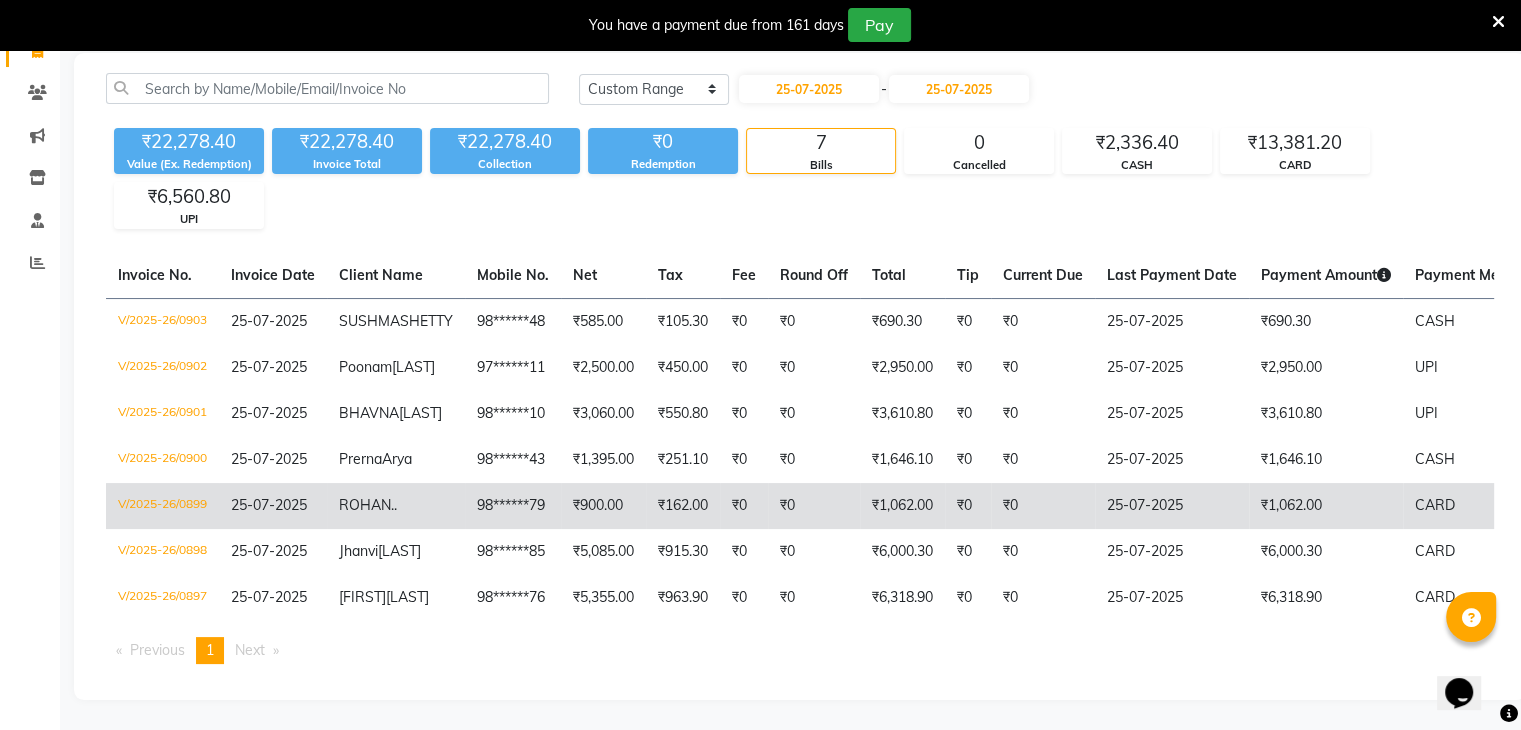 click on "₹900.00" 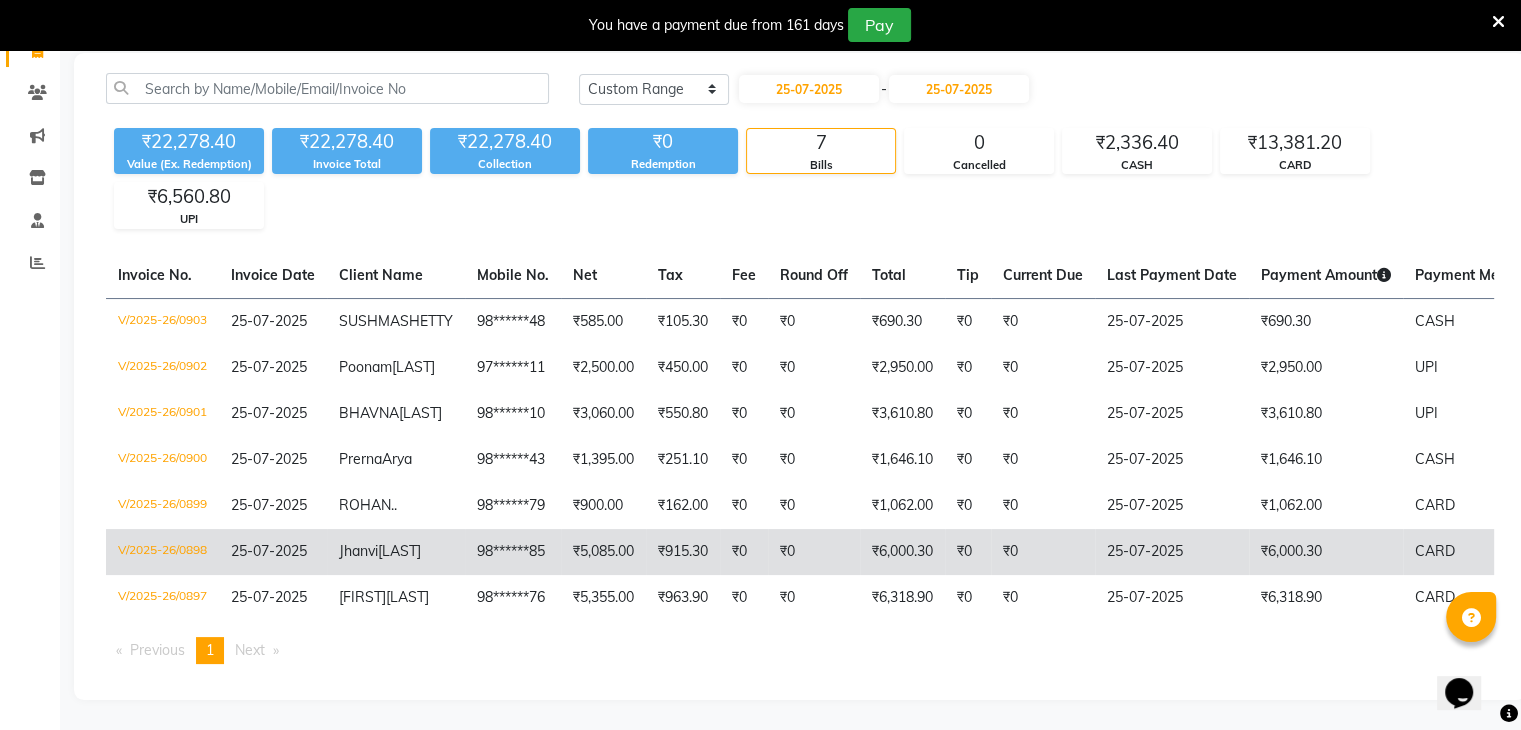 click on "₹5,085.00" 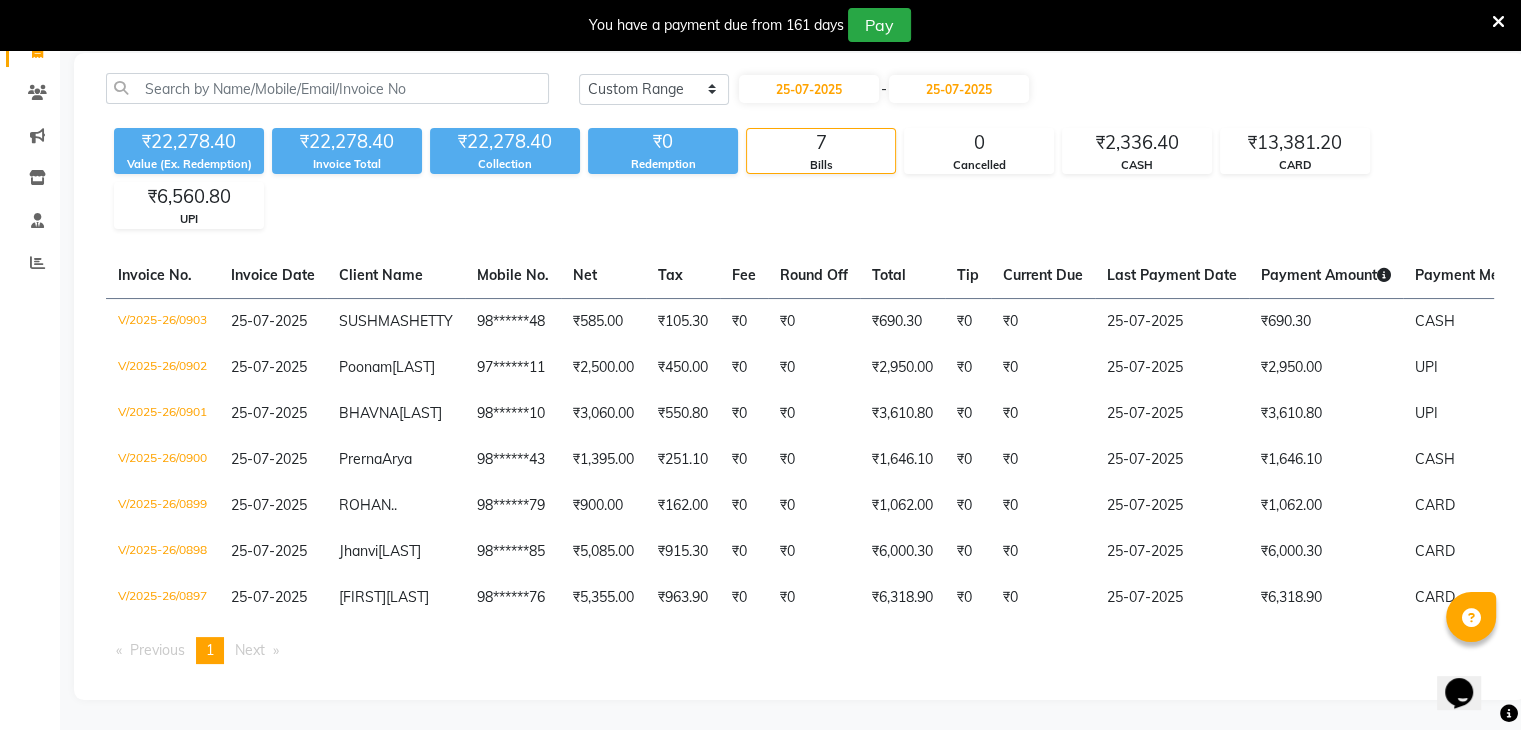 scroll, scrollTop: 0, scrollLeft: 0, axis: both 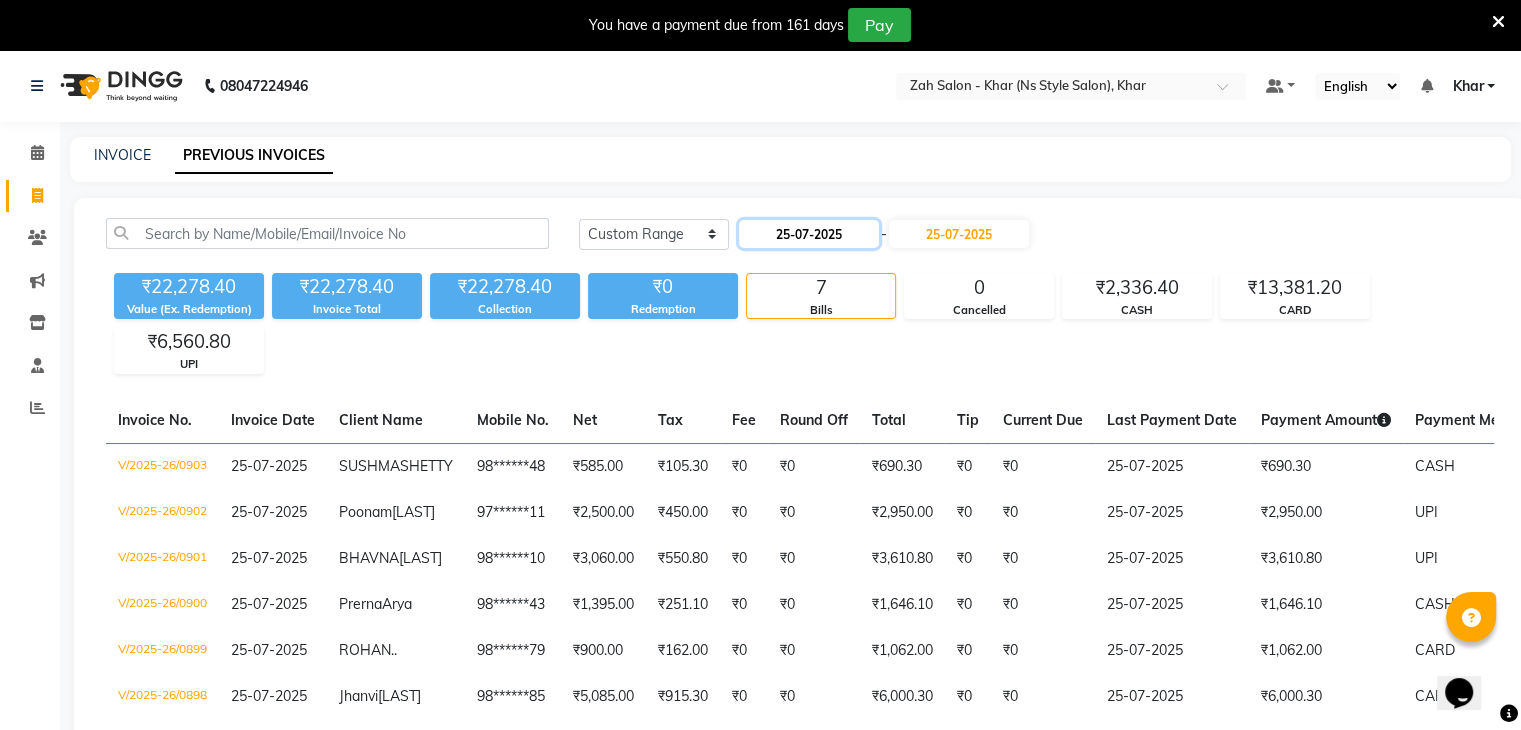 click on "25-07-2025" 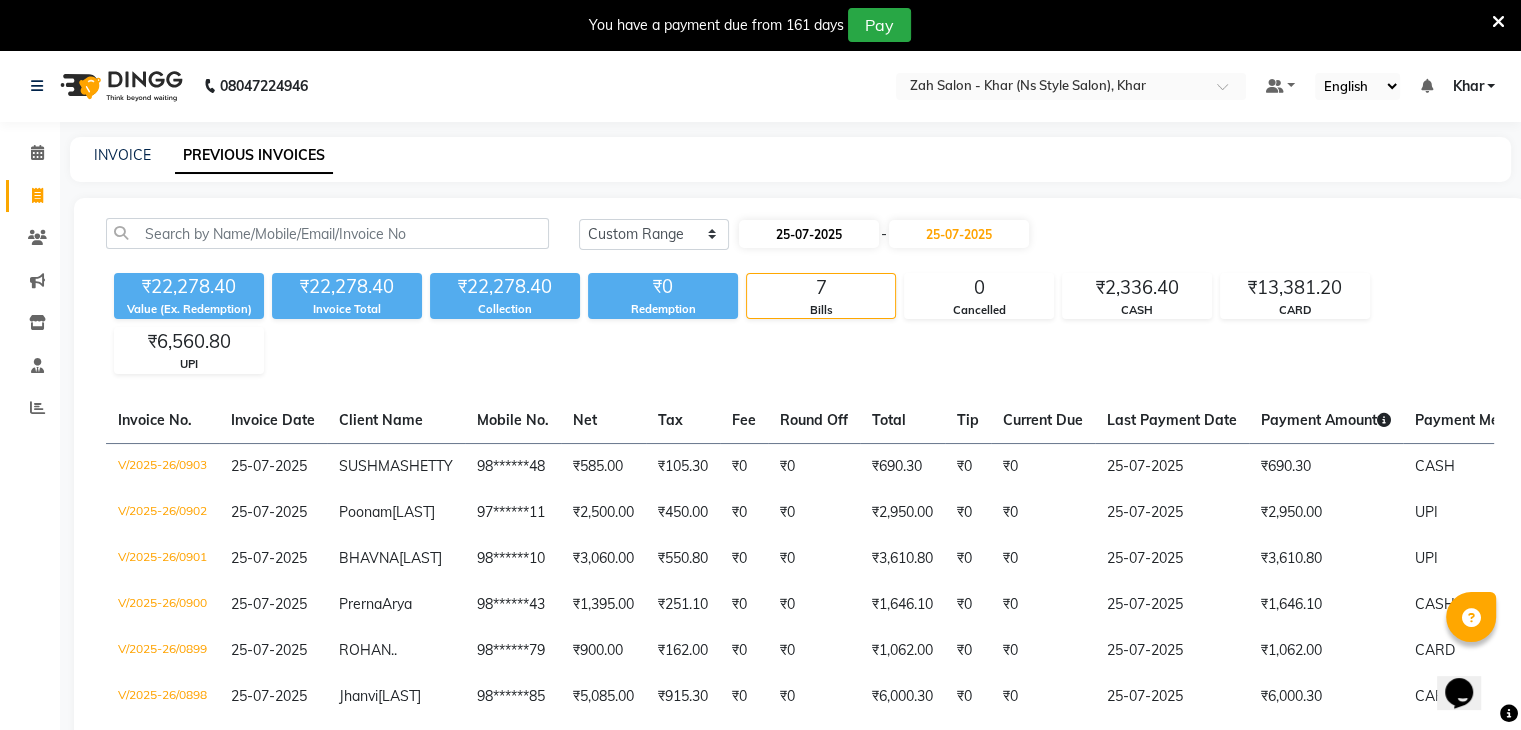 select on "7" 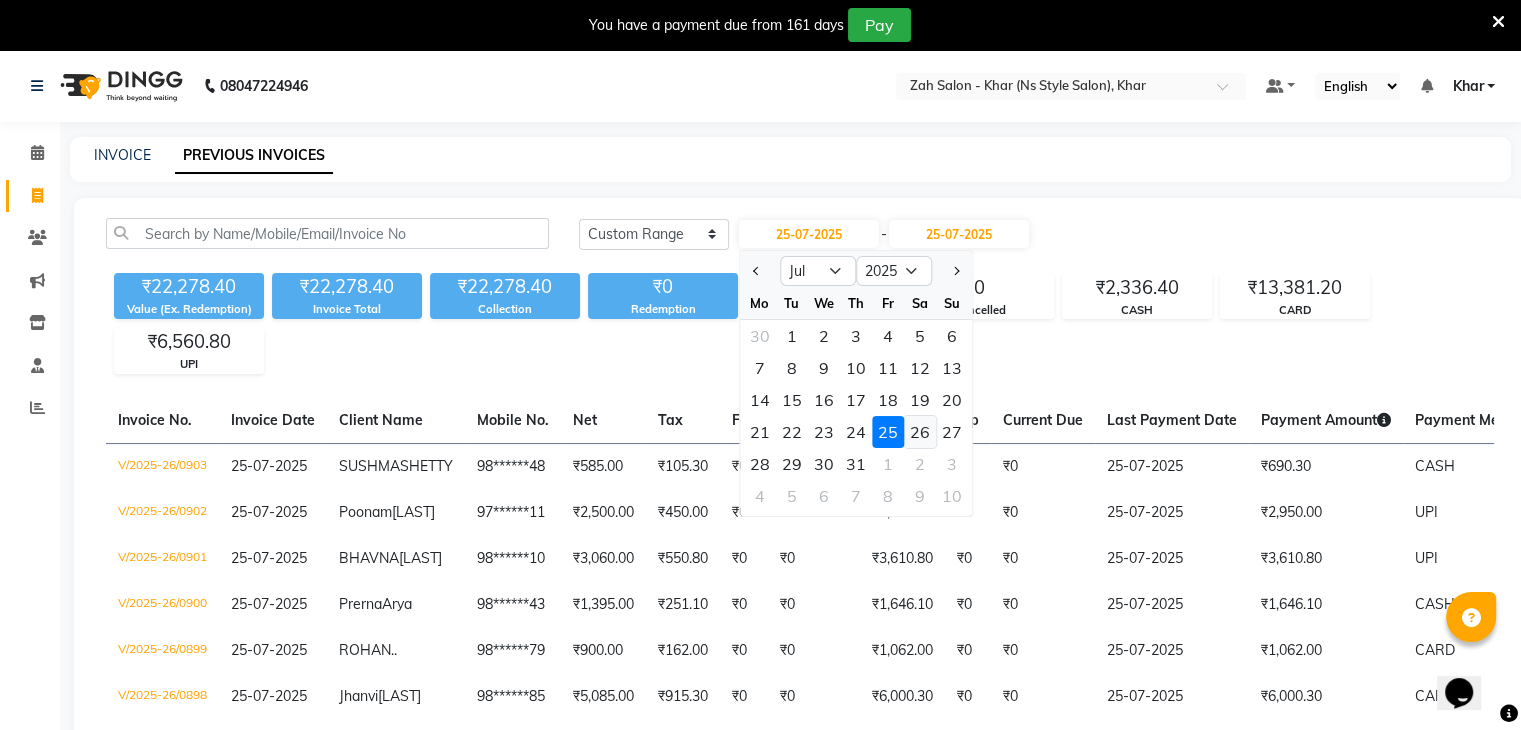 click on "26" 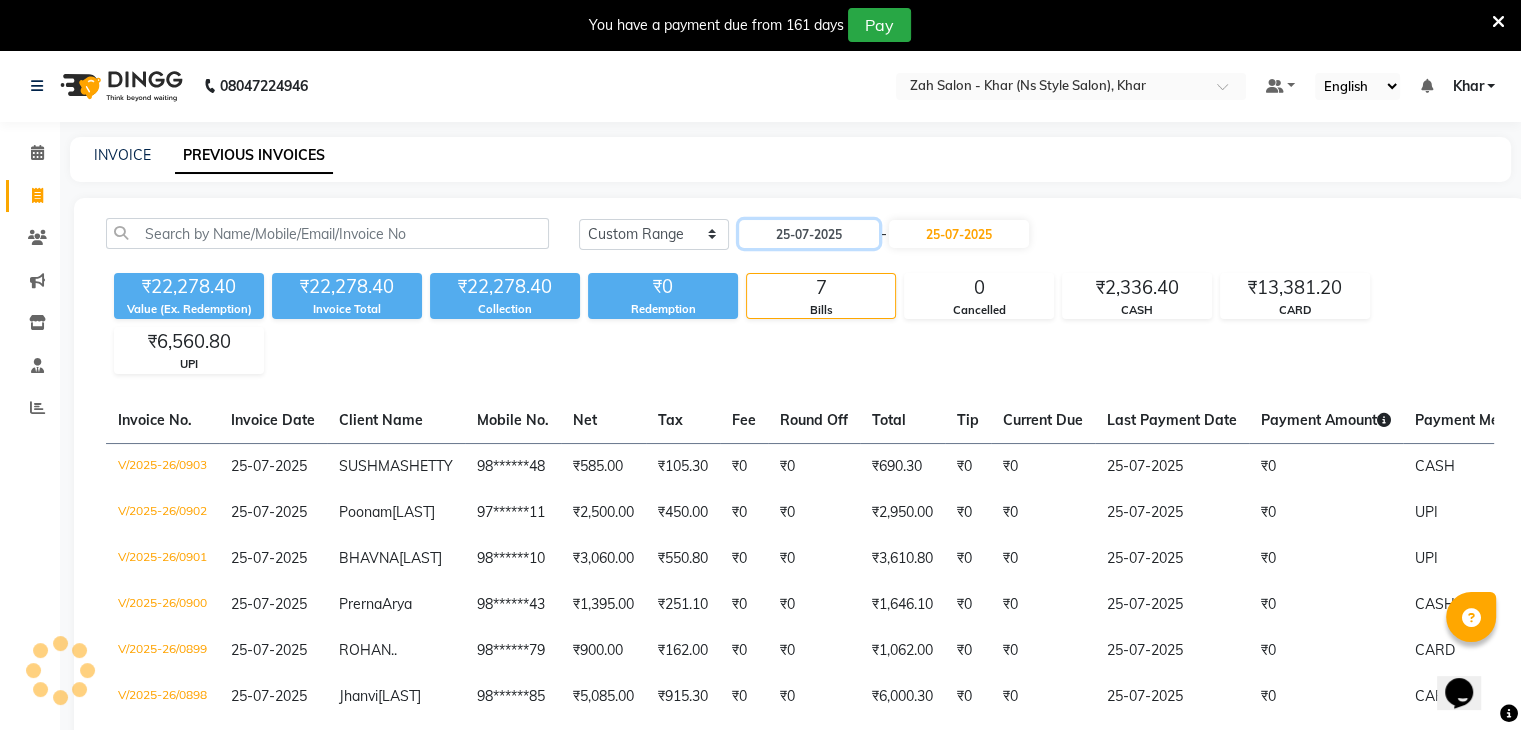 type on "26-07-2025" 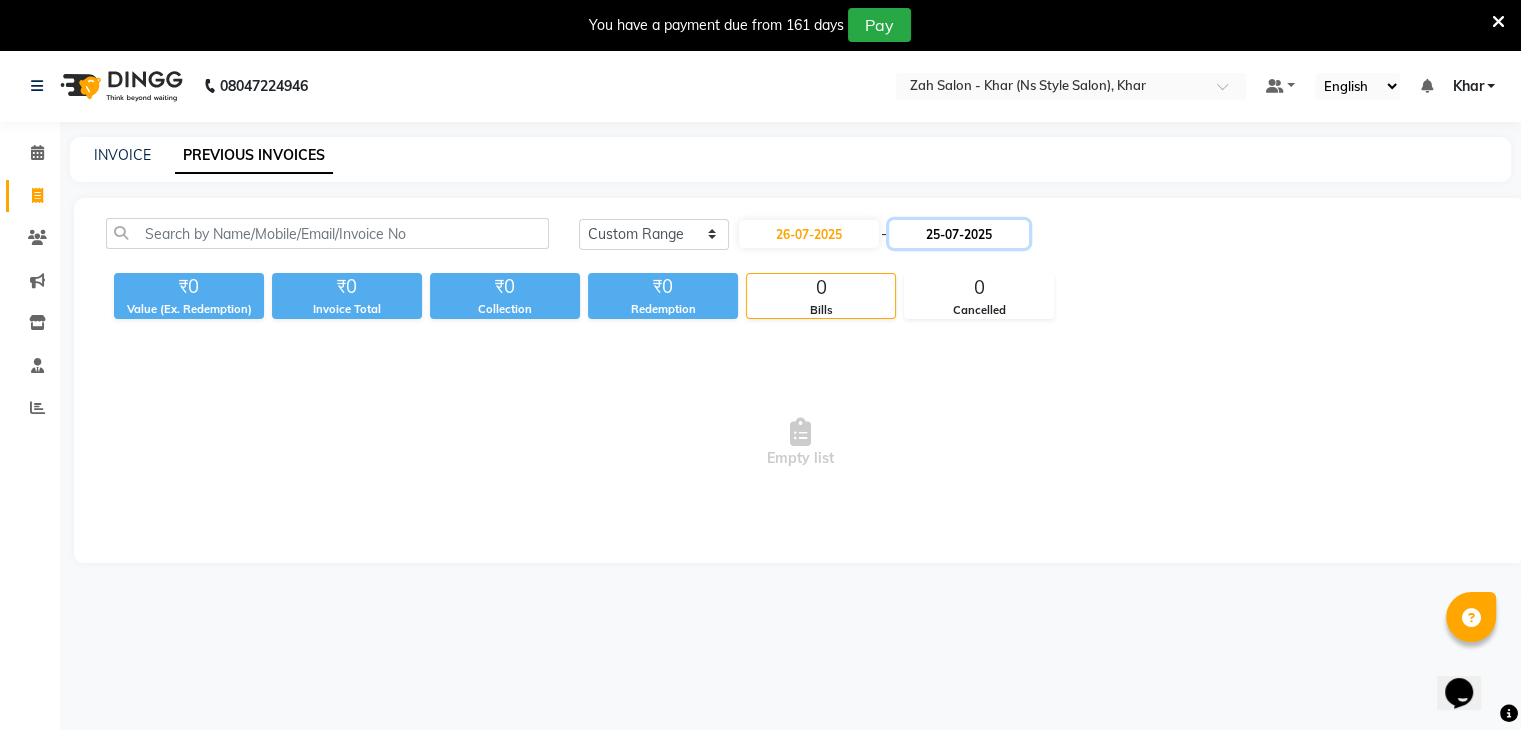 click on "25-07-2025" 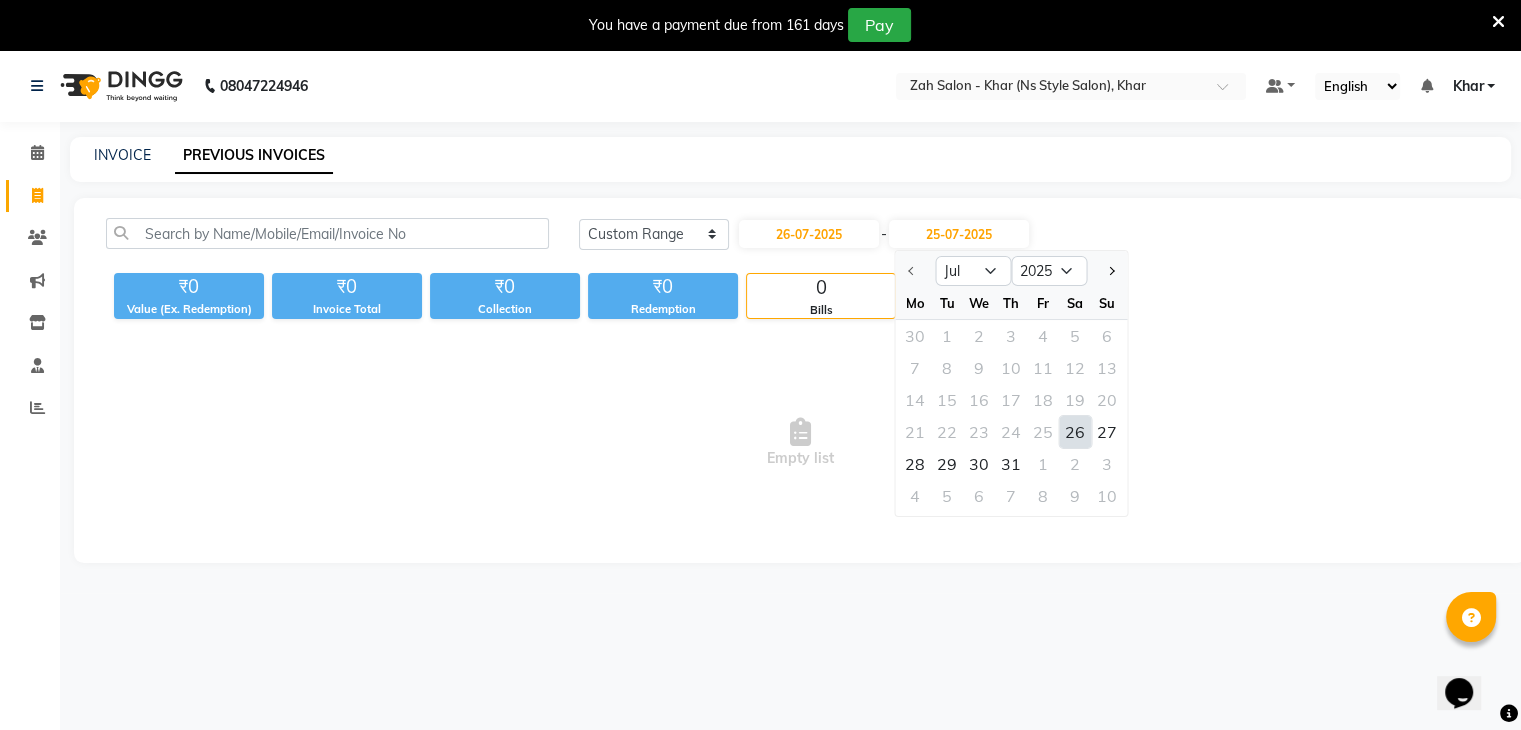 click on "26" 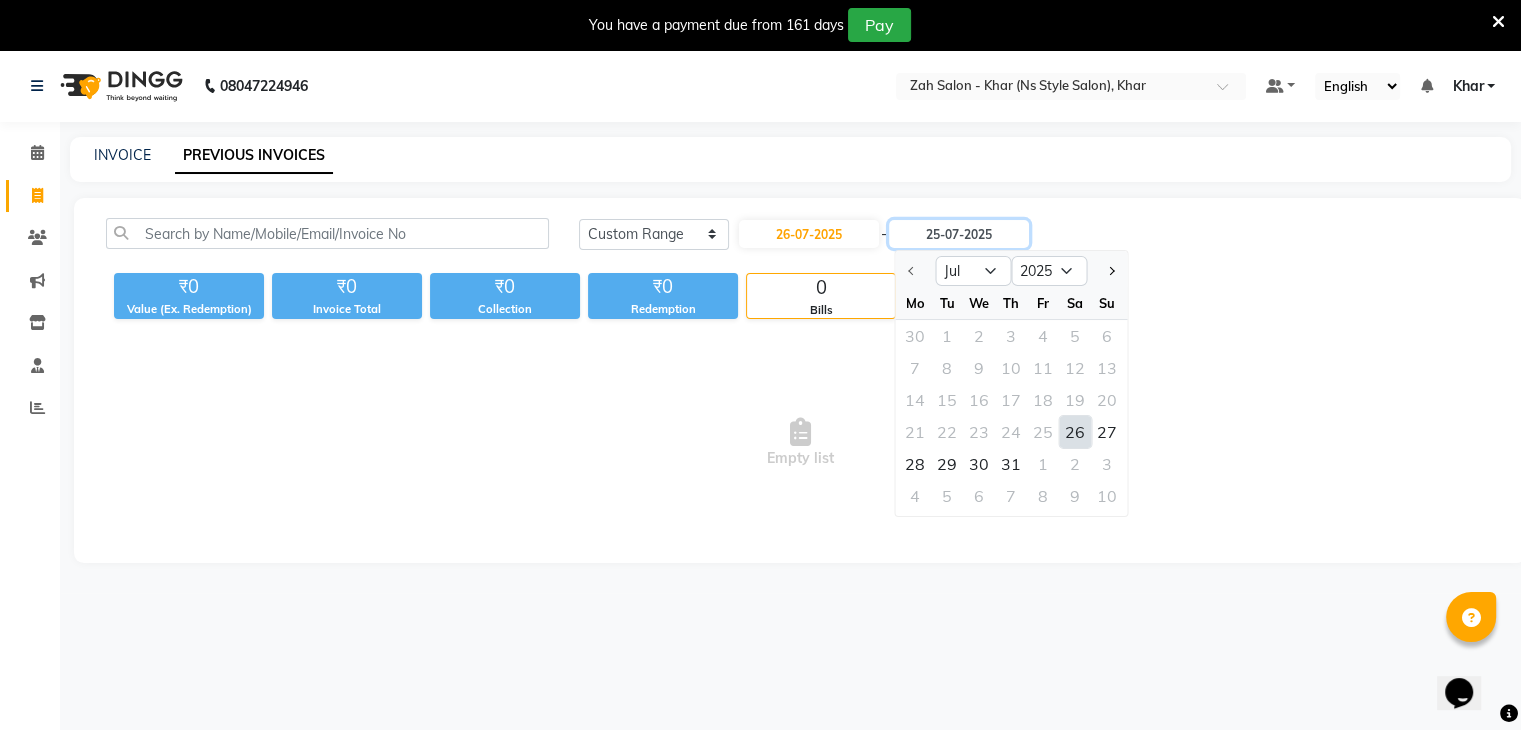 type on "26-07-2025" 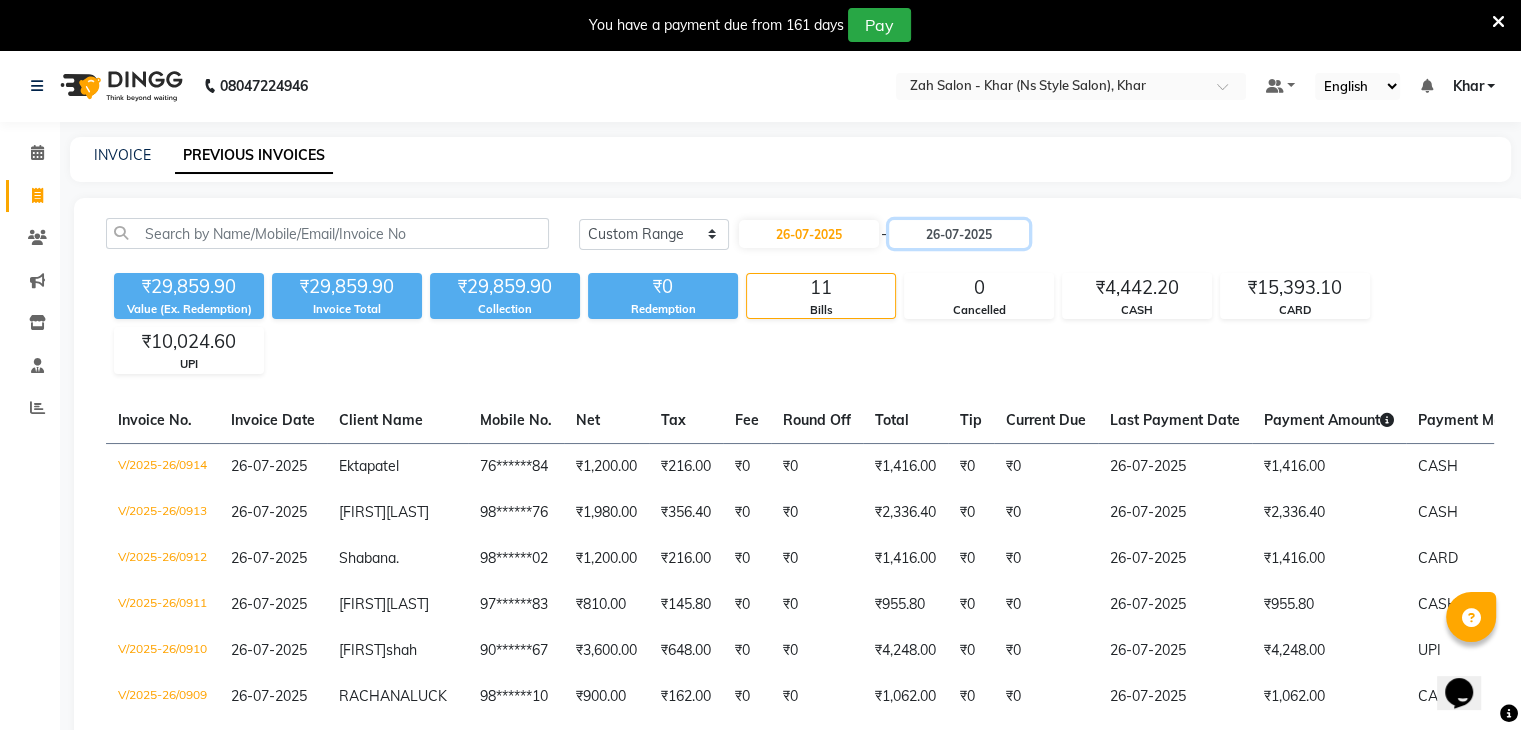 scroll, scrollTop: 464, scrollLeft: 0, axis: vertical 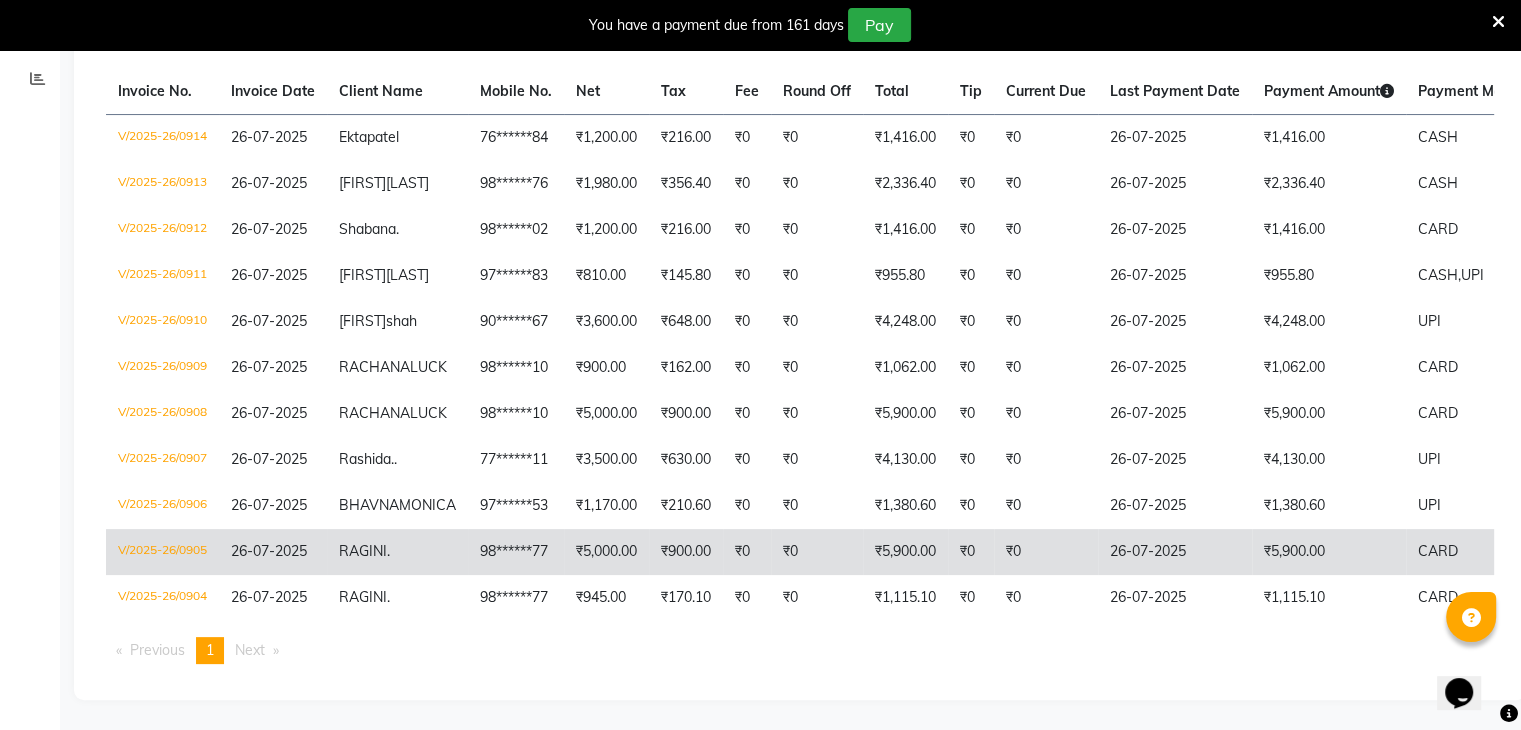 click on "₹5,000.00" 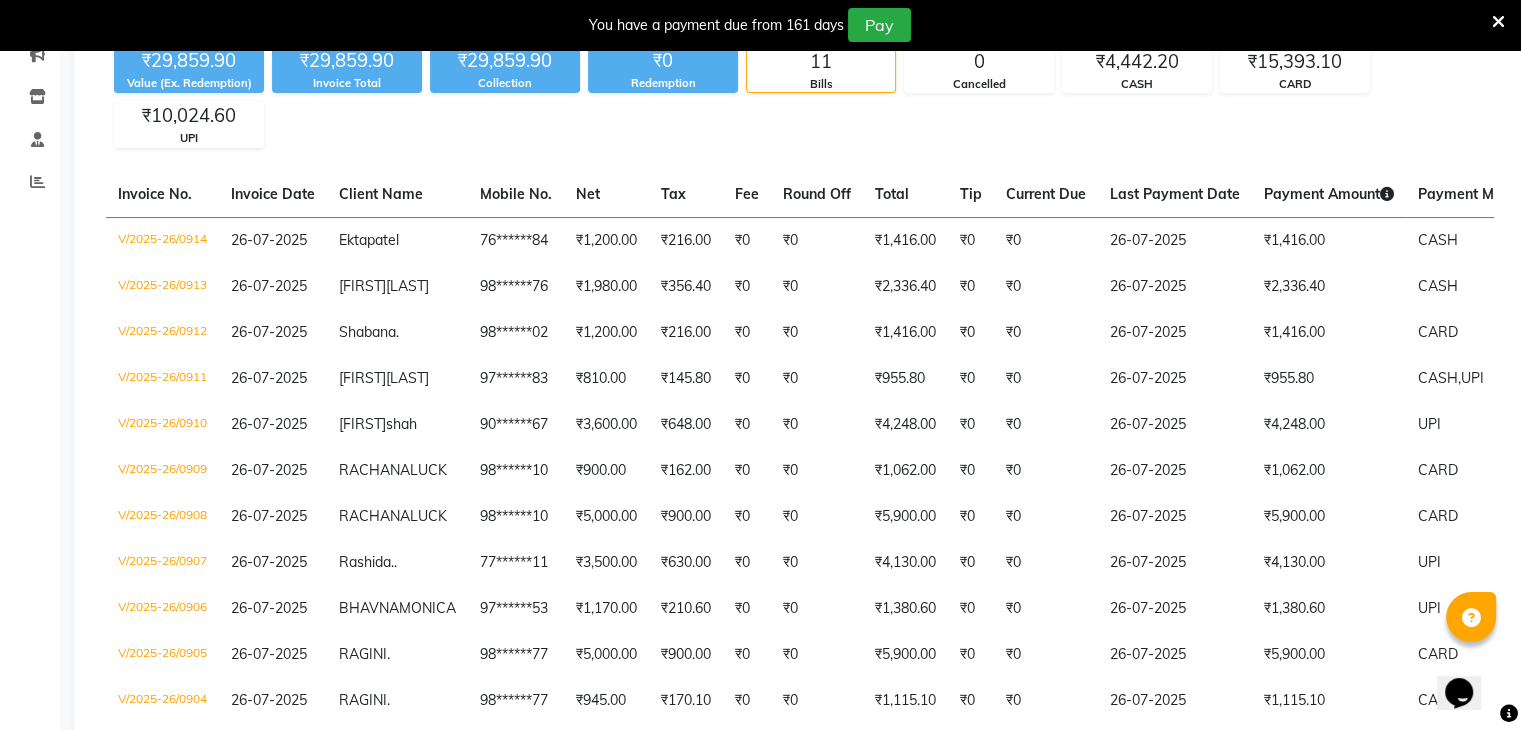 scroll, scrollTop: 224, scrollLeft: 0, axis: vertical 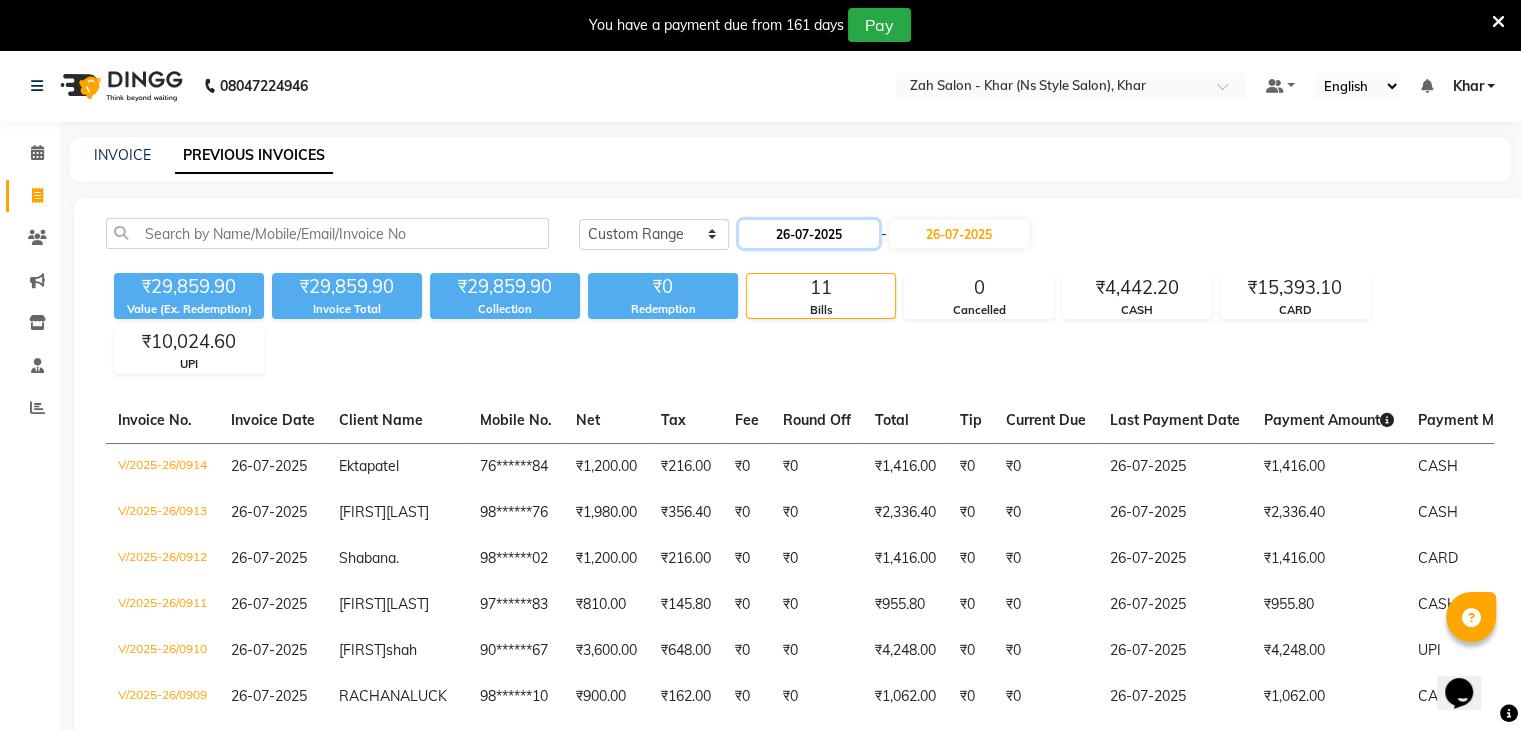 click on "26-07-2025" 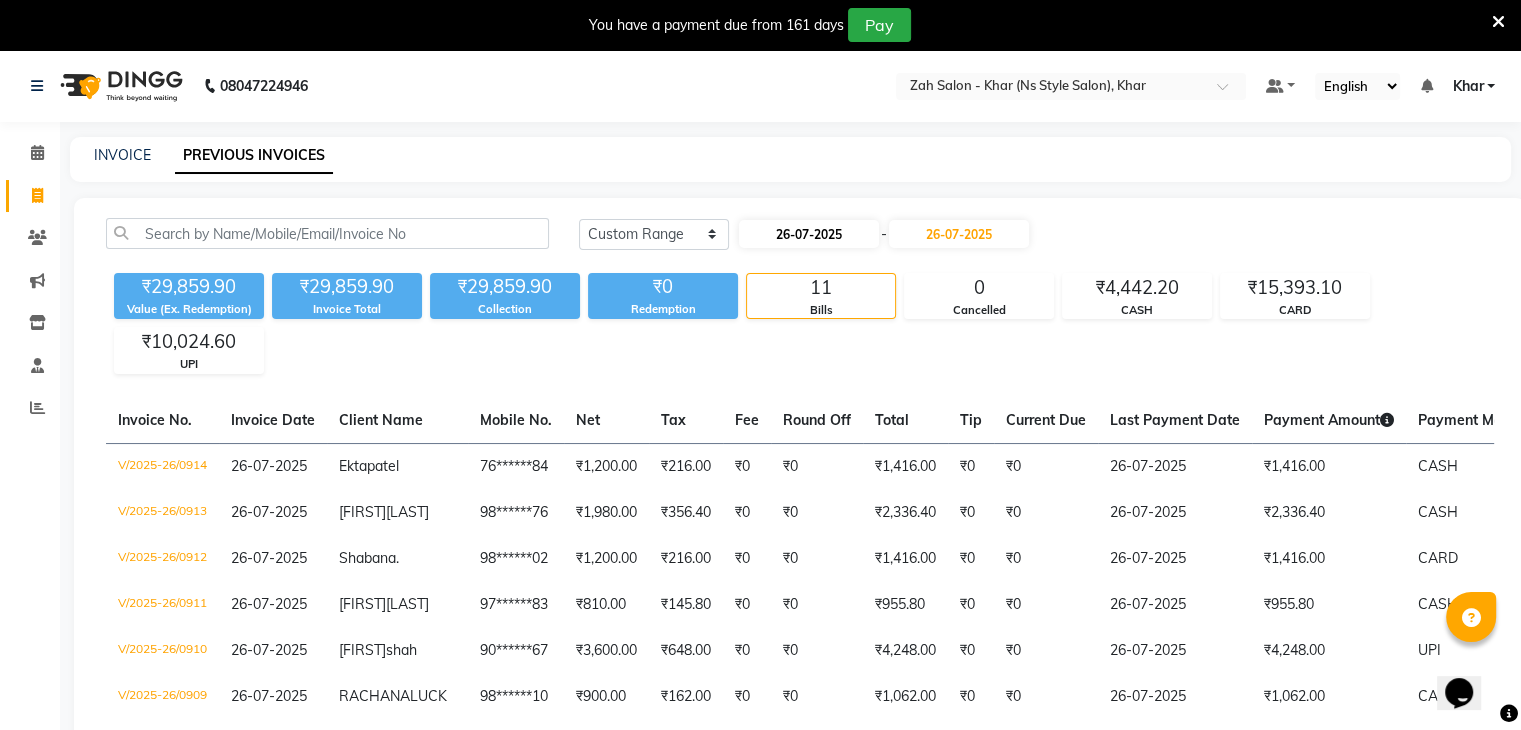 select on "7" 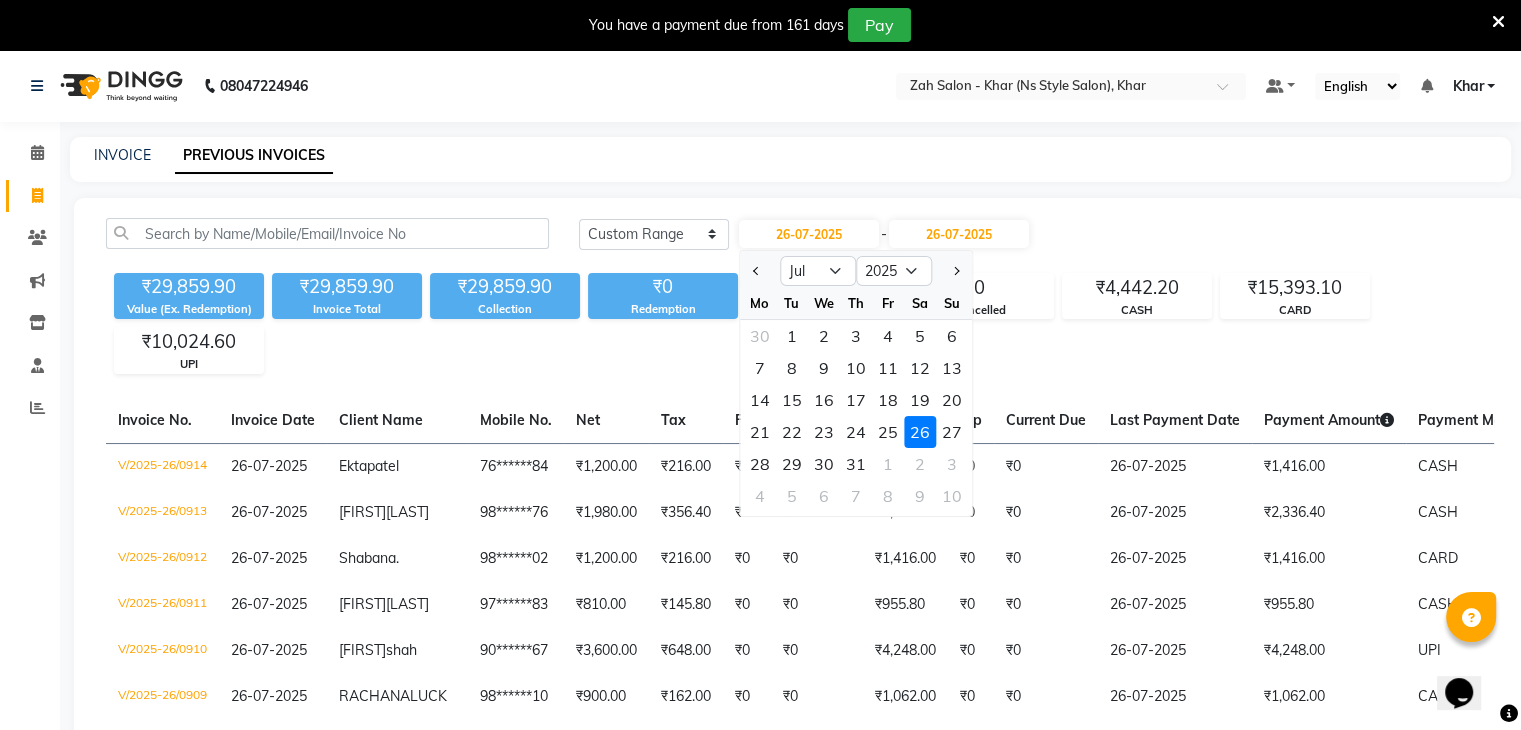 click on "26" 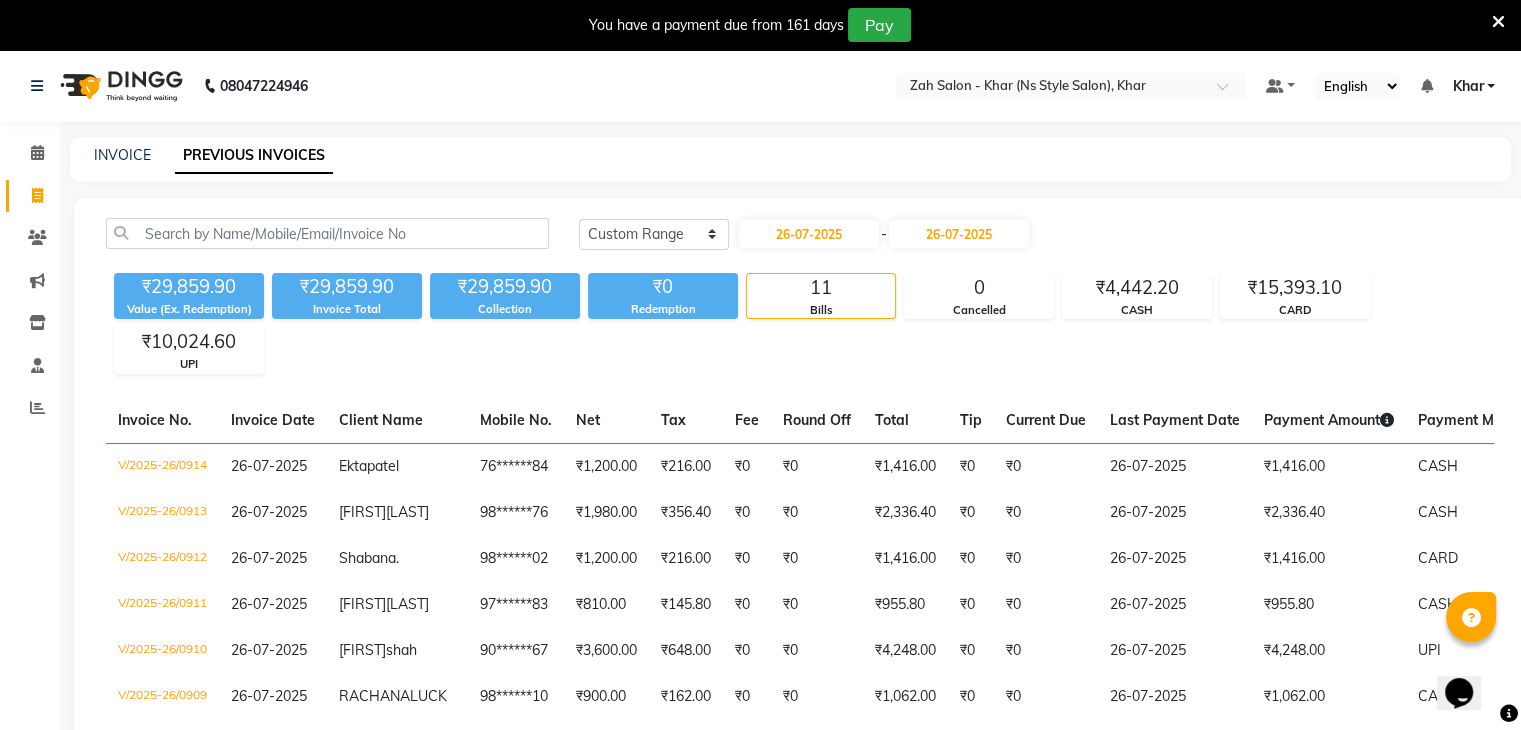 click on "Today Yesterday Custom Range 26-07-2025 - 26-07-2025 ₹29,859.90 Value (Ex. Redemption) ₹29,859.90 Invoice Total  ₹29,859.90 Collection ₹0 Redemption 11 Bills 0 Cancelled ₹4,442.20 CASH ₹15,393.10 CARD ₹10,024.60 UPI  Invoice No.   Invoice Date   Client Name   Mobile No.   Net   Tax   Fee   Round Off   Total   Tip   Current Due   Last Payment Date   Payment Amount   Payment Methods   Cancel Reason   Status   V/2025-26/0914  26-07-2025 Ekta  patel 76******84 ₹1,200.00 ₹216.00  ₹0  ₹0 ₹1,416.00 ₹0 ₹0 26-07-2025 ₹1,416.00  CASH - PAID  V/2025-26/0913  26-07-2025 HEMANTI  SUTARIA 98******76 ₹1,980.00 ₹356.40  ₹0  ₹0 ₹2,336.40 ₹0 ₹0 26-07-2025 ₹2,336.40  CASH - PAID  V/2025-26/0912  26-07-2025 Shabana  . 98******02 ₹1,200.00 ₹216.00  ₹0  ₹0 ₹1,416.00 ₹0 ₹0 26-07-2025 ₹1,416.00  CARD - PAID  V/2025-26/0911  26-07-2025 Indrani  Chatterjee 97******83 ₹810.00 ₹145.80  ₹0  ₹0 ₹955.80 ₹0 ₹0 26-07-2025 ₹955.80  CASH,  UPI - PAID  V/2025-26/0910" 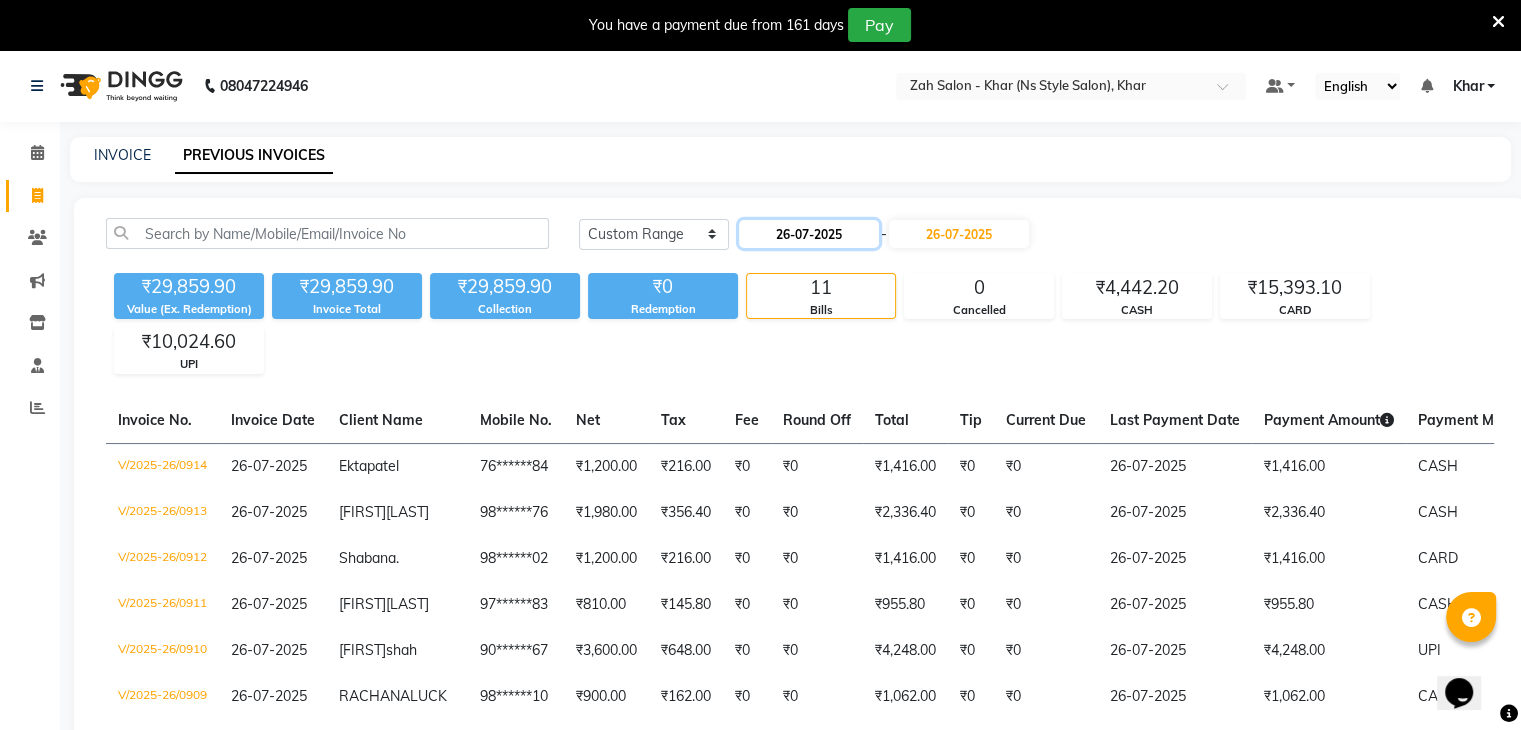 click on "26-07-2025" 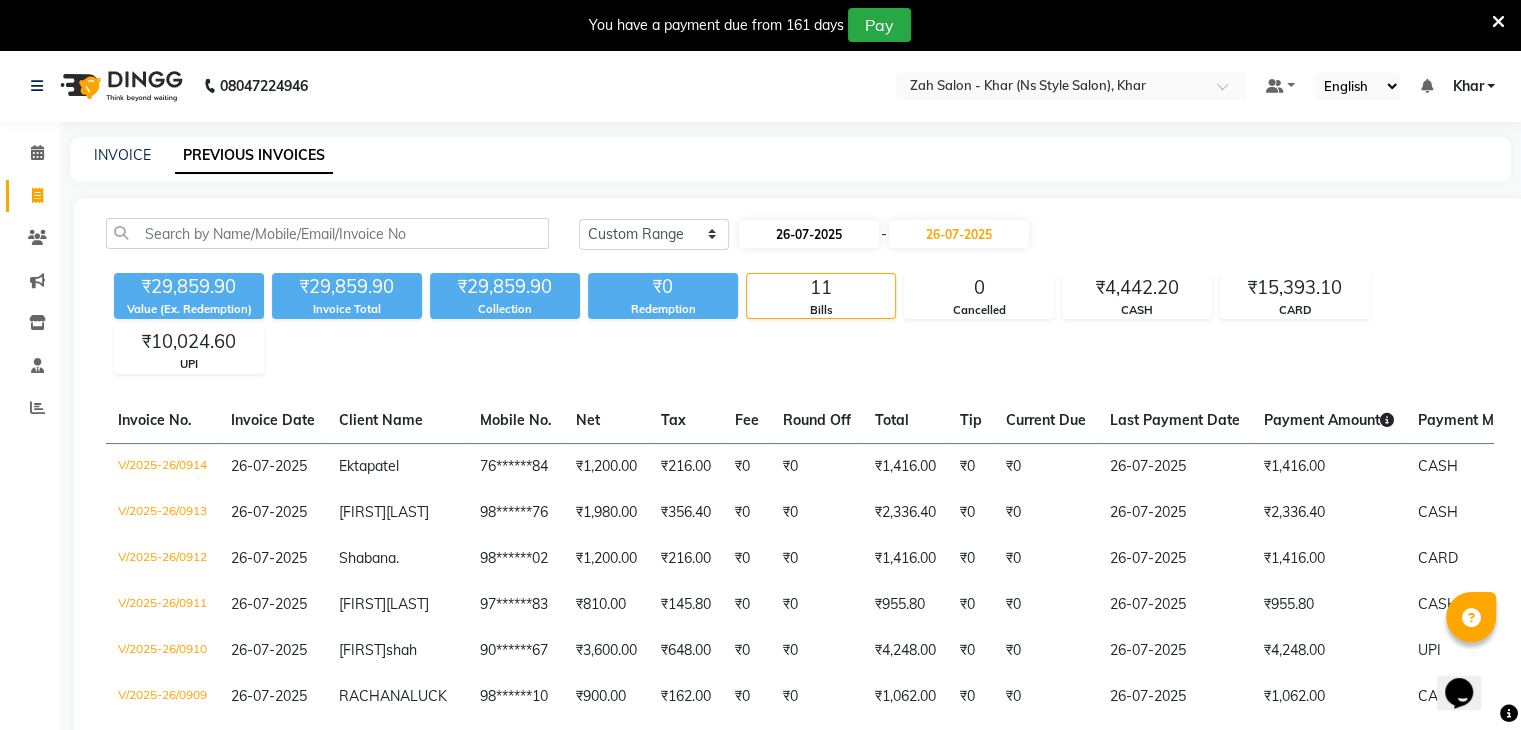 select on "7" 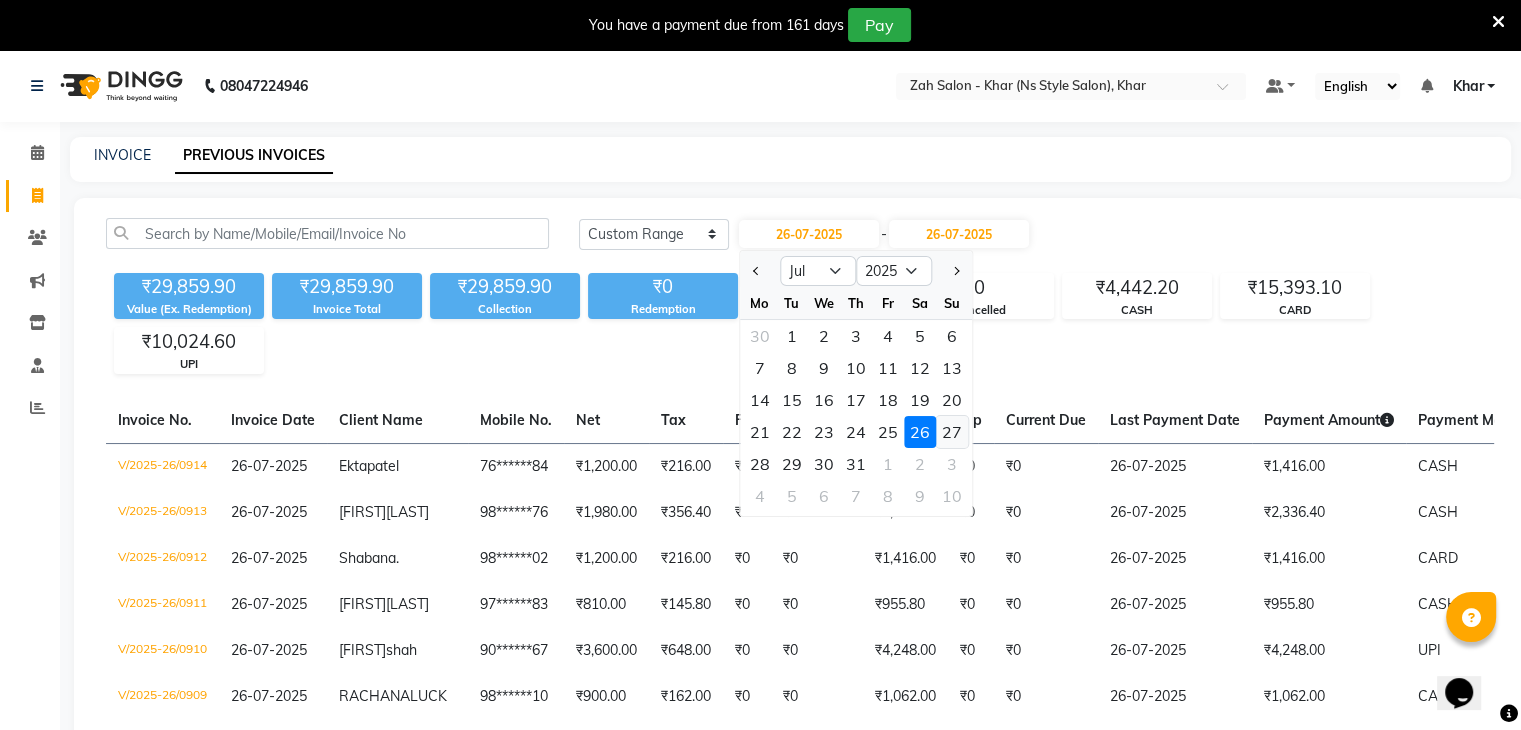 click on "27" 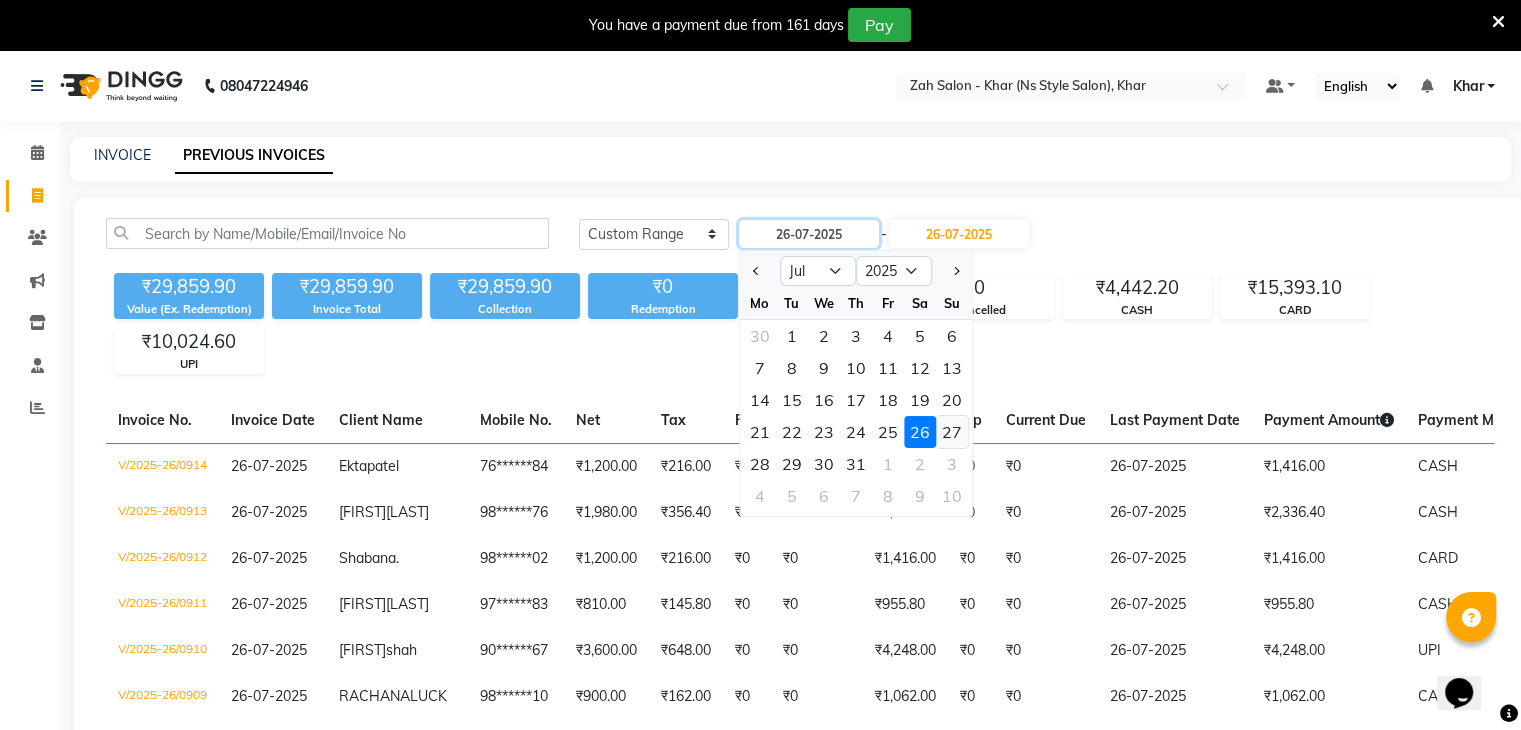 type on "27-07-2025" 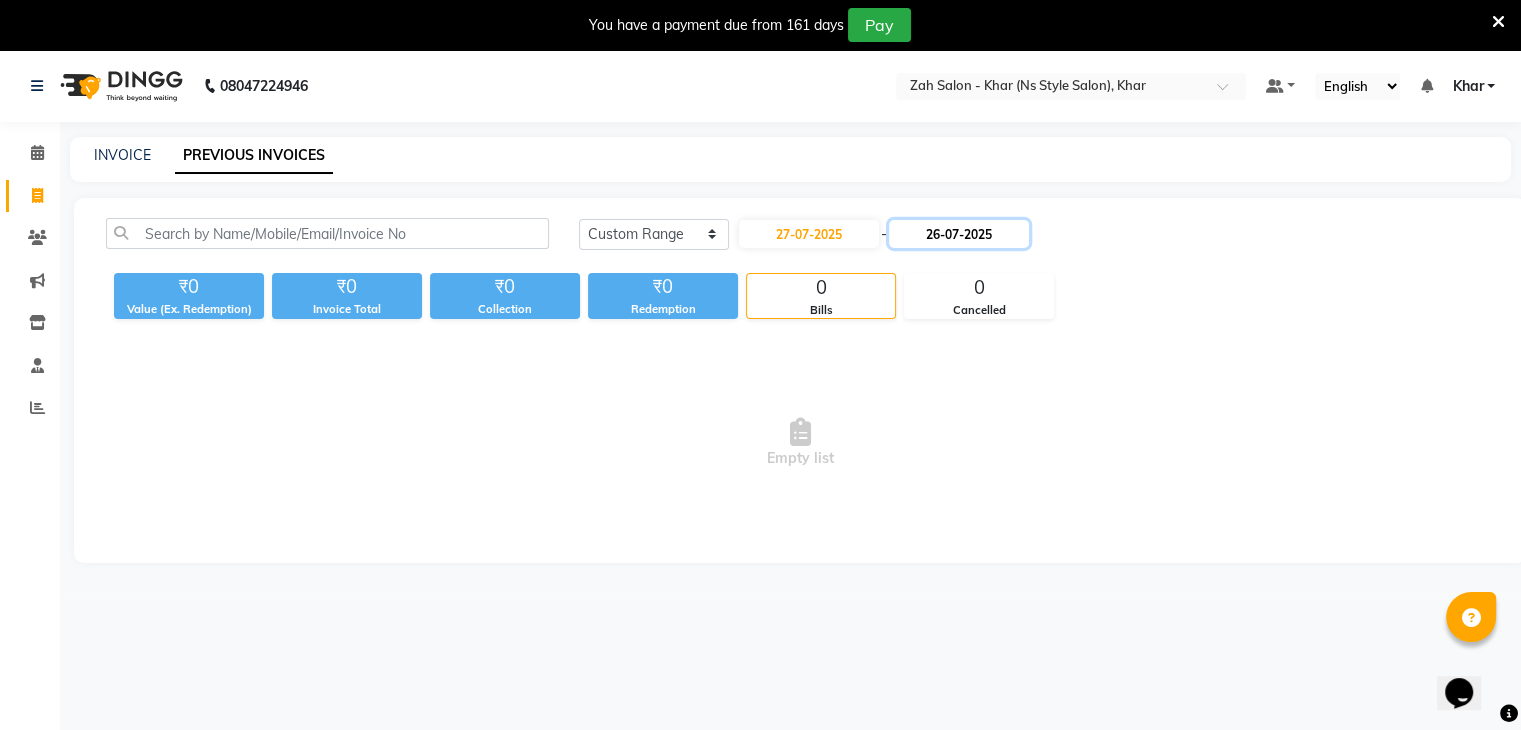 click on "26-07-2025" 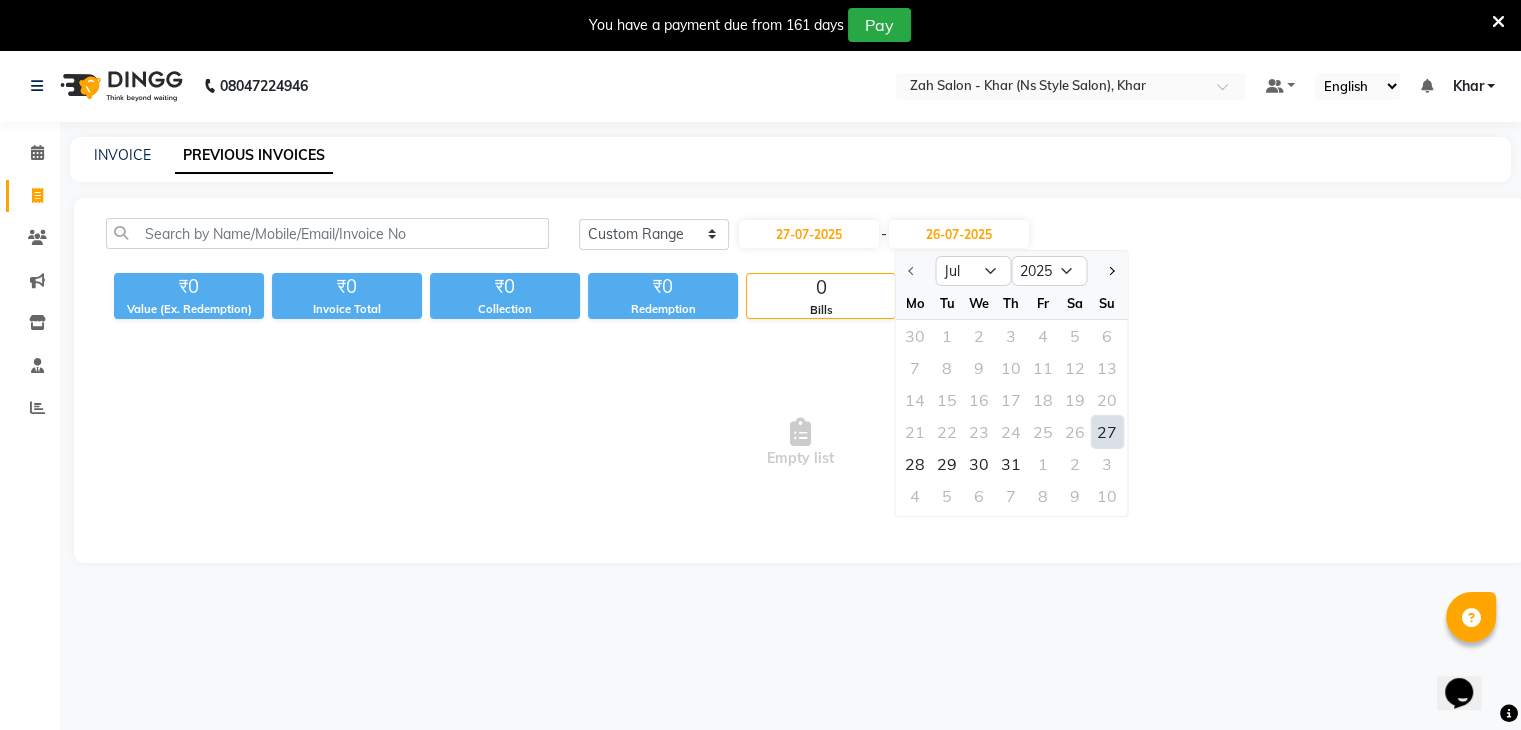 click on "27" 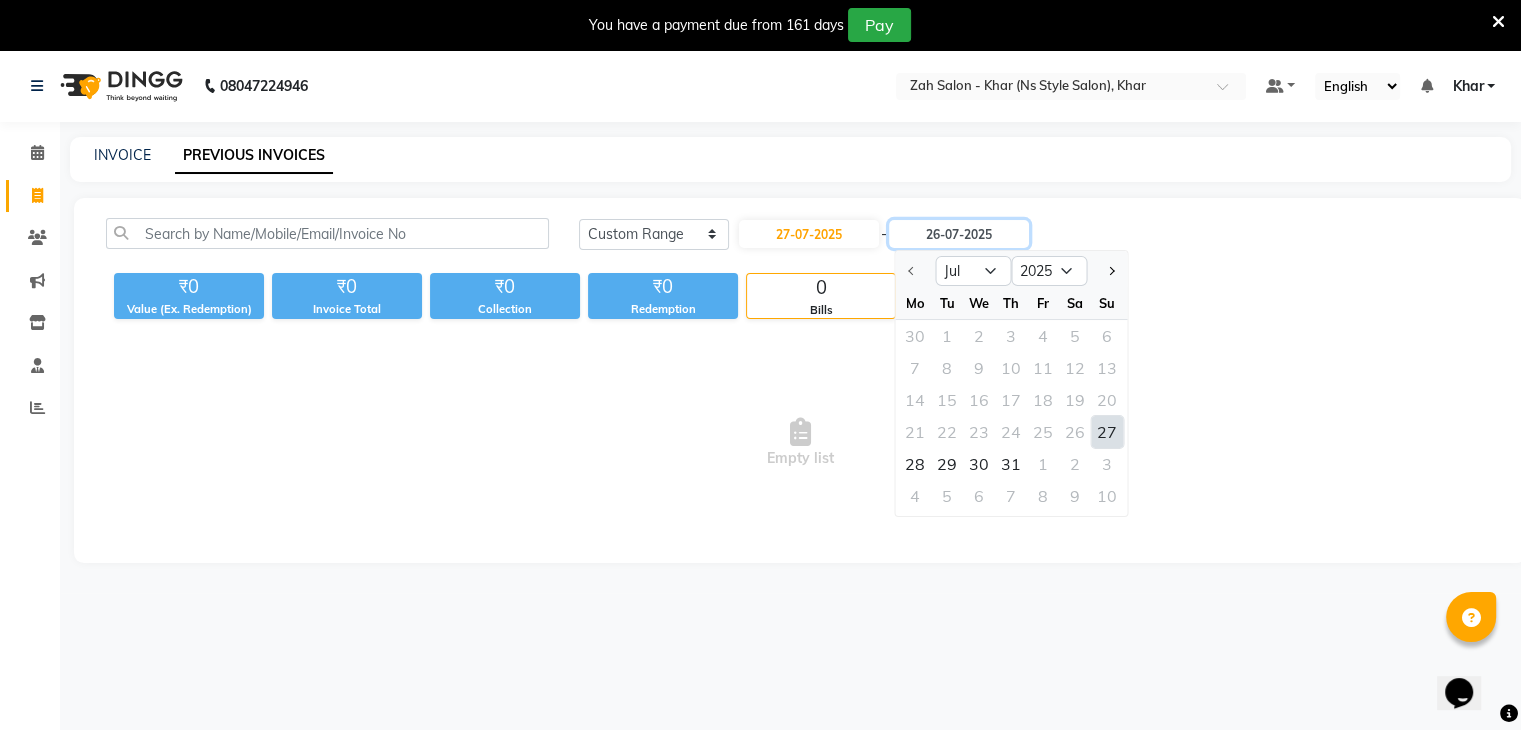 type on "27-07-2025" 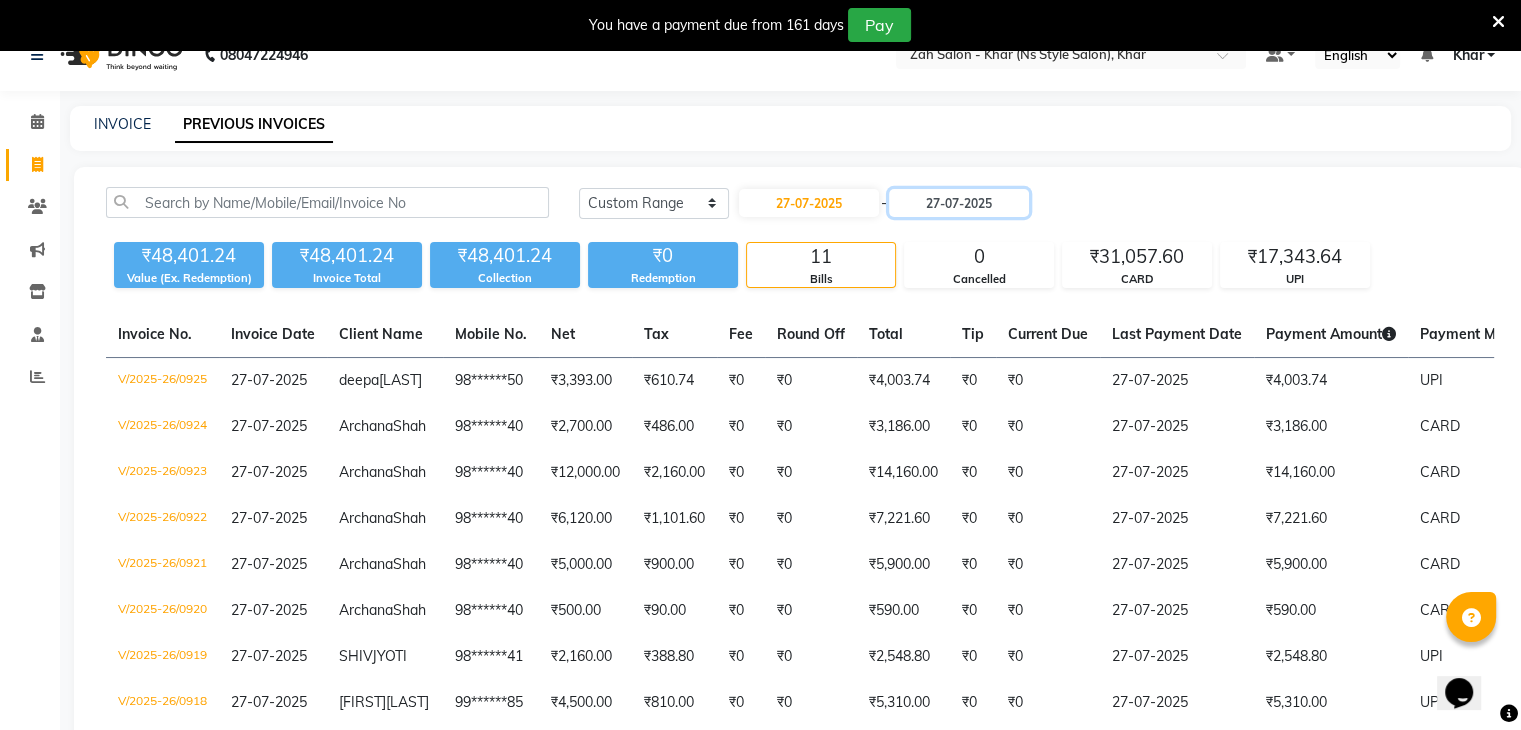 scroll, scrollTop: 40, scrollLeft: 0, axis: vertical 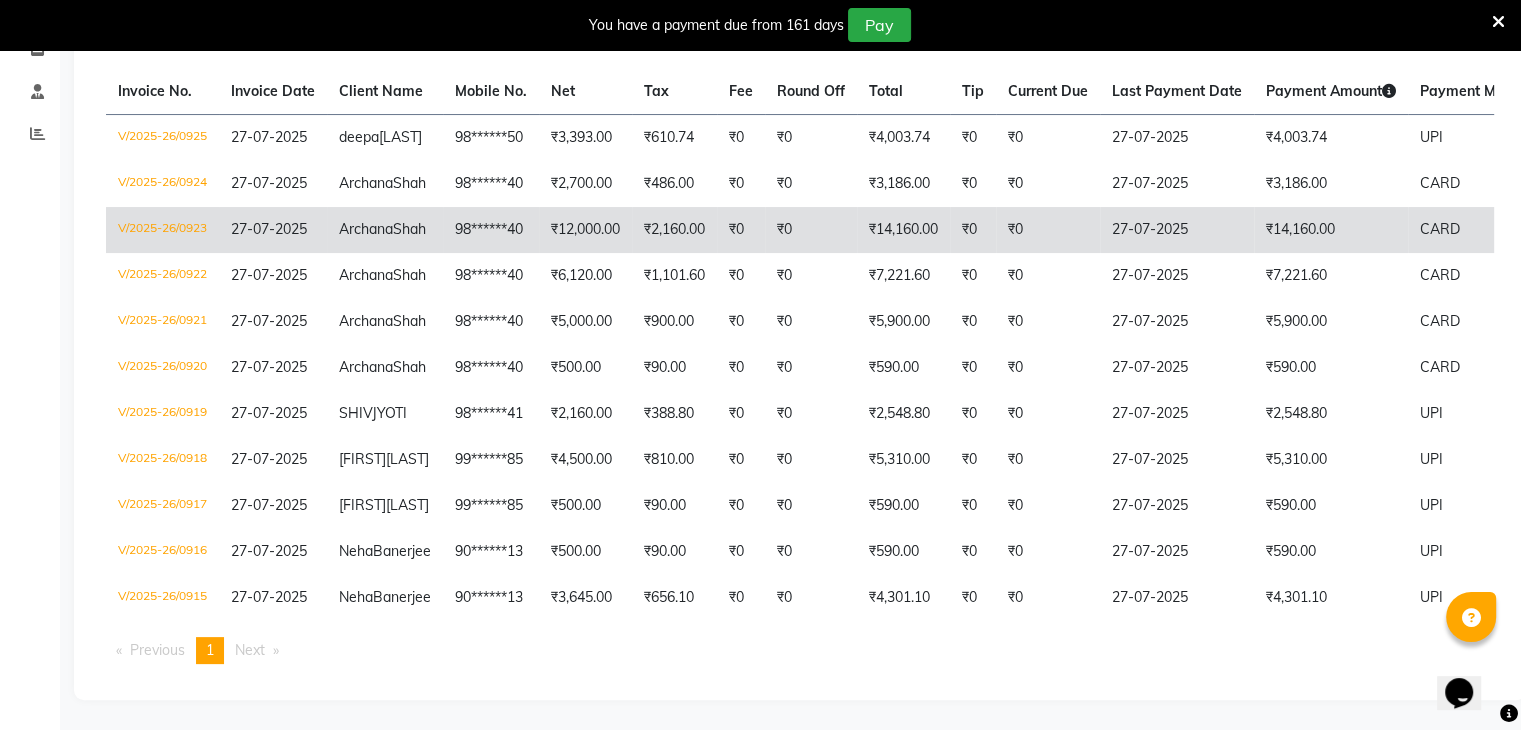 click on "₹2,160.00" 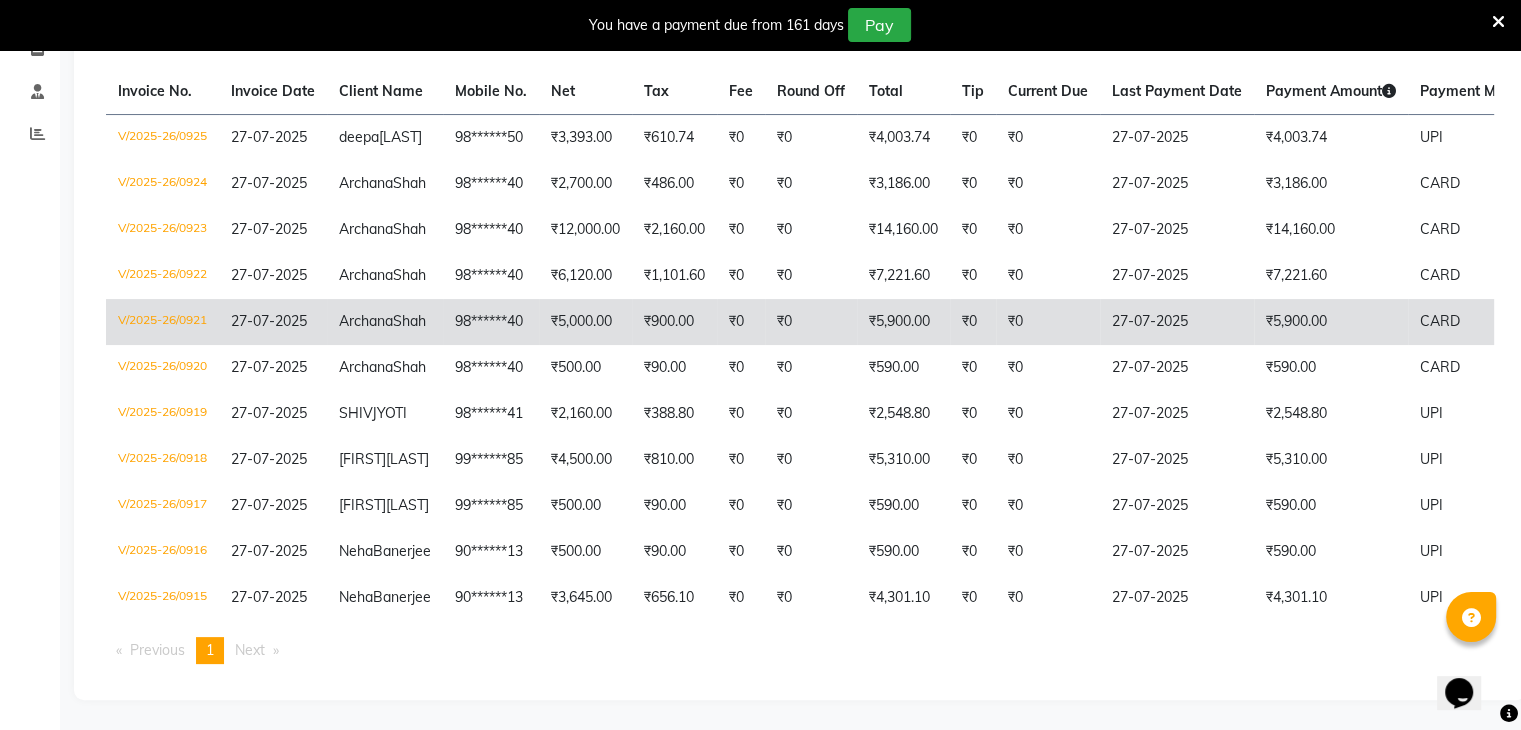 click on "₹5,000.00" 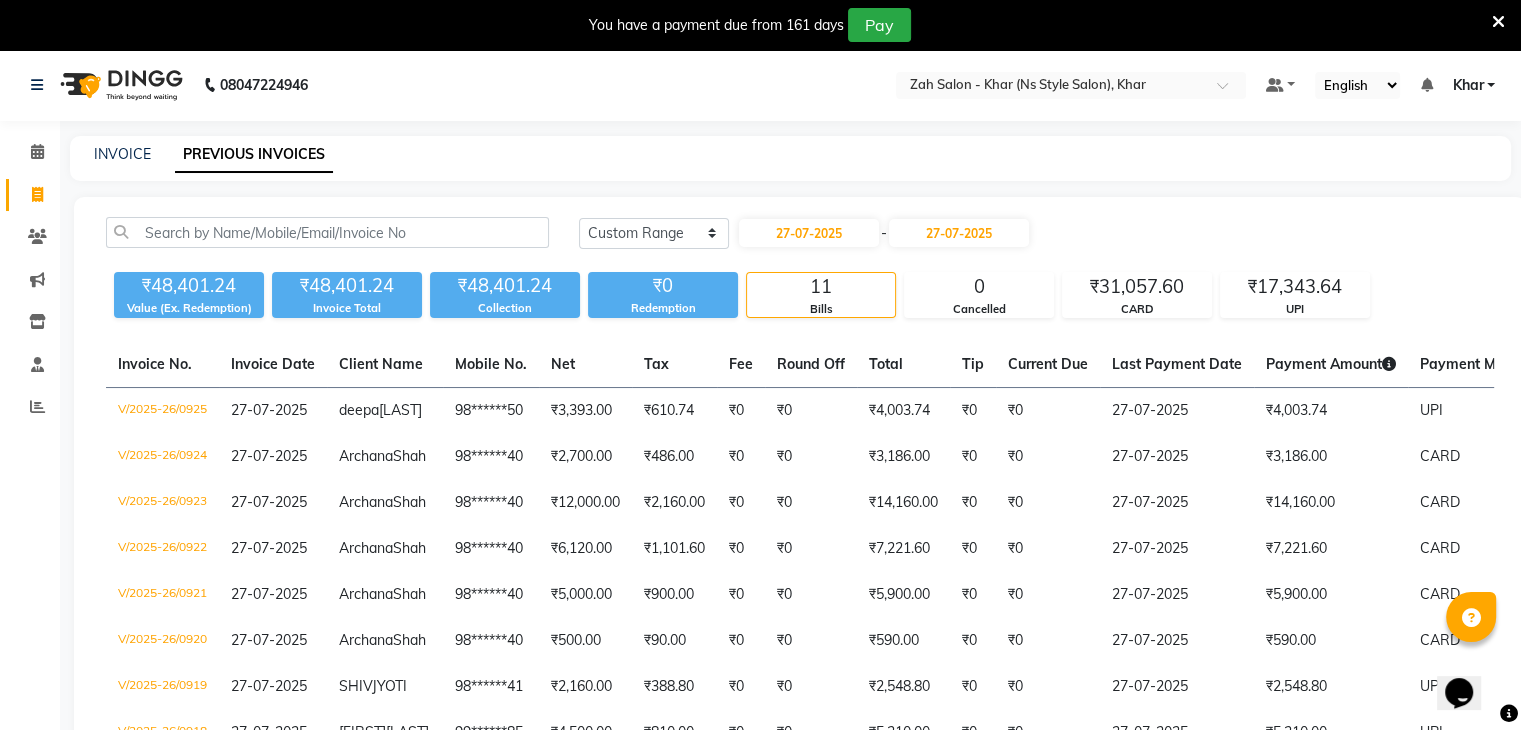 scroll, scrollTop: 0, scrollLeft: 0, axis: both 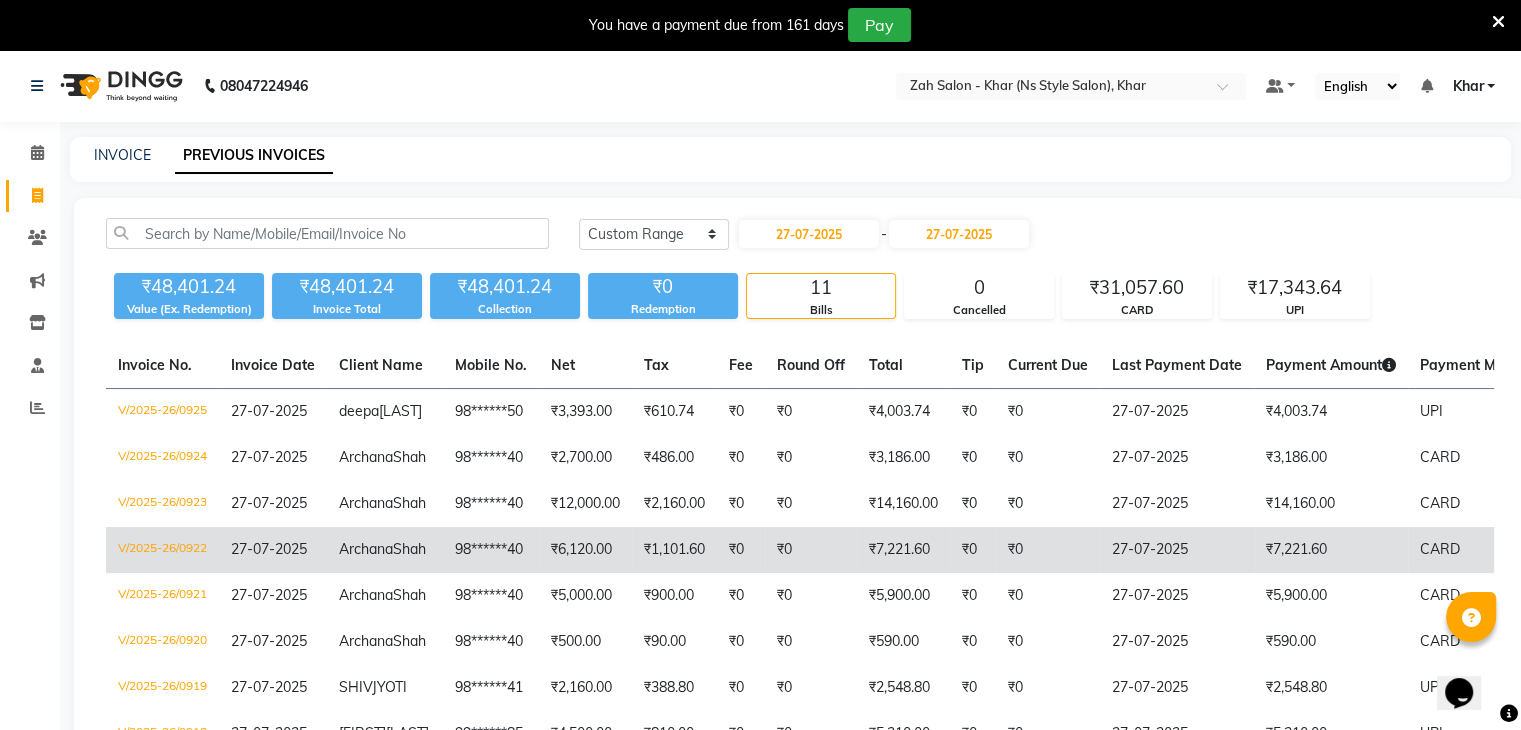 click on "₹1,101.60" 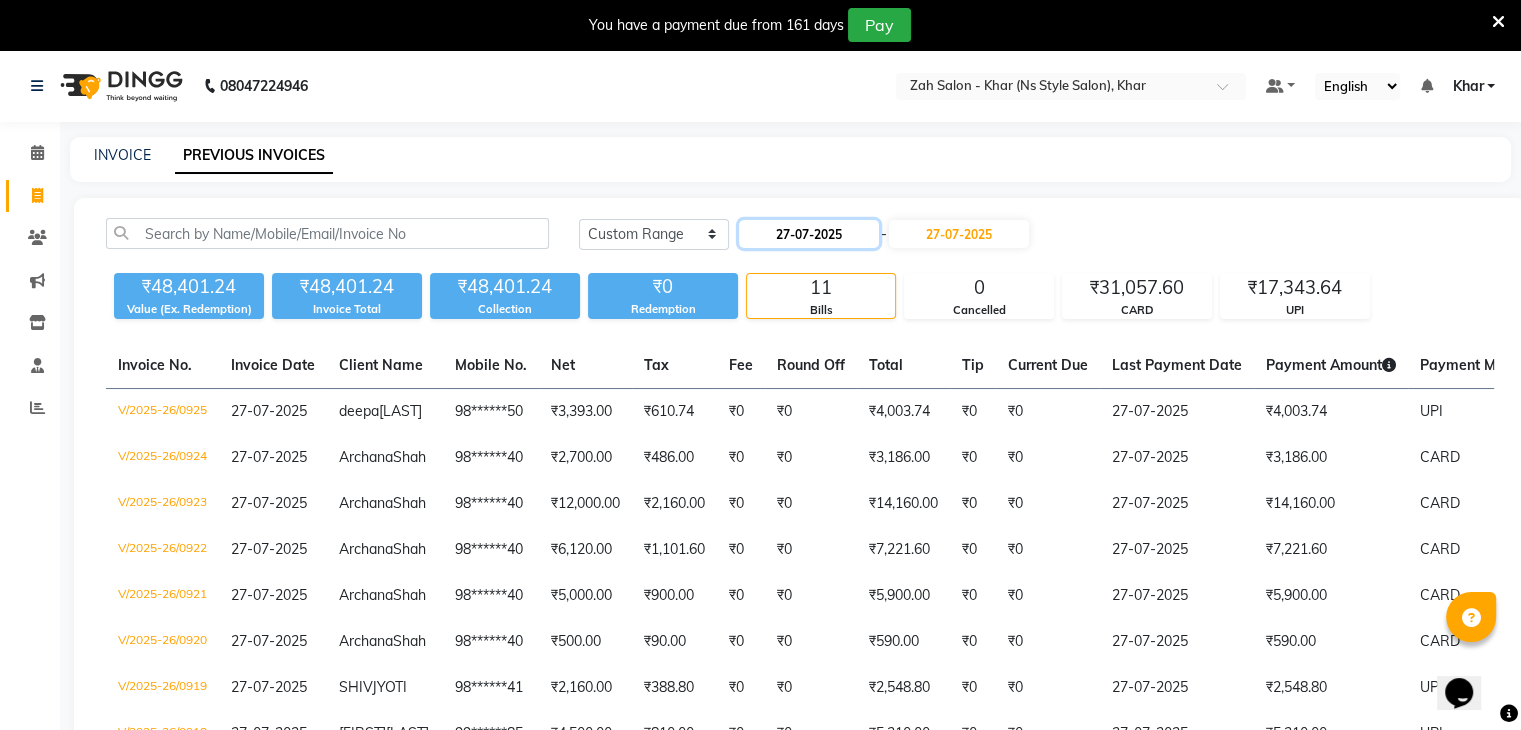 click on "27-07-2025" 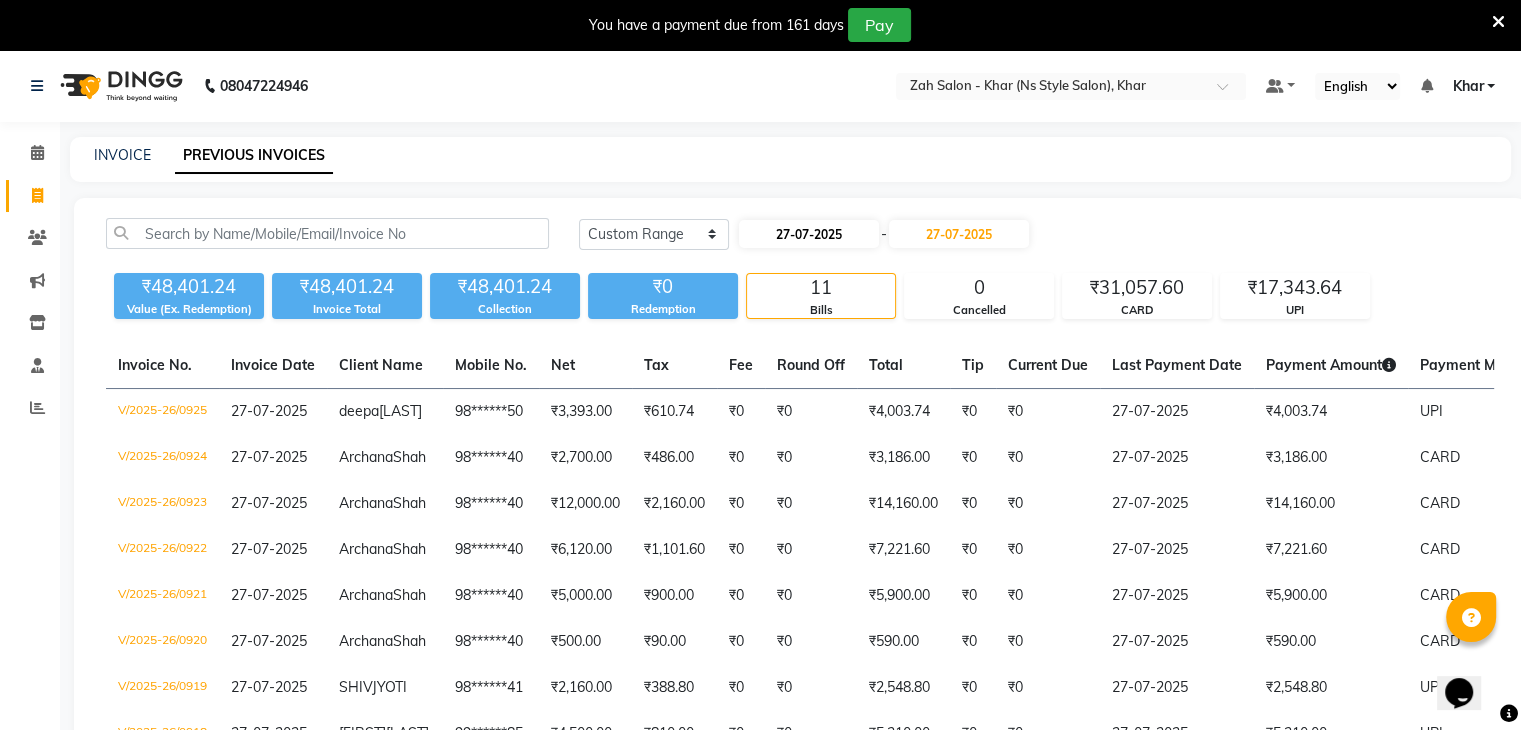 select on "7" 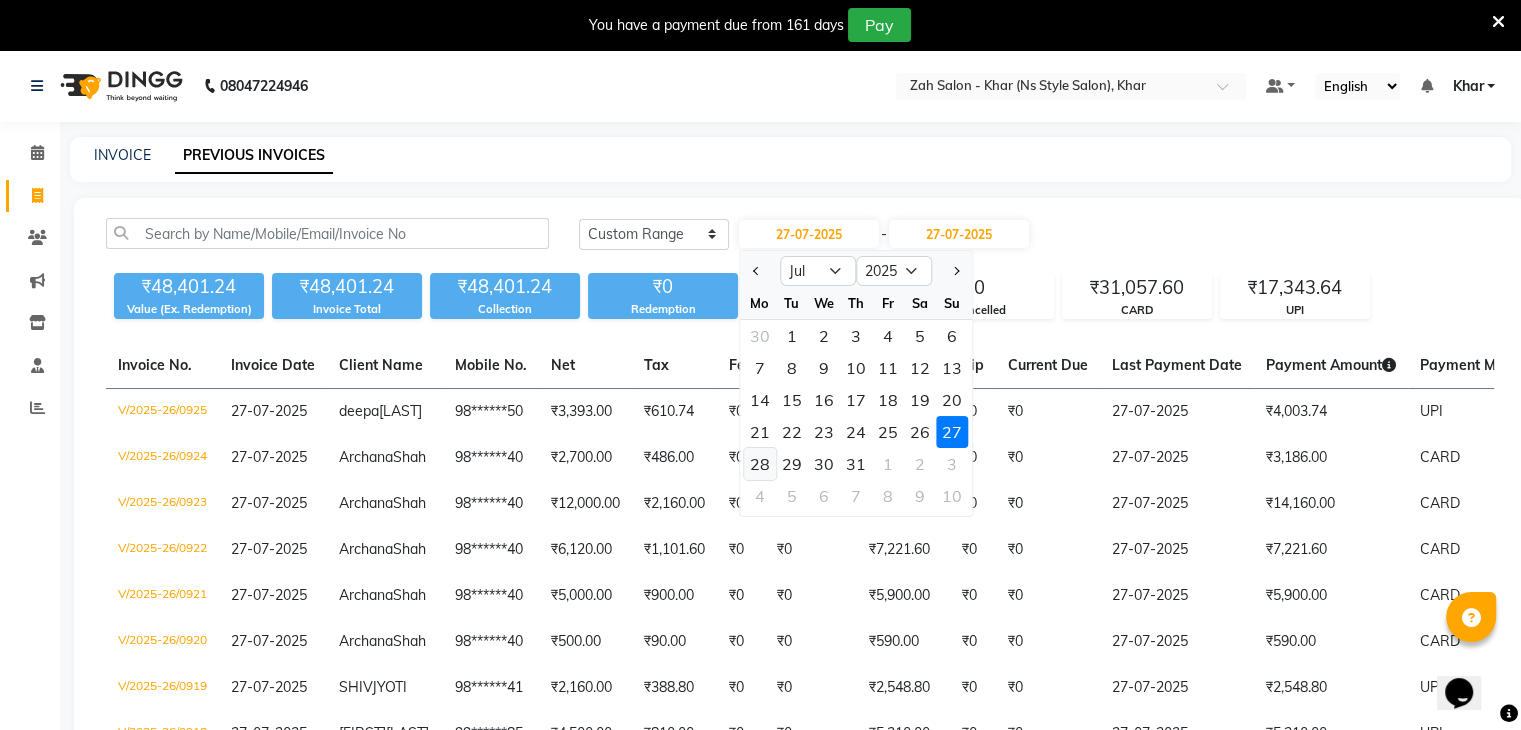 click on "28" 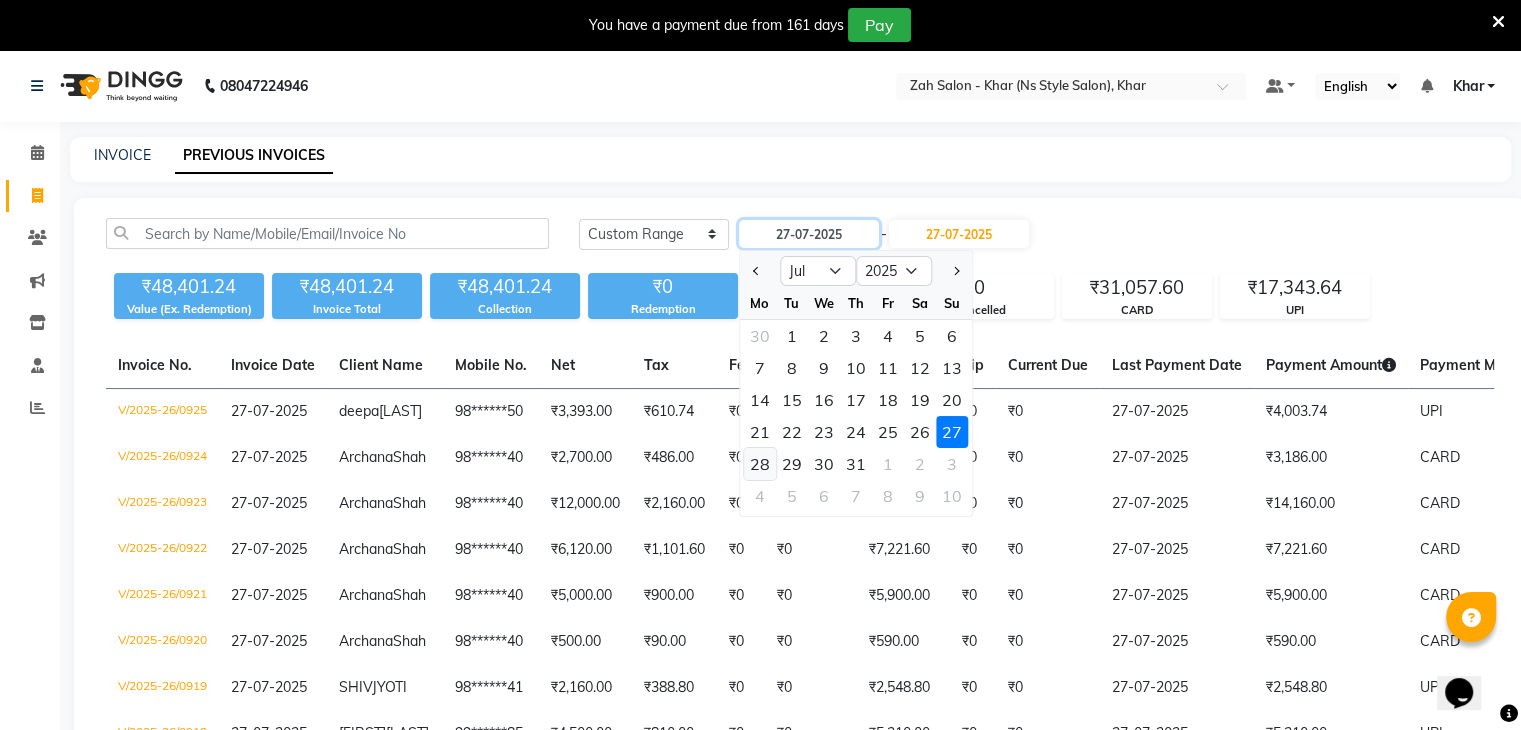 type on "28-07-2025" 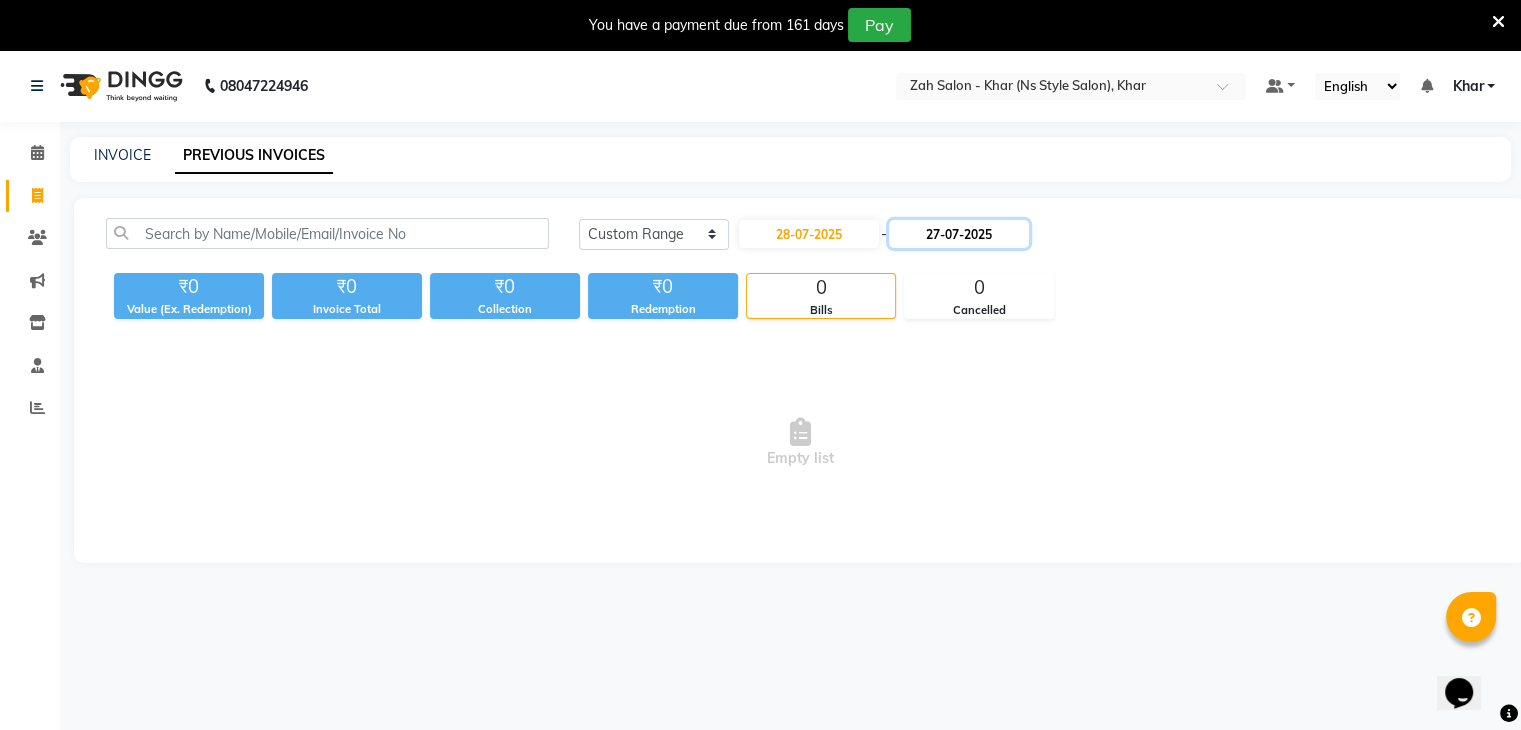 click on "27-07-2025" 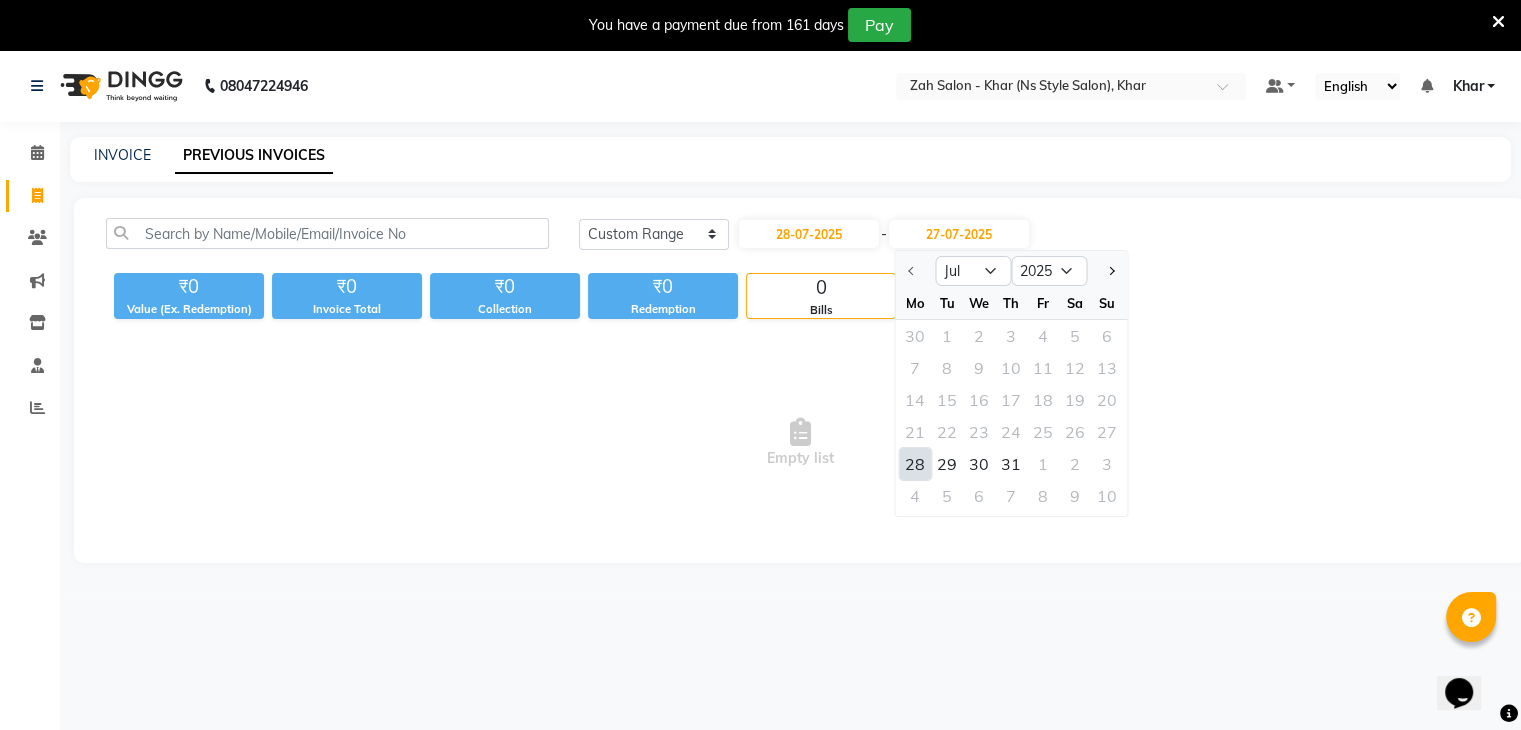 click on "28" 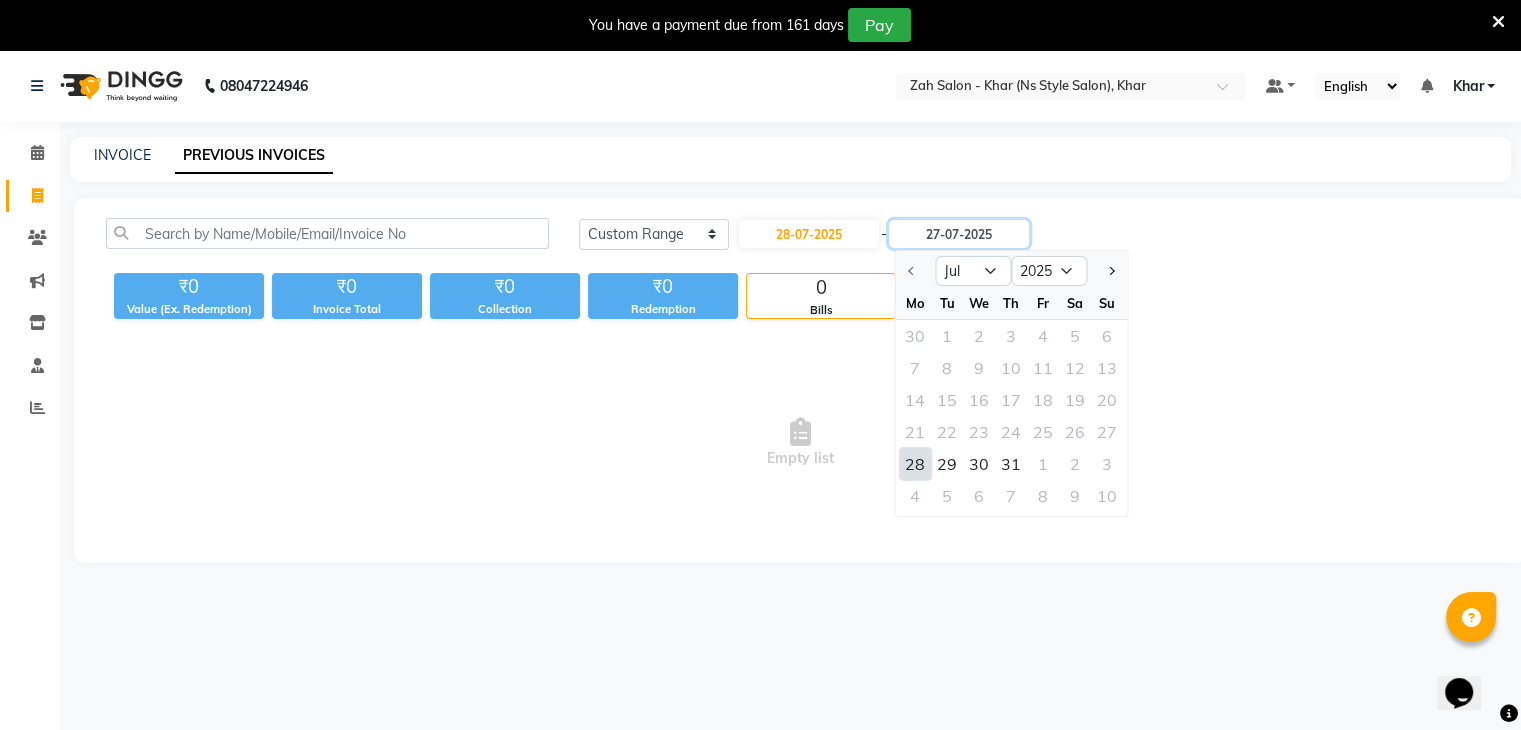 type on "28-07-2025" 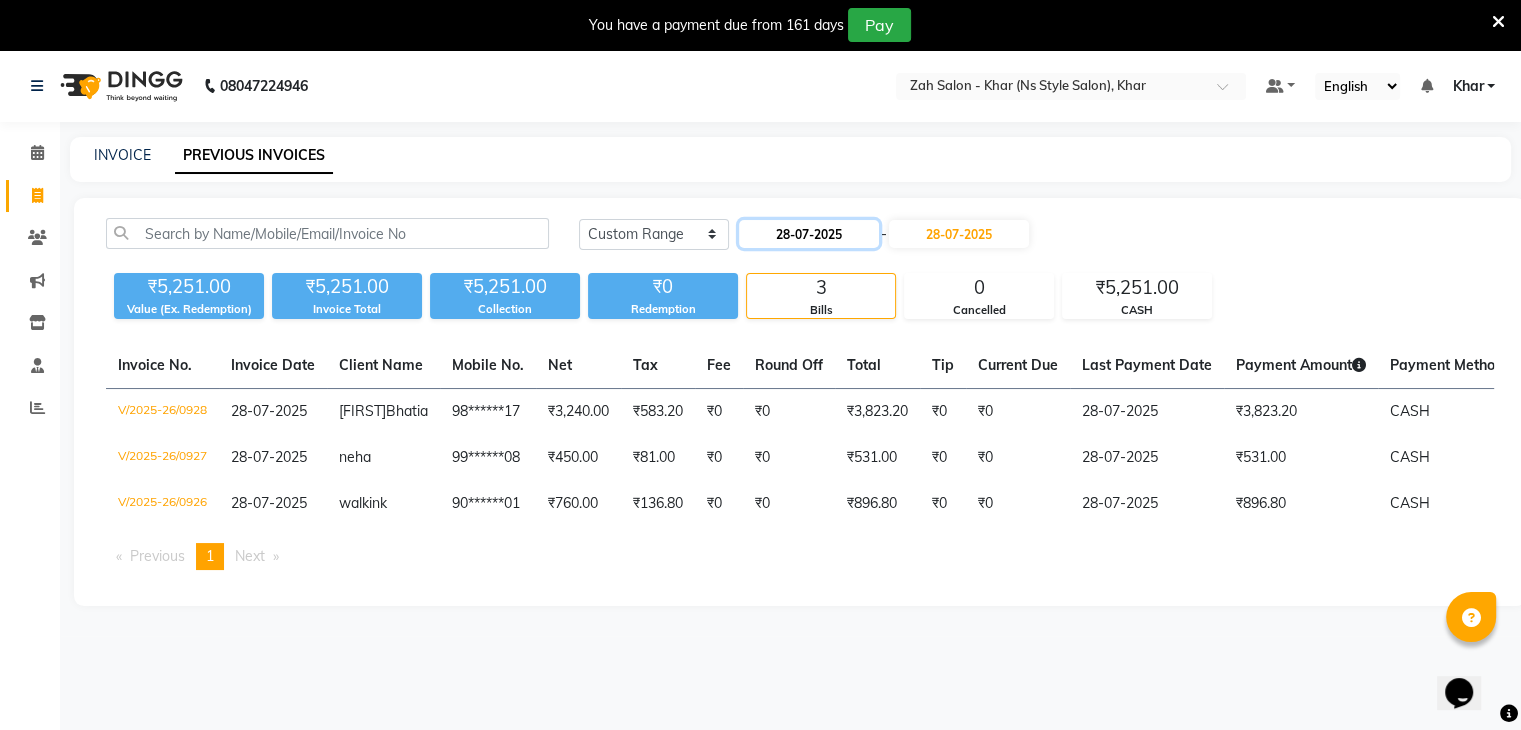 click on "28-07-2025" 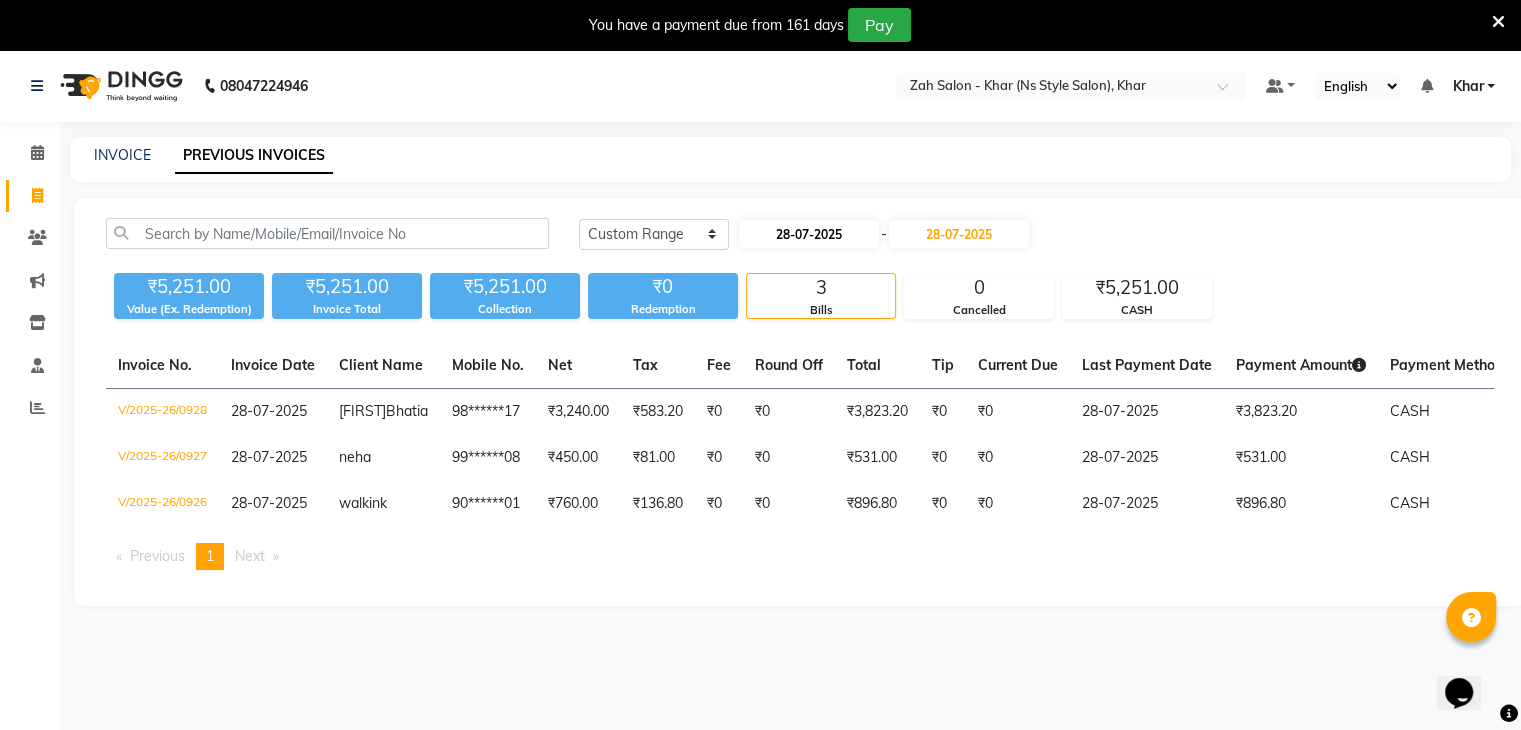 select on "7" 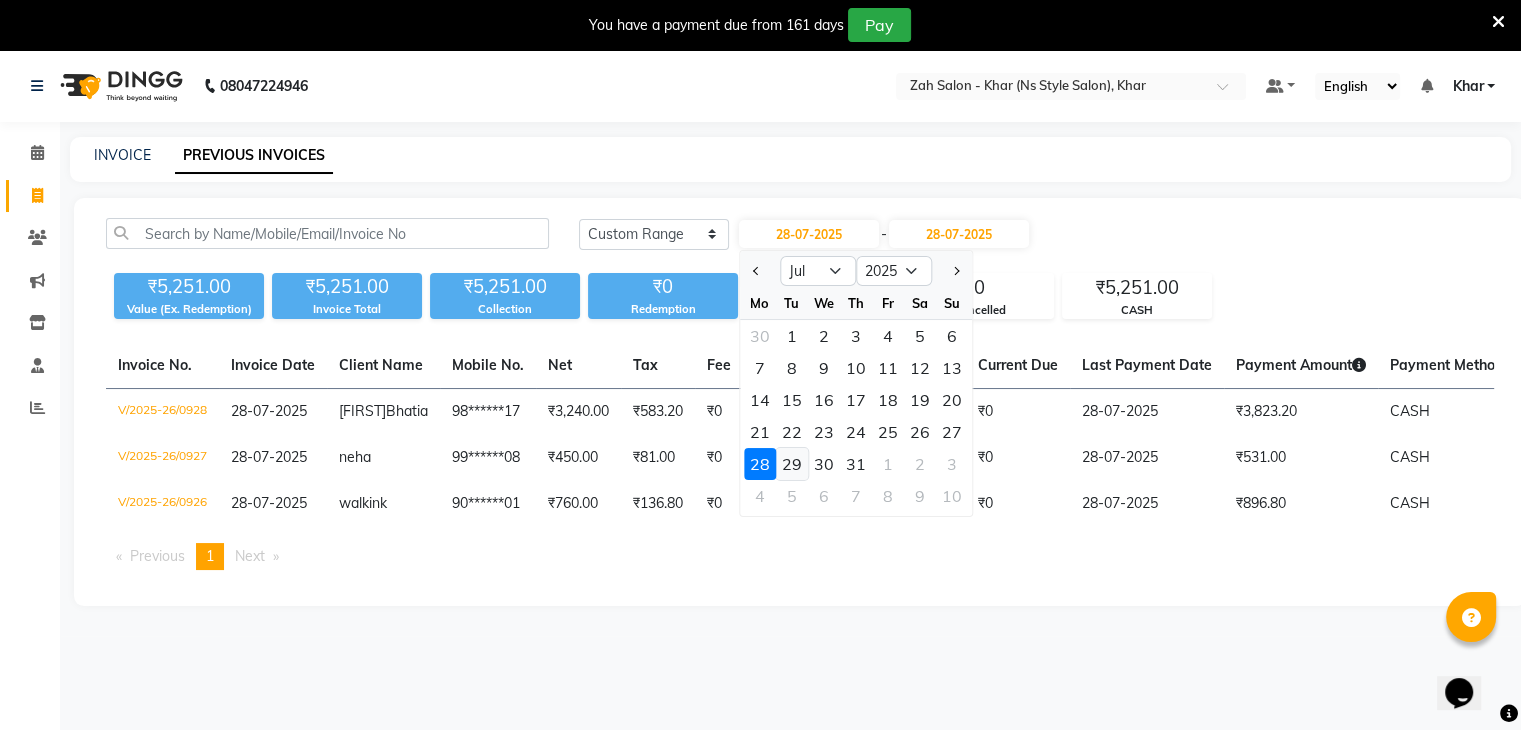 click on "29" 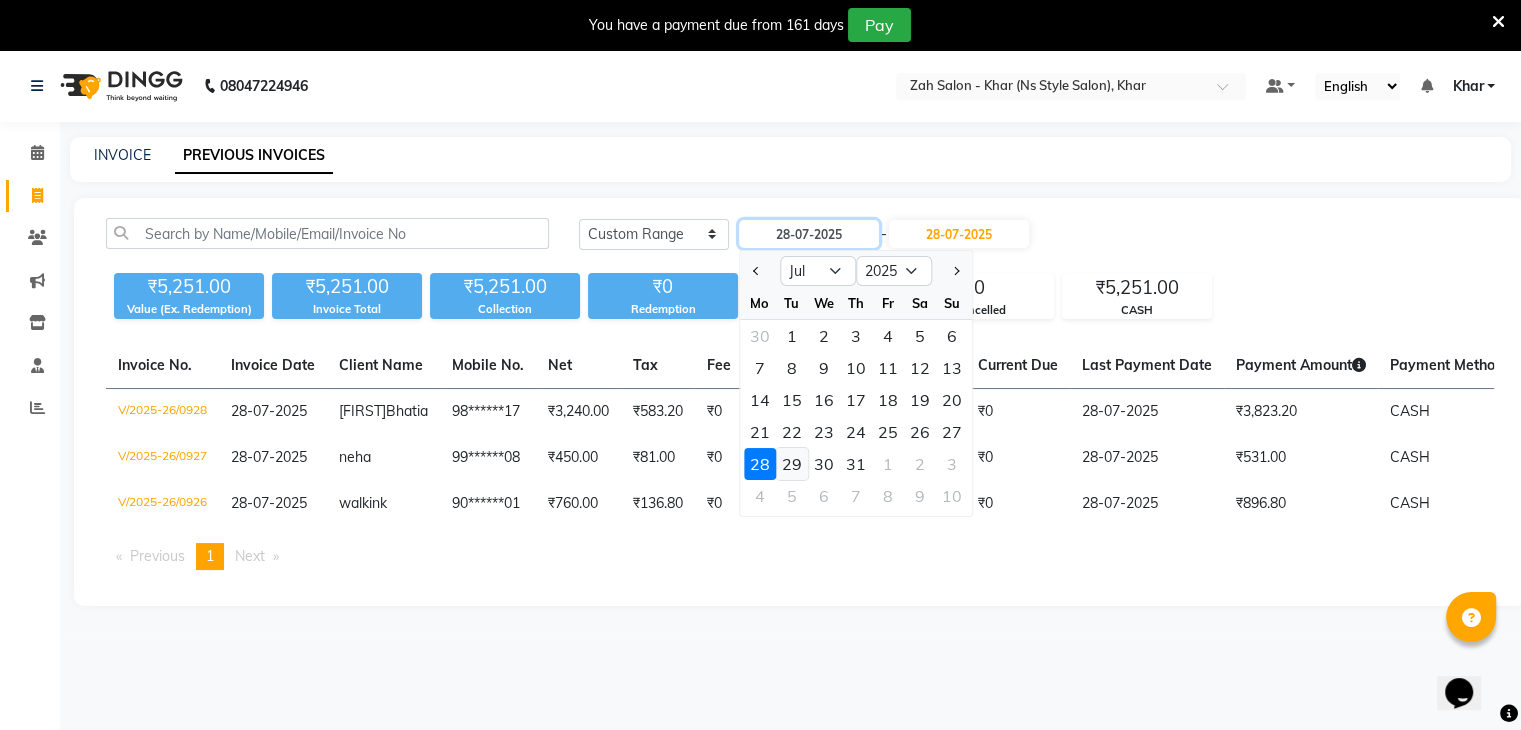 type on "29-07-2025" 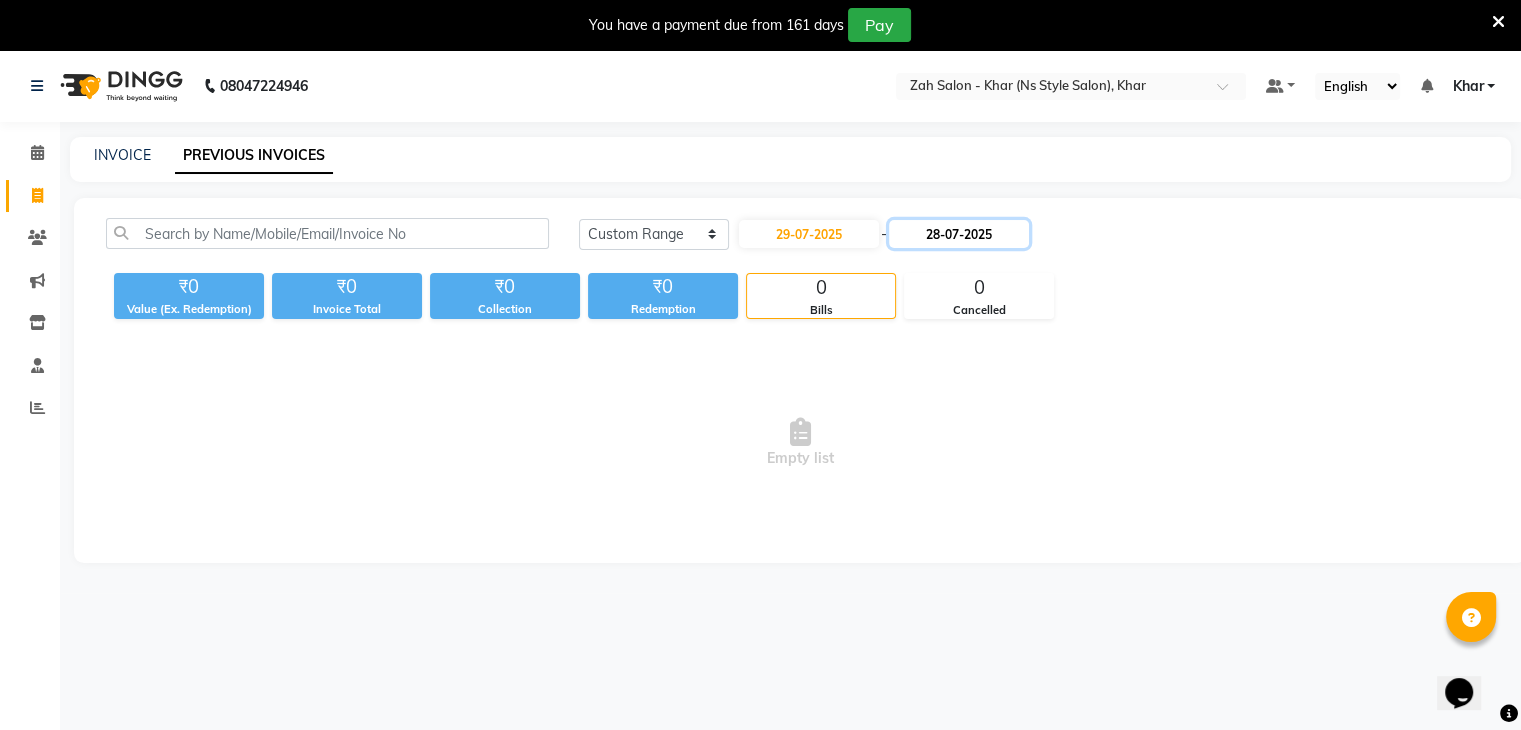 click on "28-07-2025" 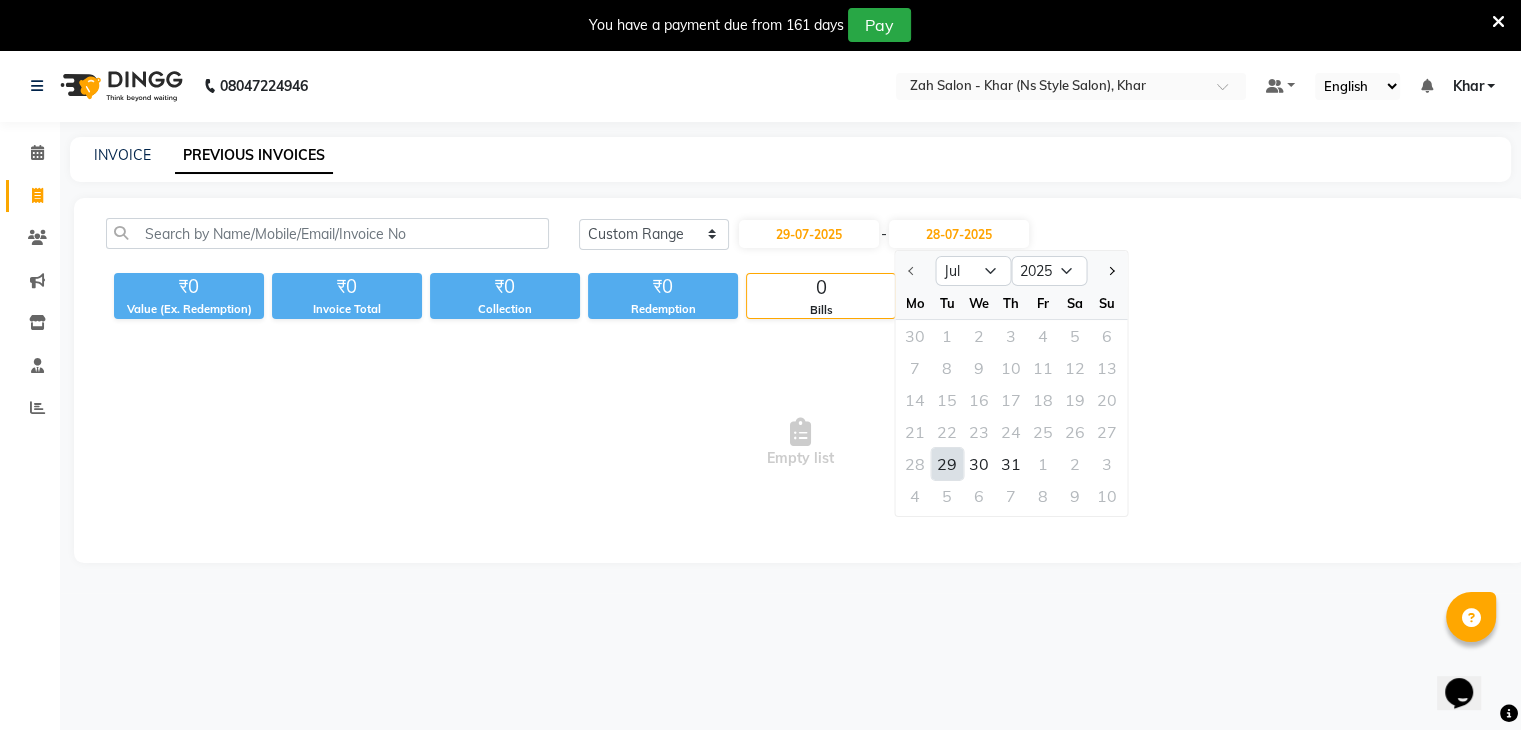 click on "29" 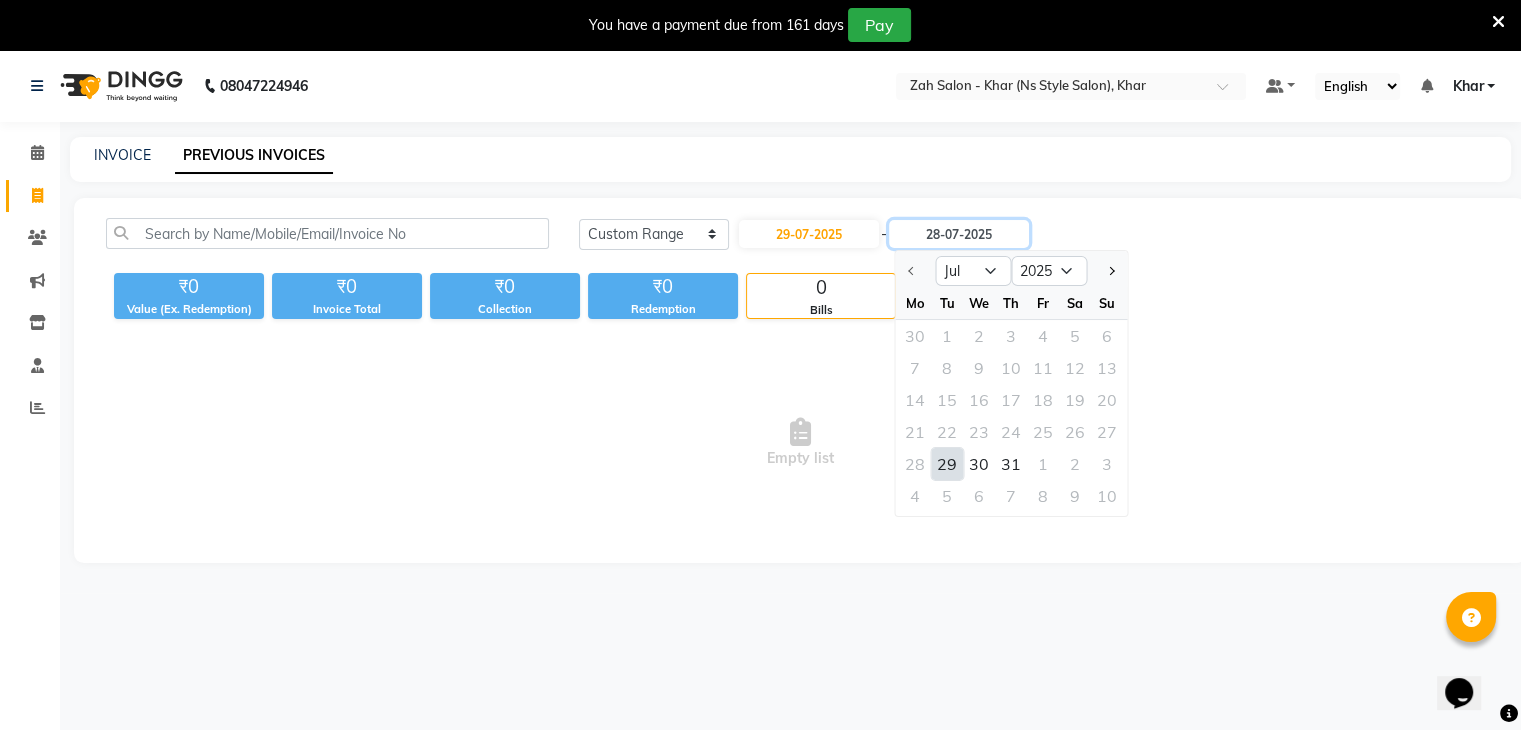 type on "29-07-2025" 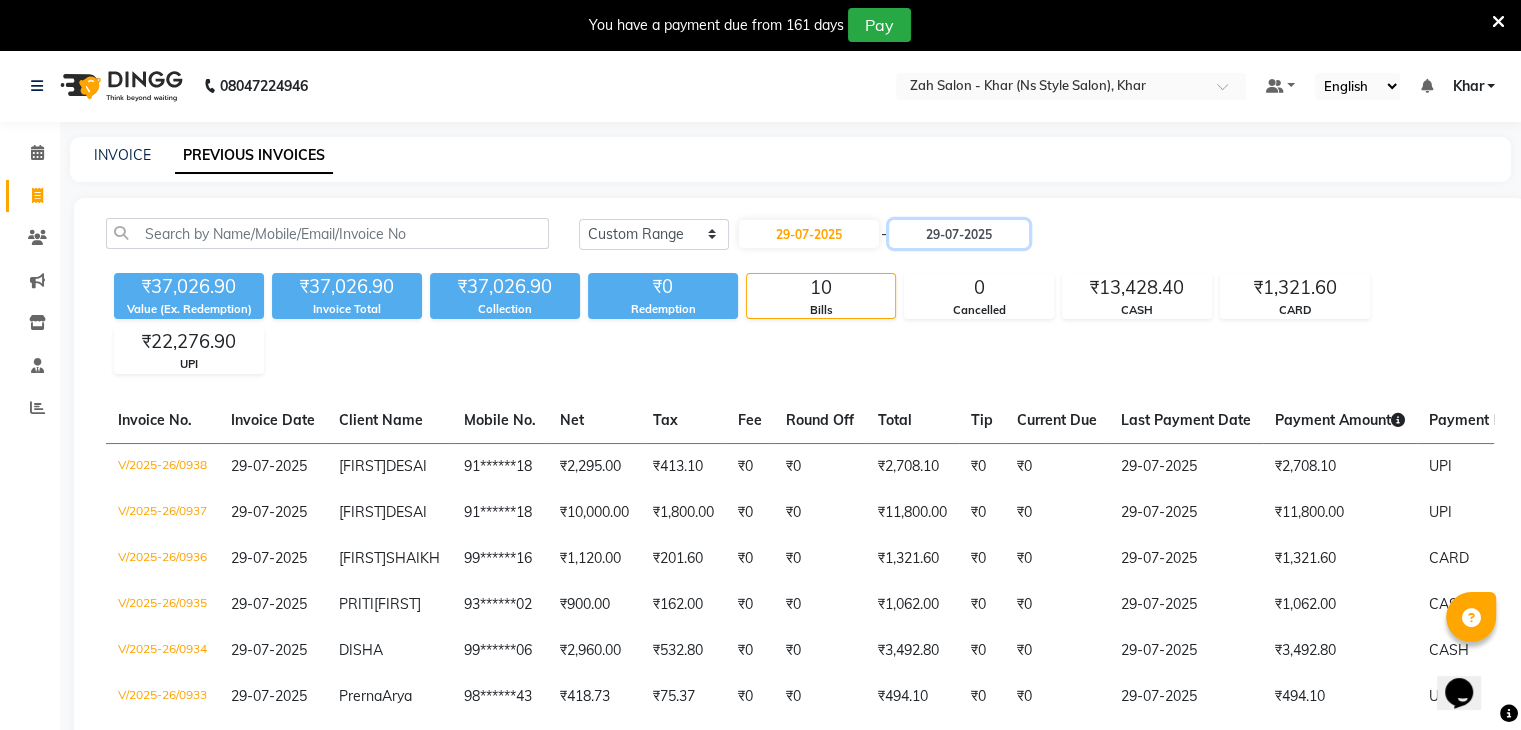 scroll, scrollTop: 398, scrollLeft: 0, axis: vertical 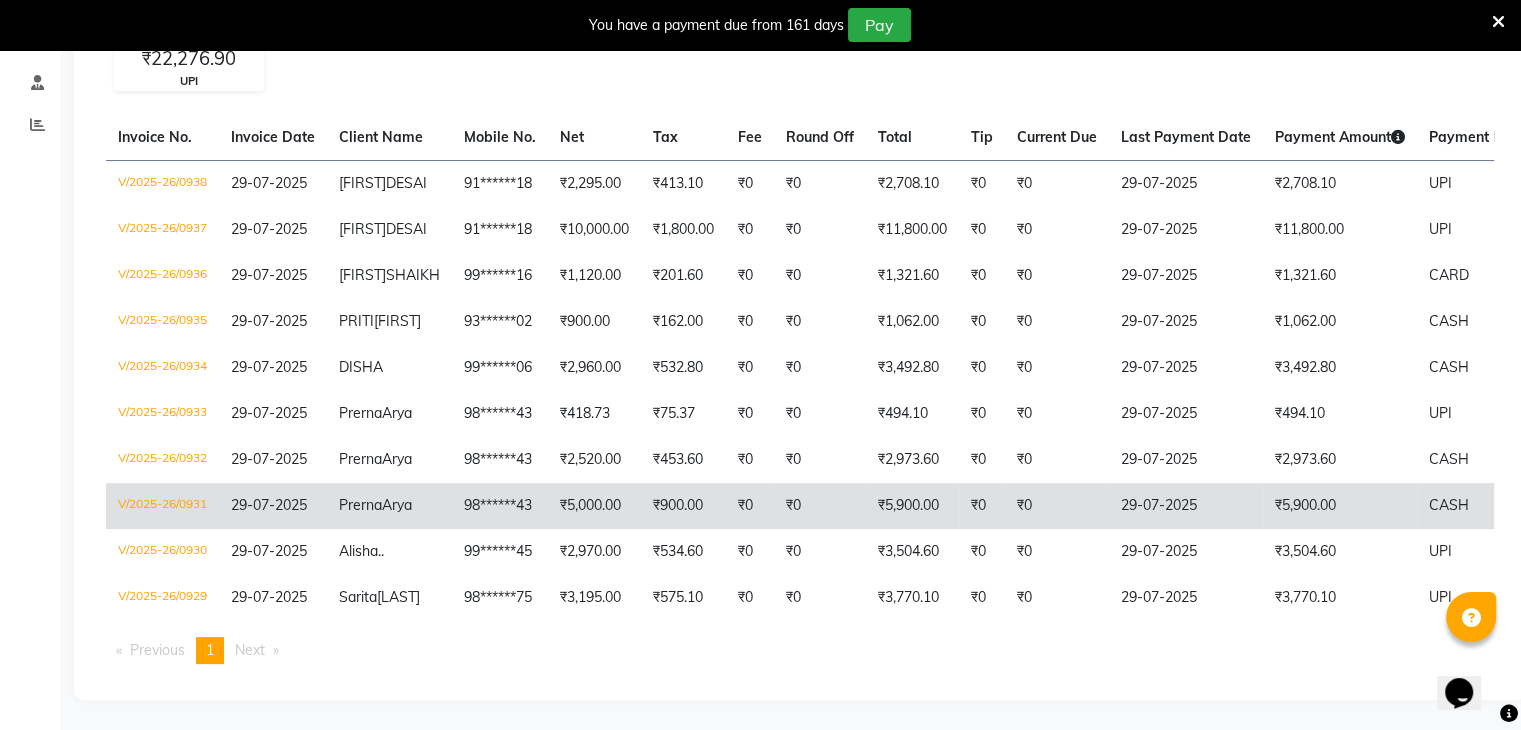 click on "₹900.00" 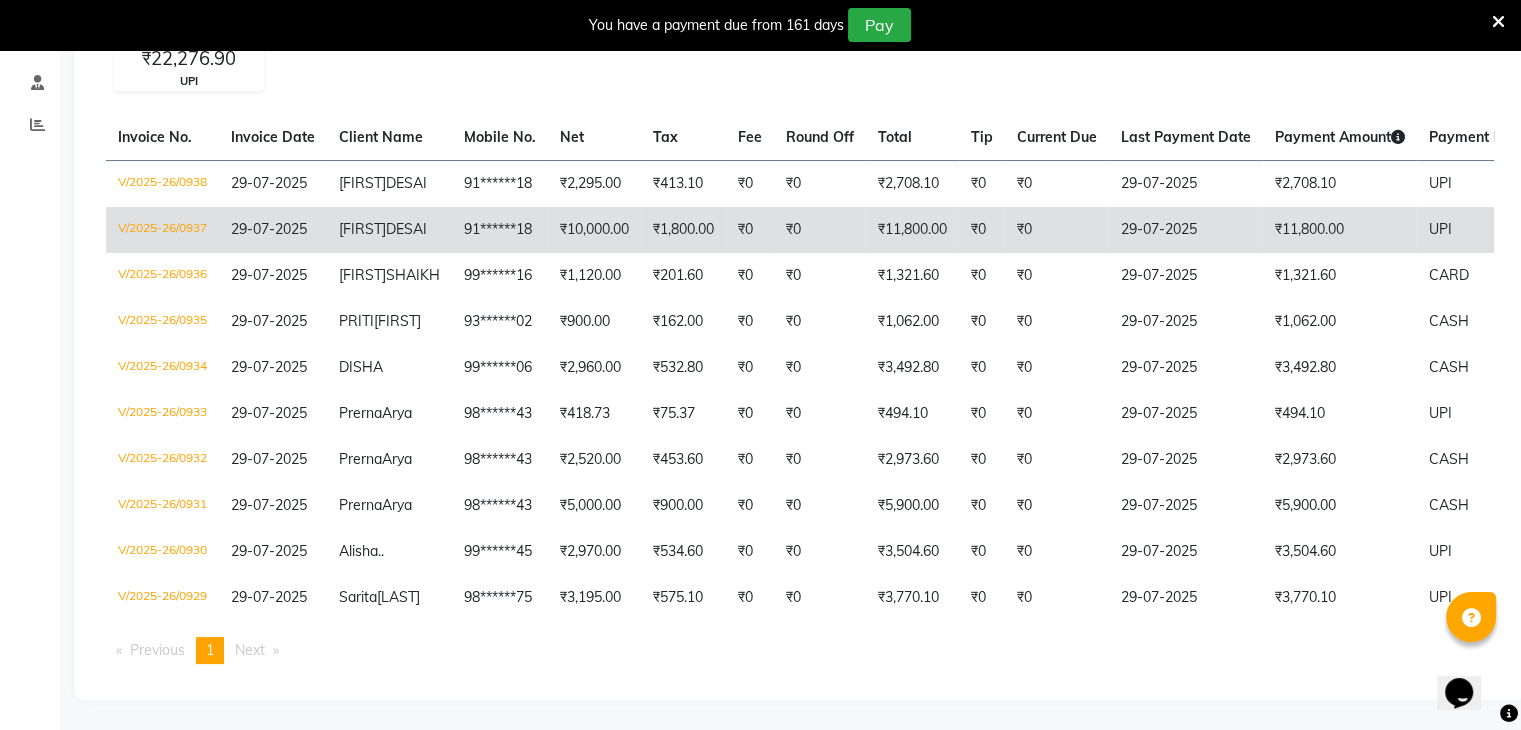 click on "91******18" 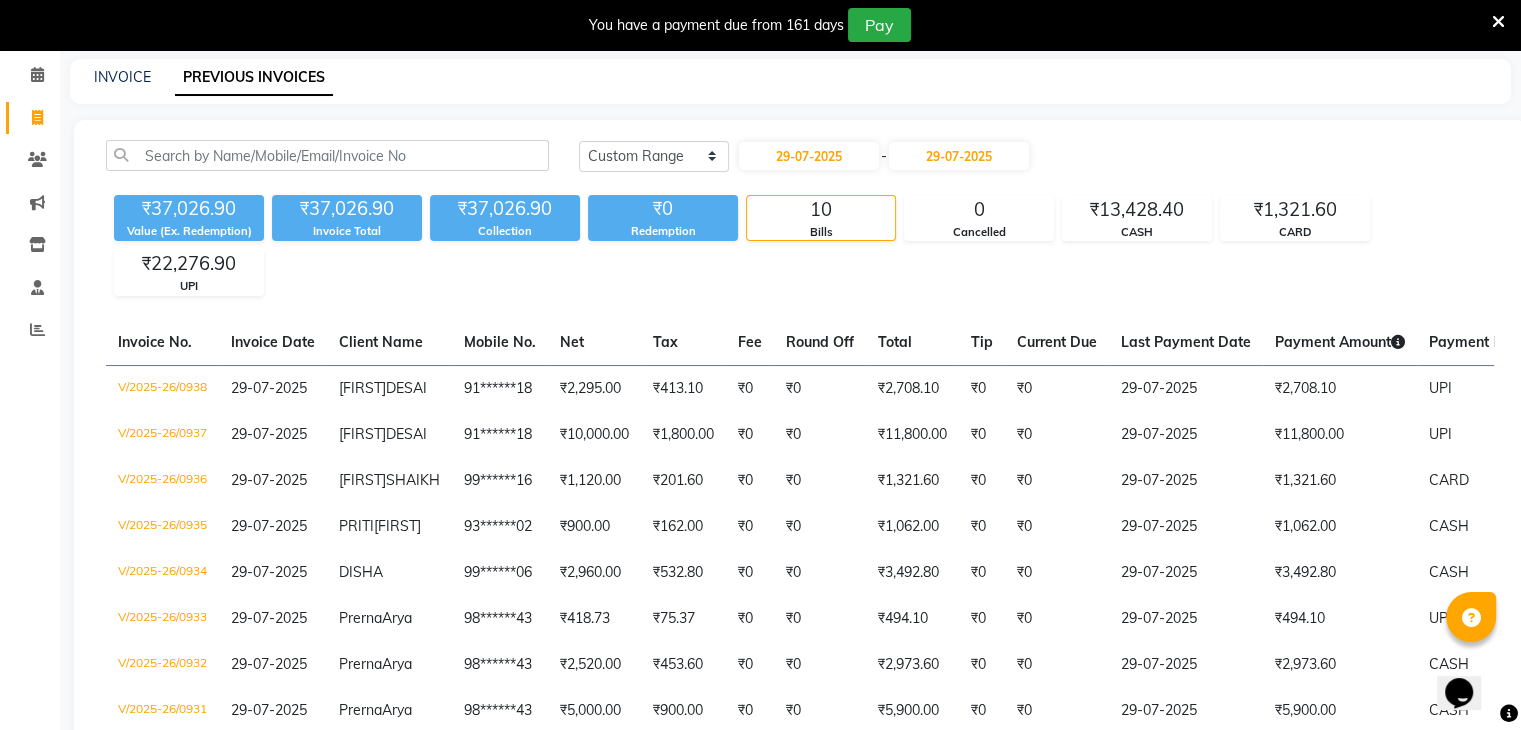 scroll, scrollTop: 38, scrollLeft: 0, axis: vertical 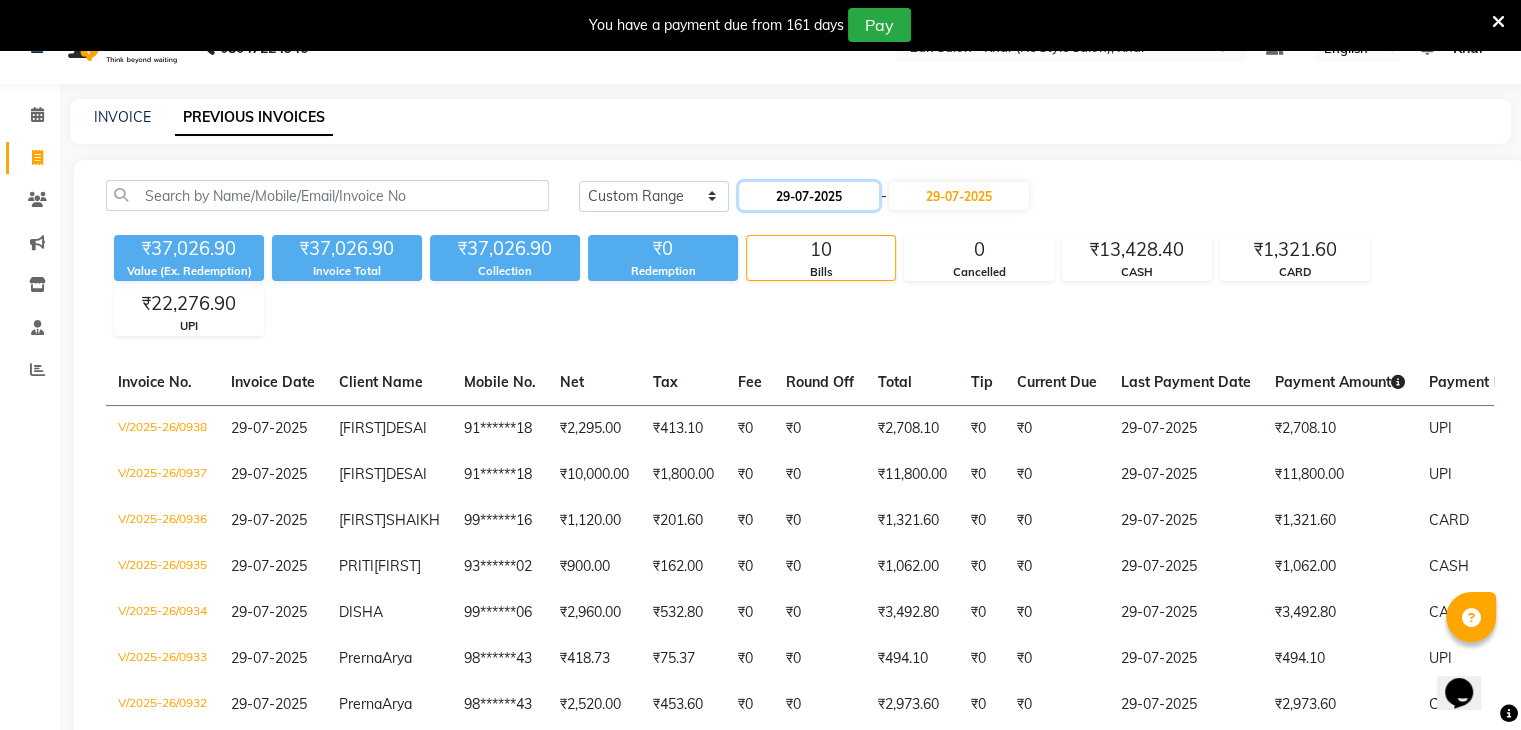 click on "29-07-2025" 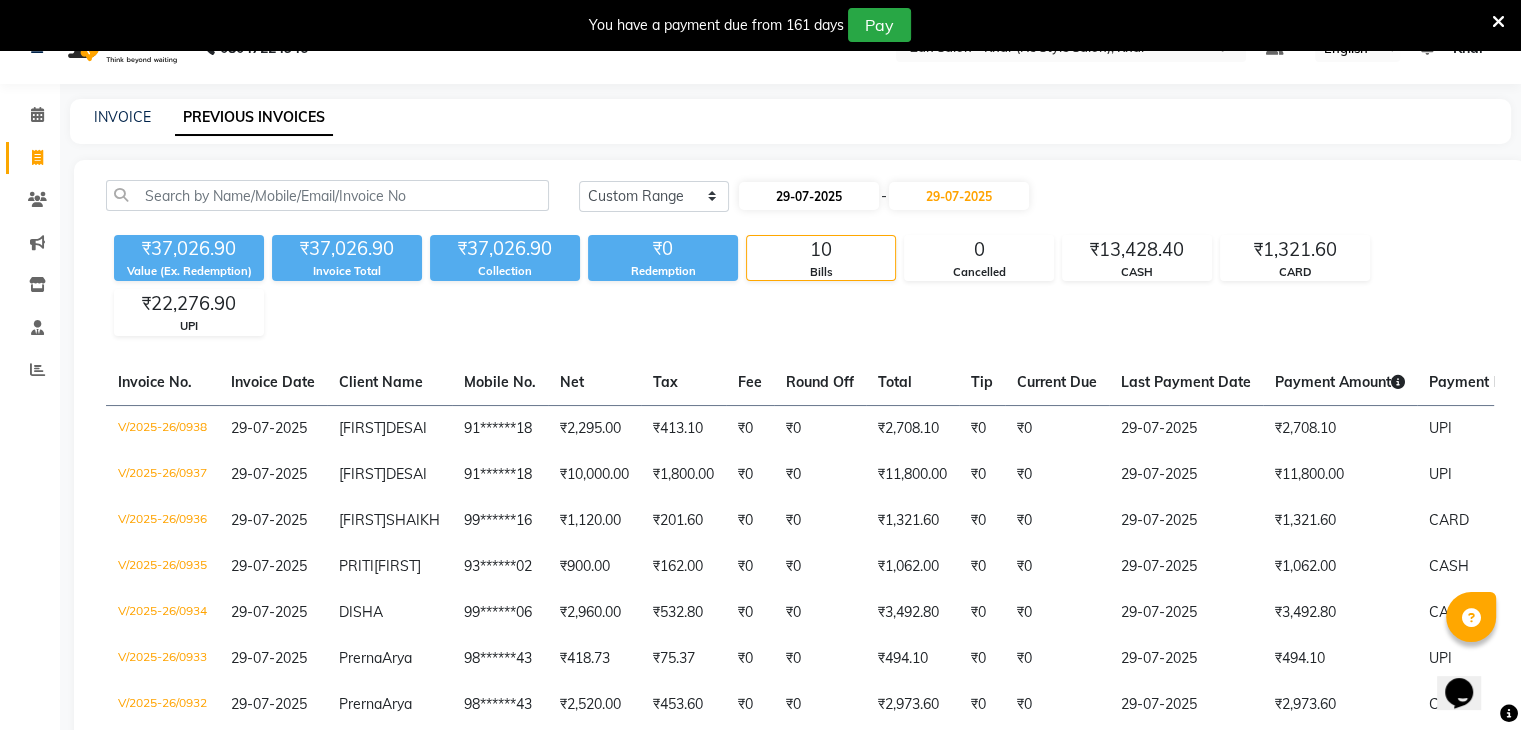 select on "7" 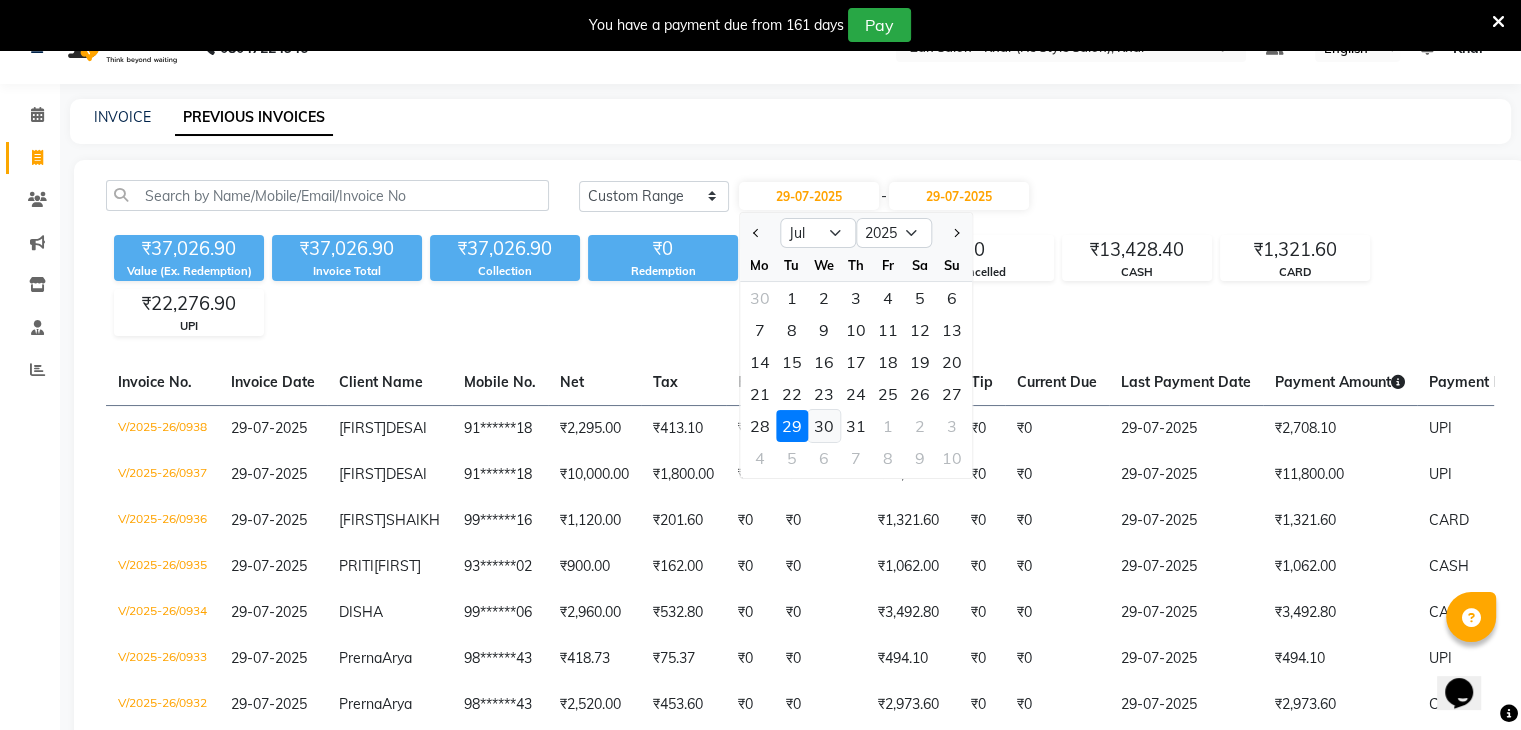click on "30" 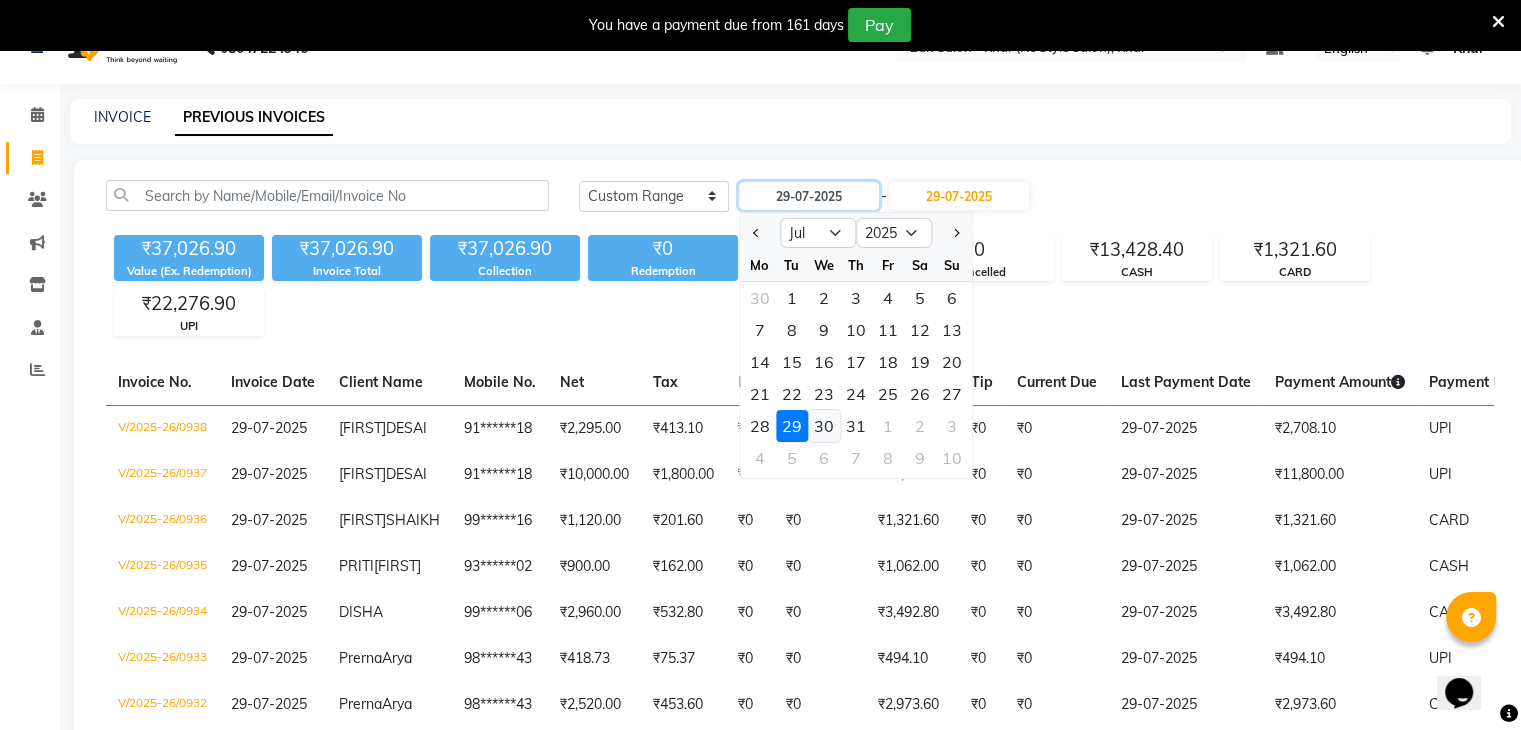 type on "30-07-2025" 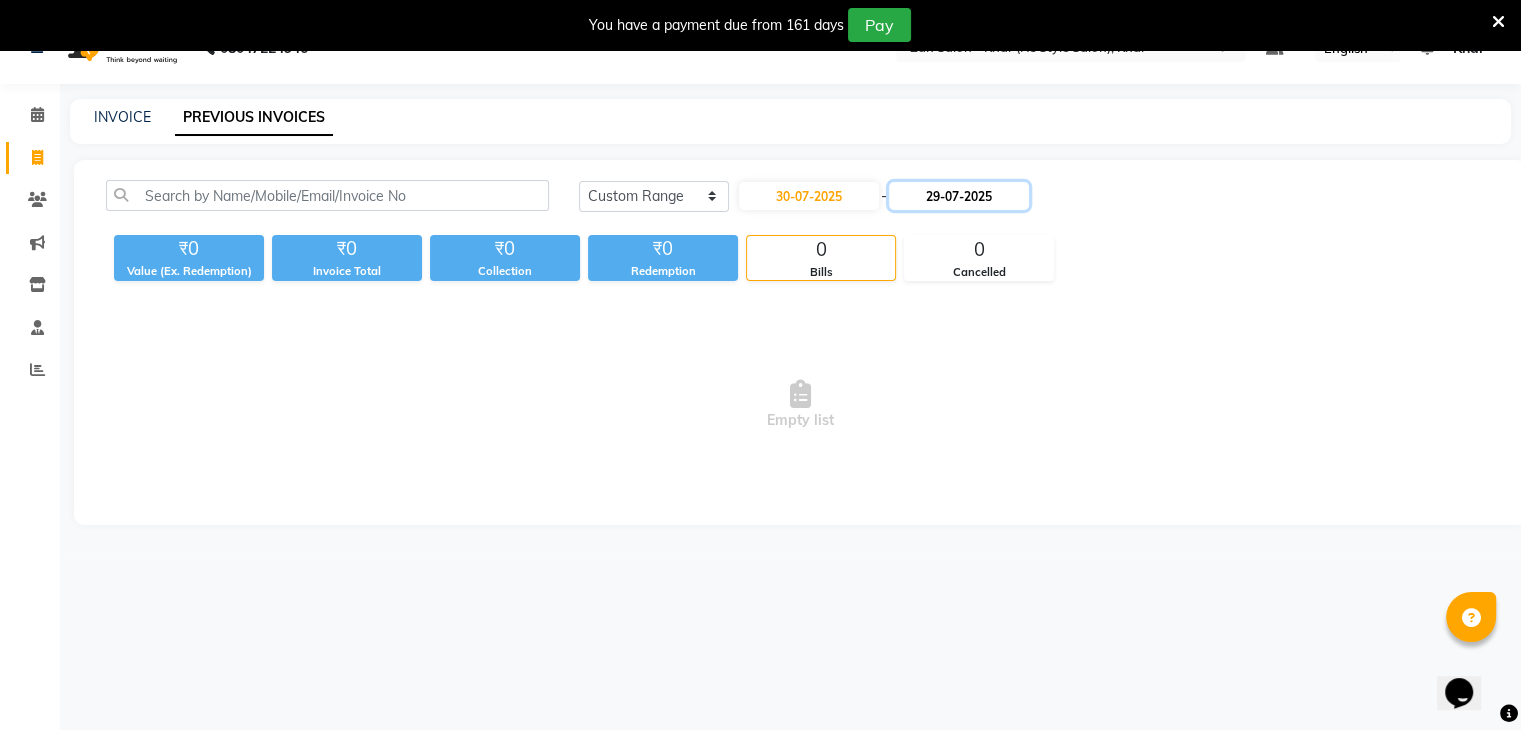 click on "29-07-2025" 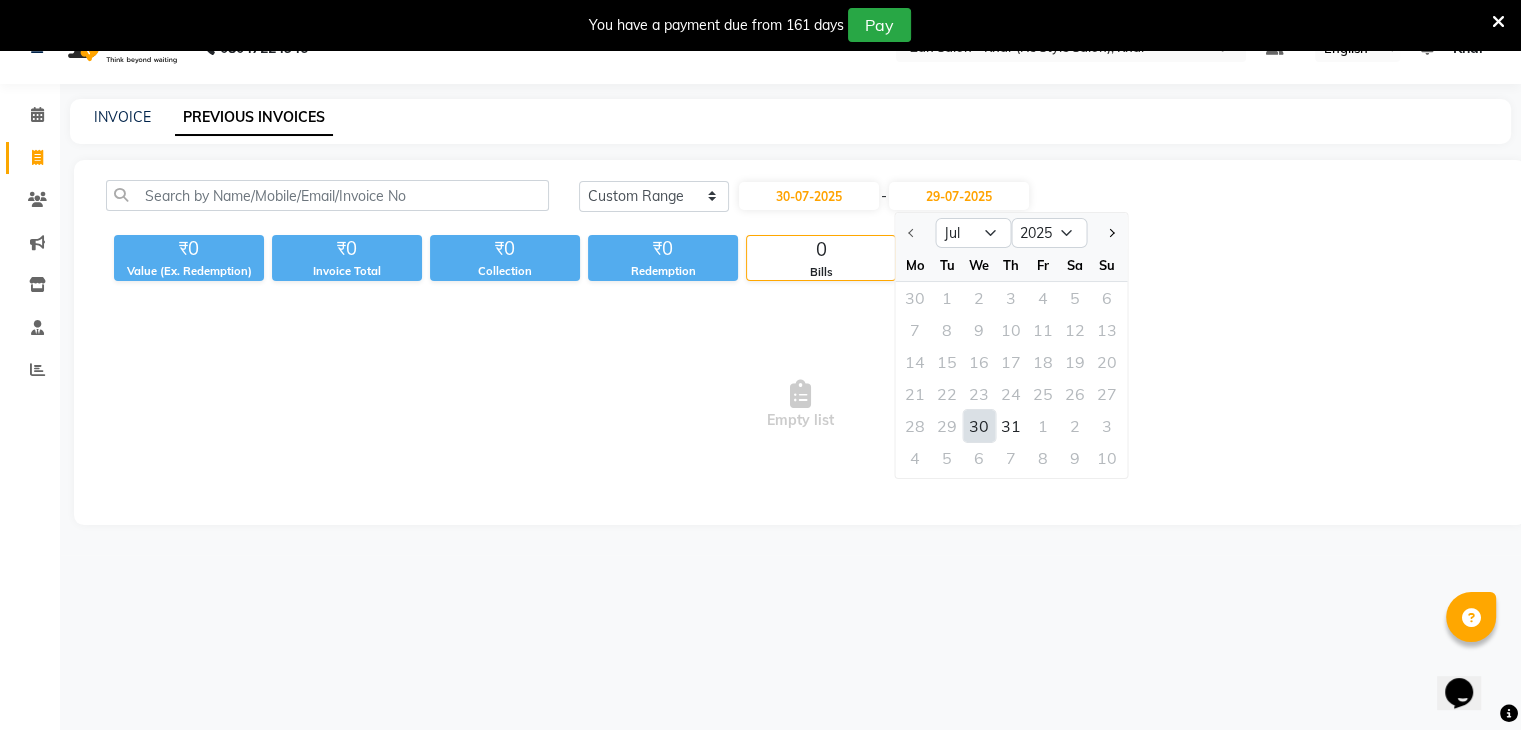 click on "30" 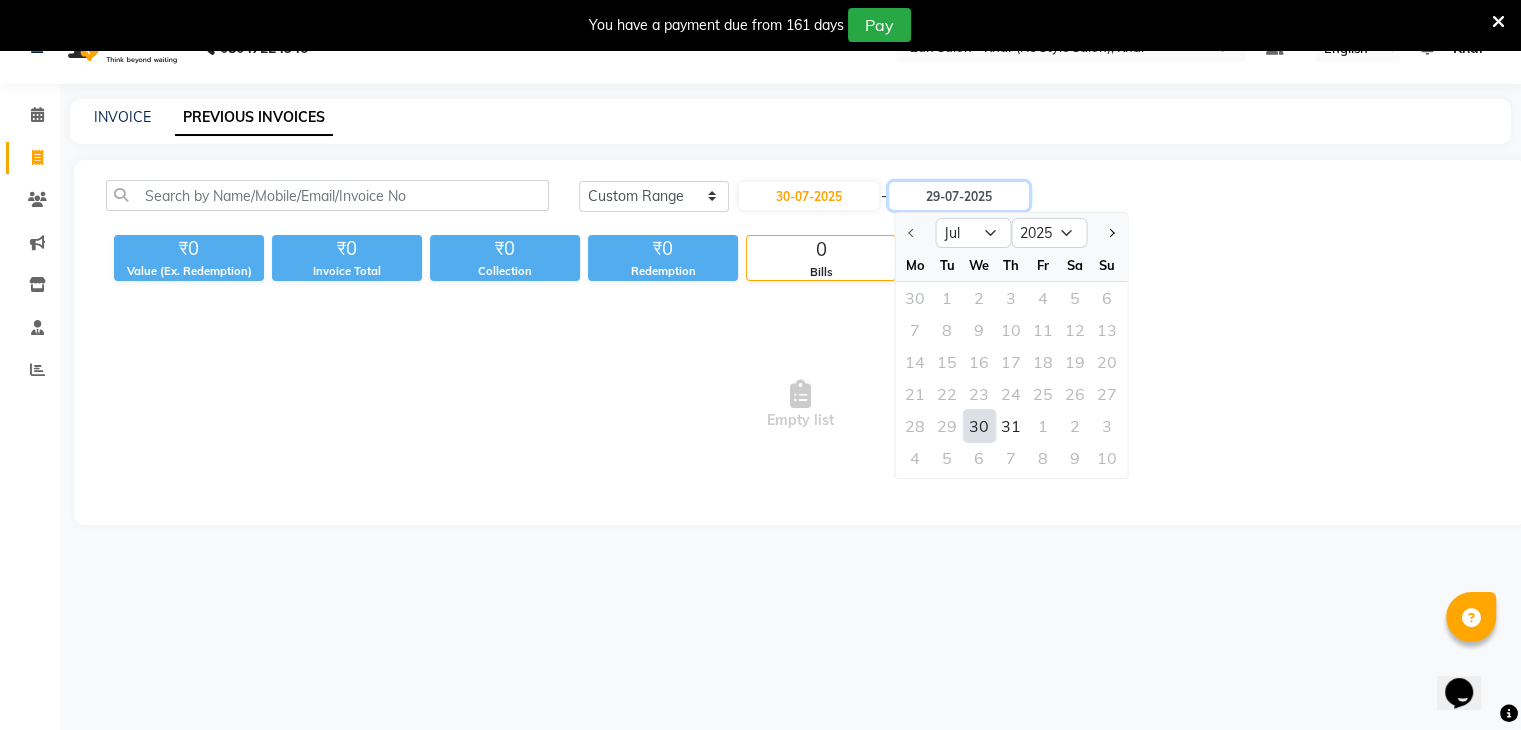 type on "30-07-2025" 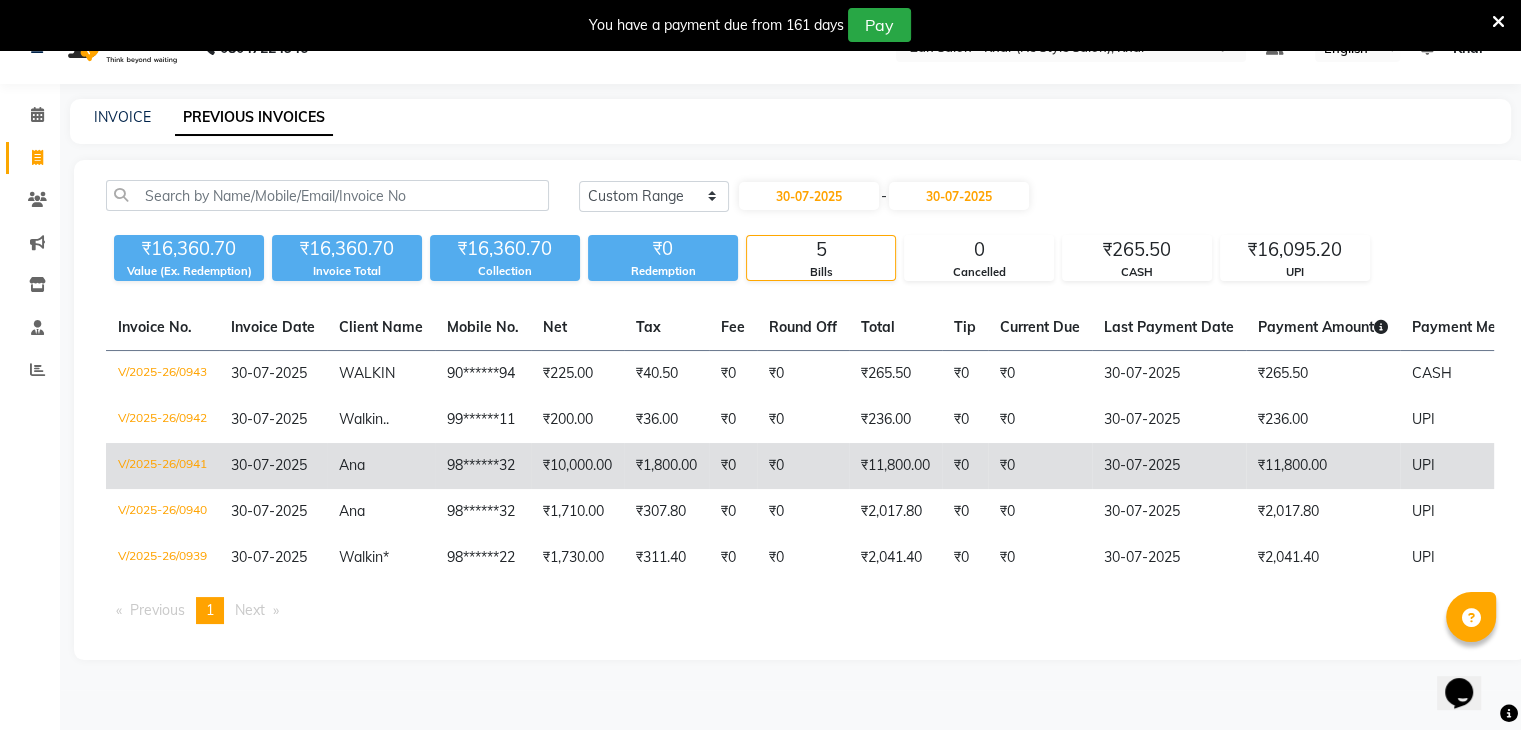 click on "₹0" 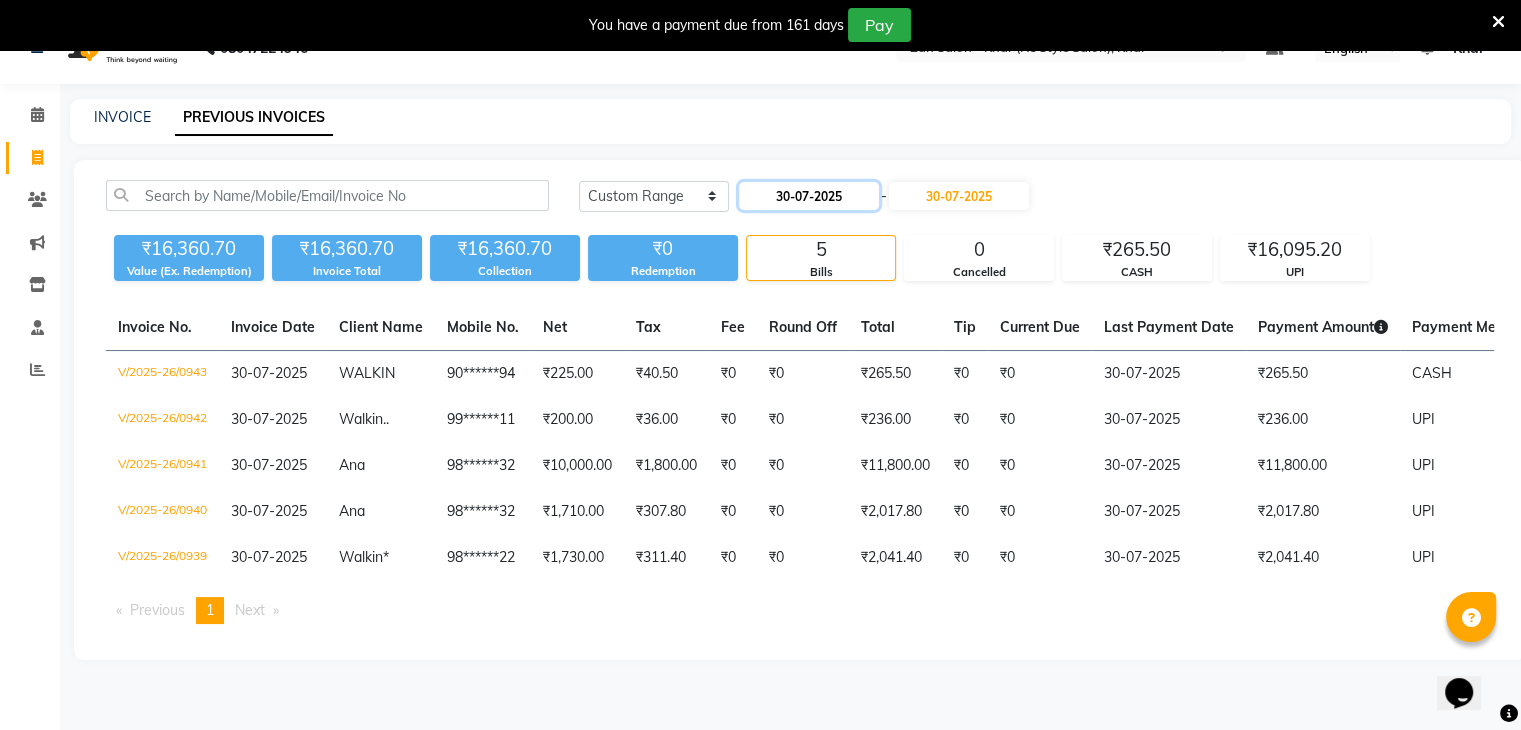 click on "30-07-2025" 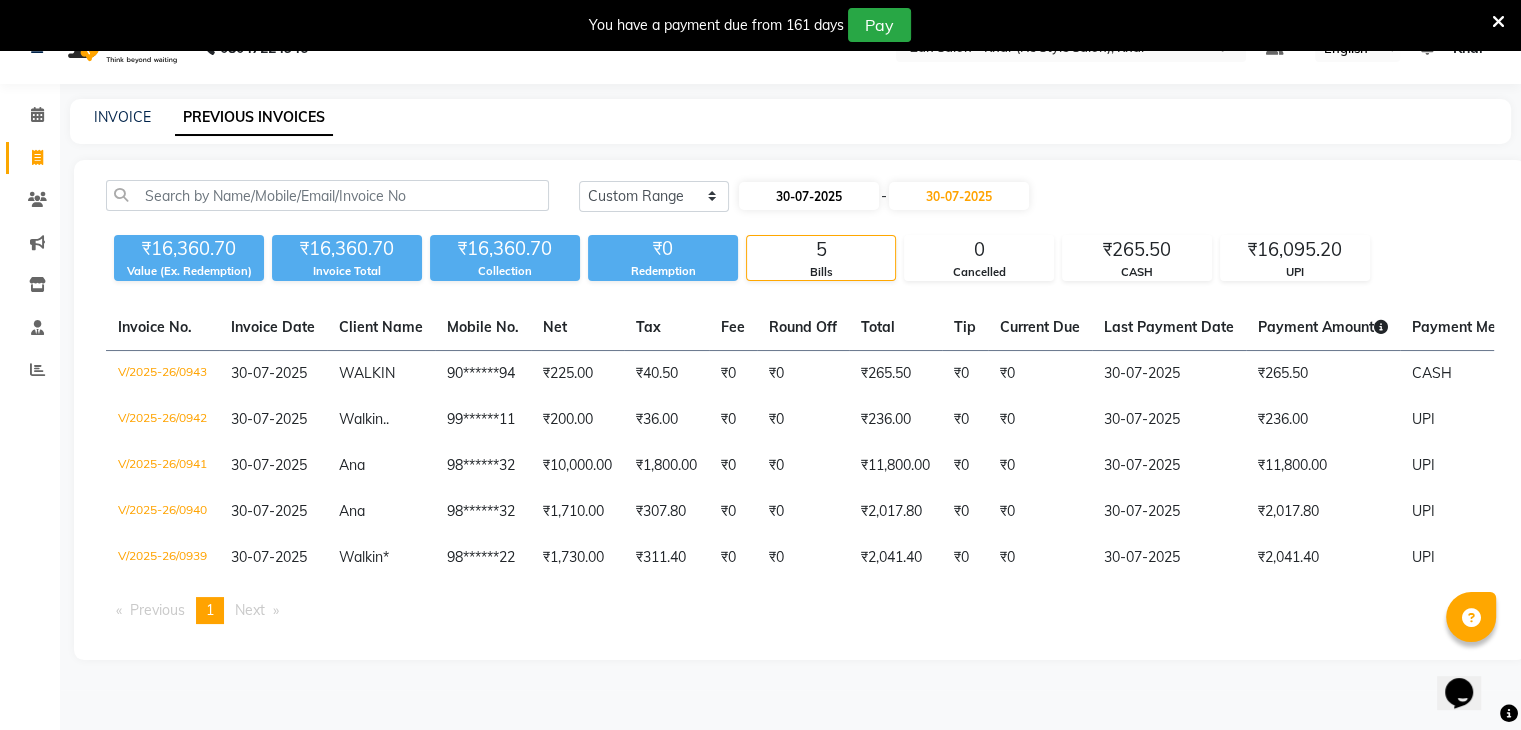 select on "7" 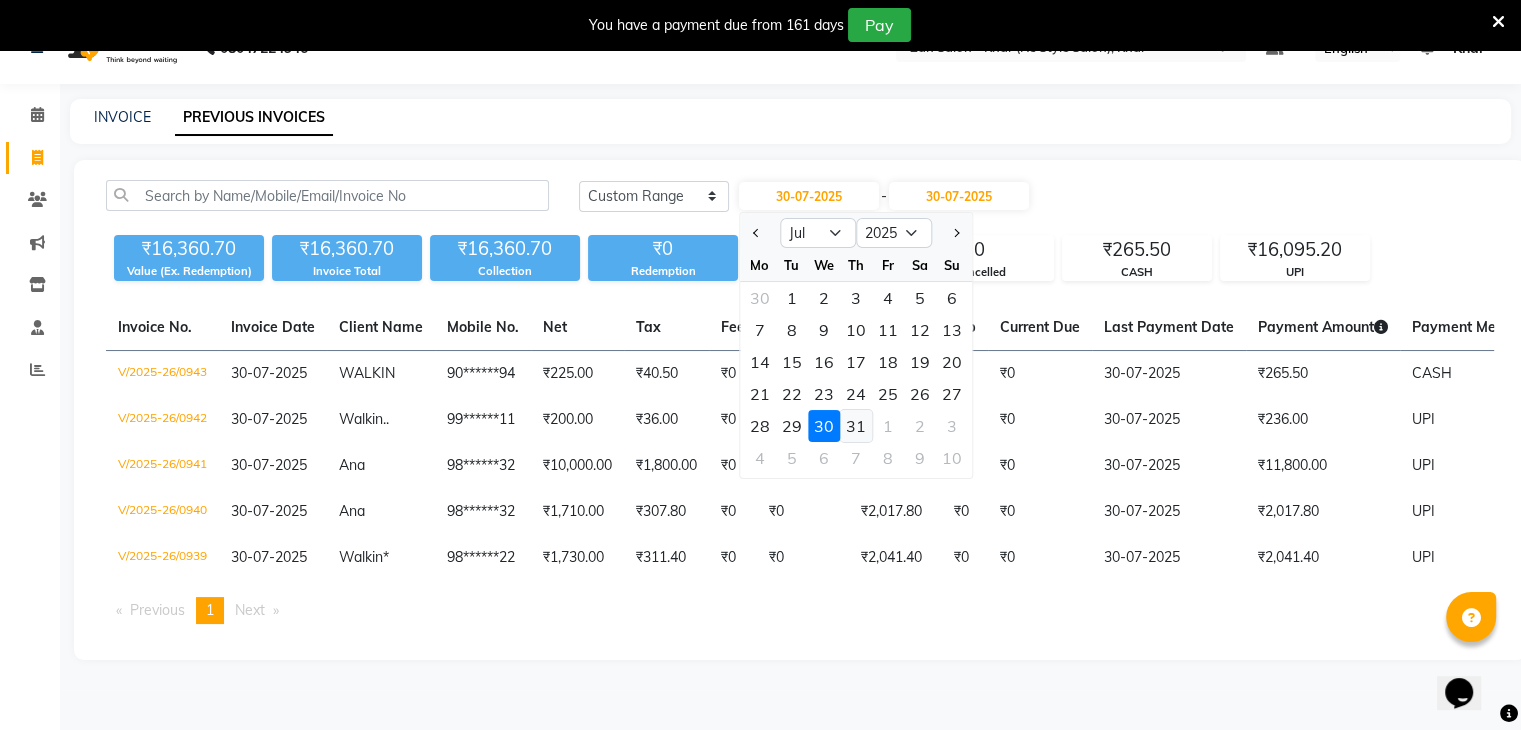 click on "31" 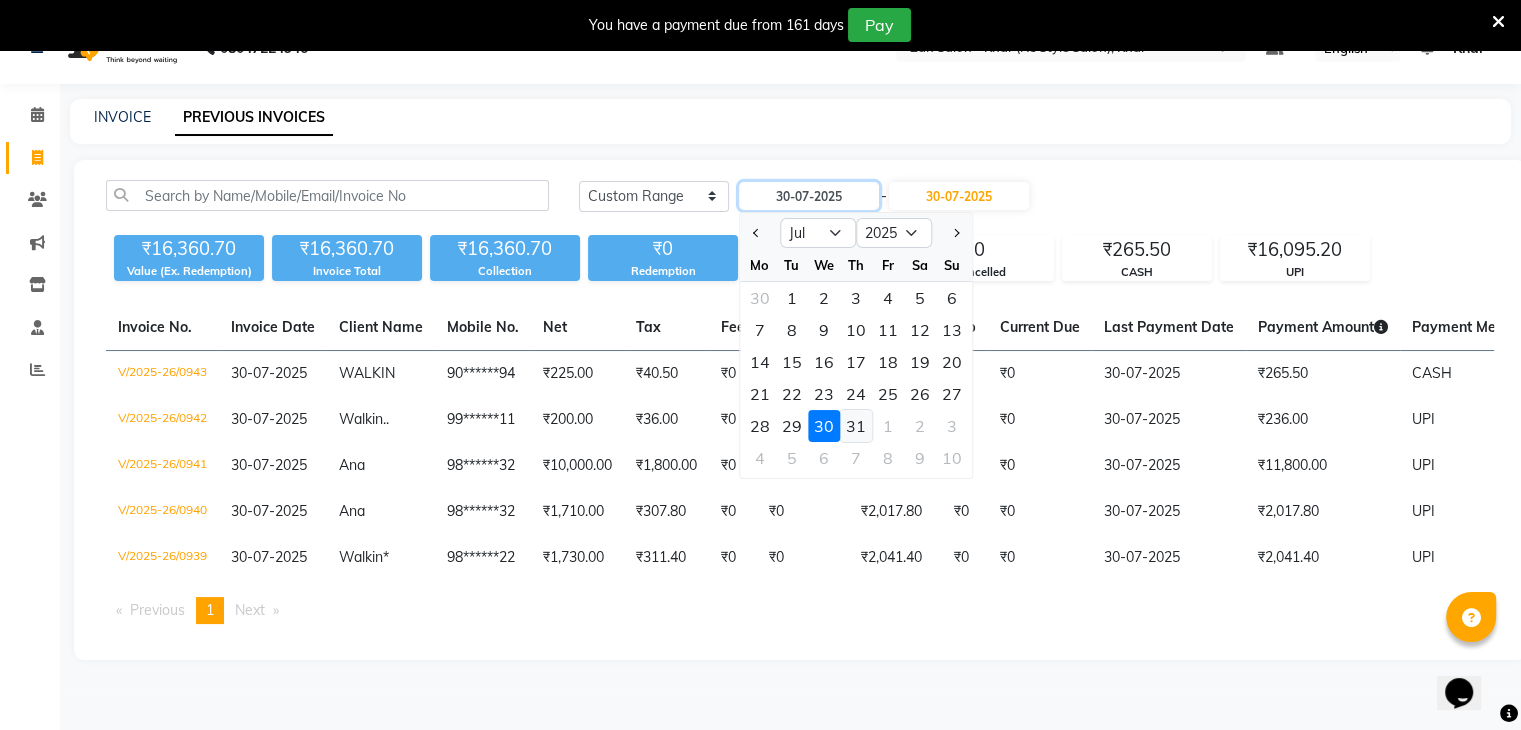 type on "31-07-2025" 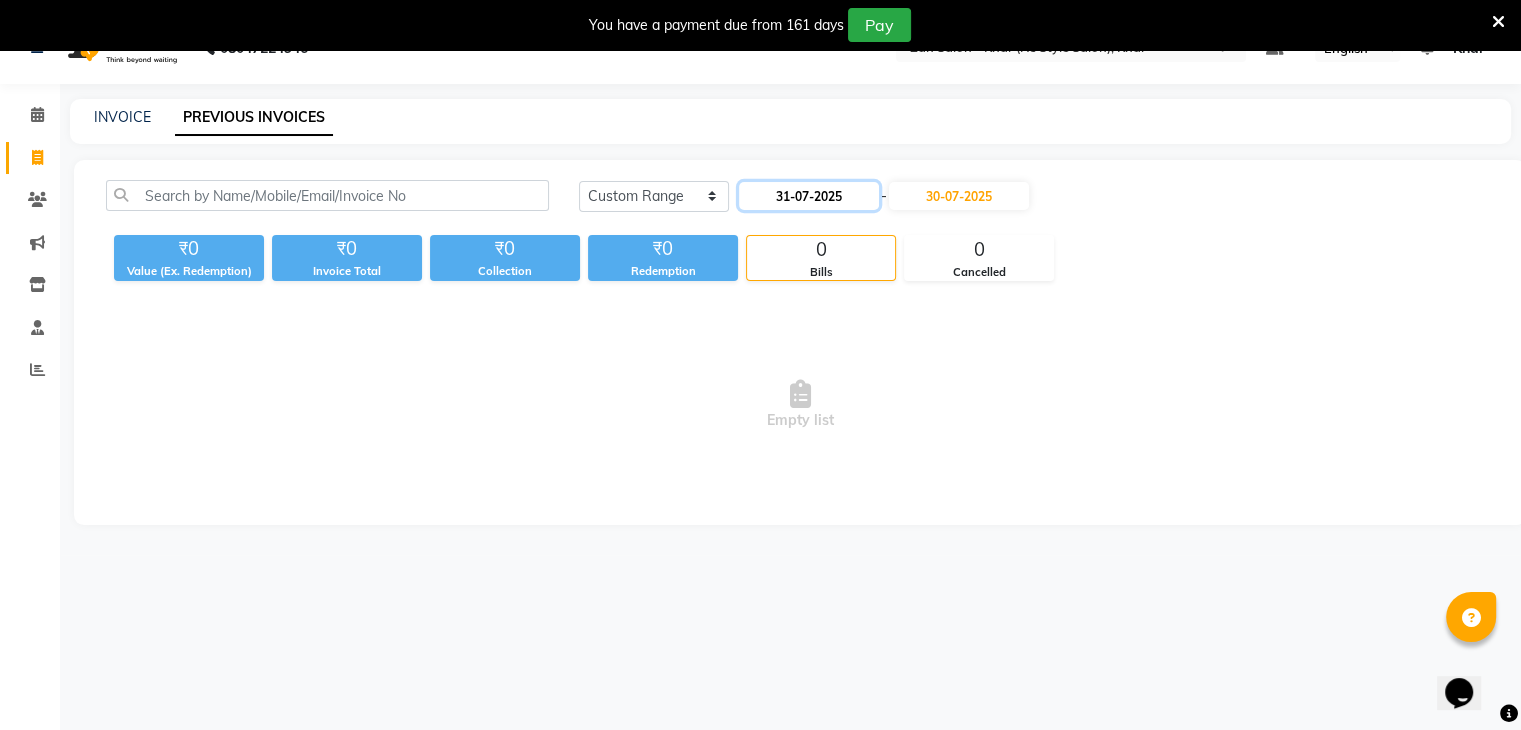 click on "31-07-2025" 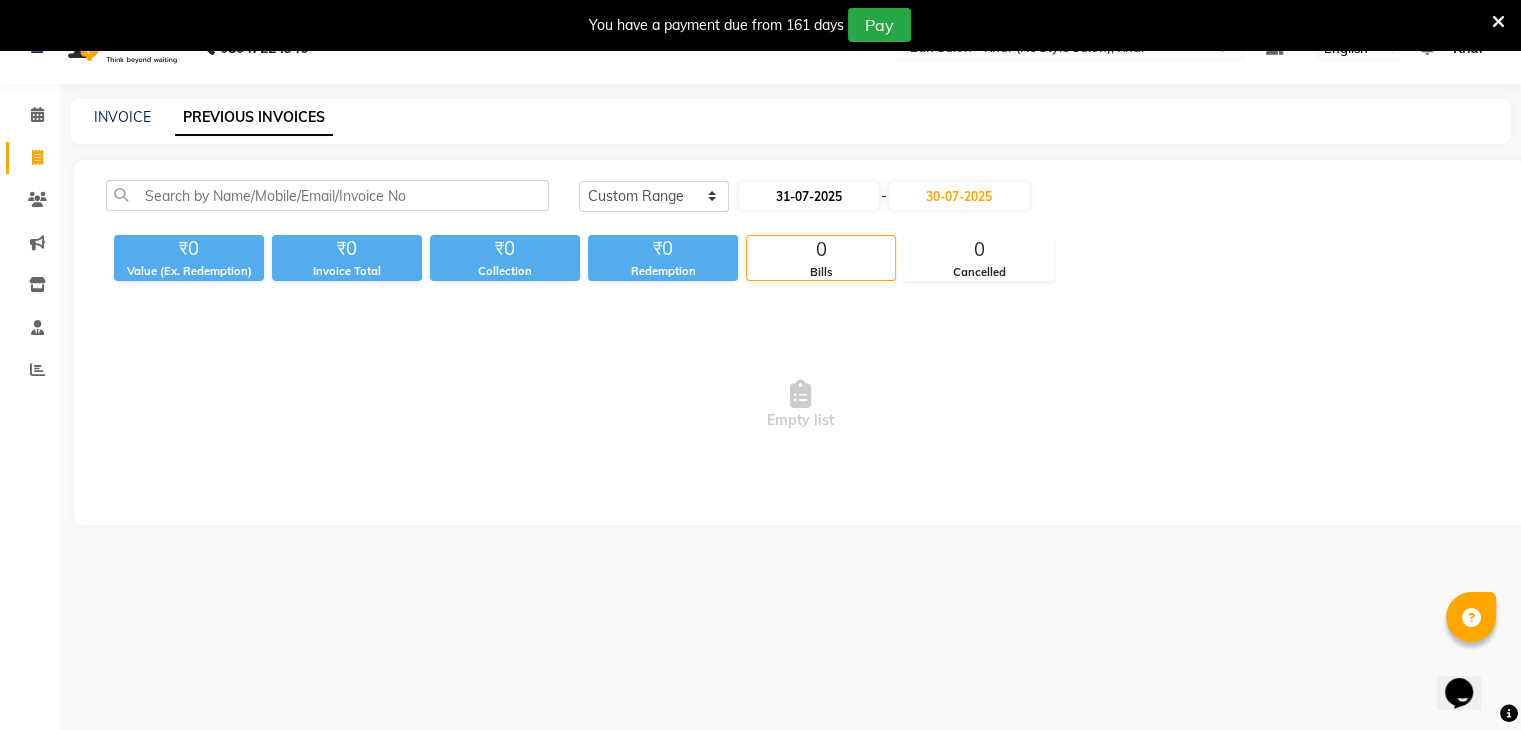 select on "7" 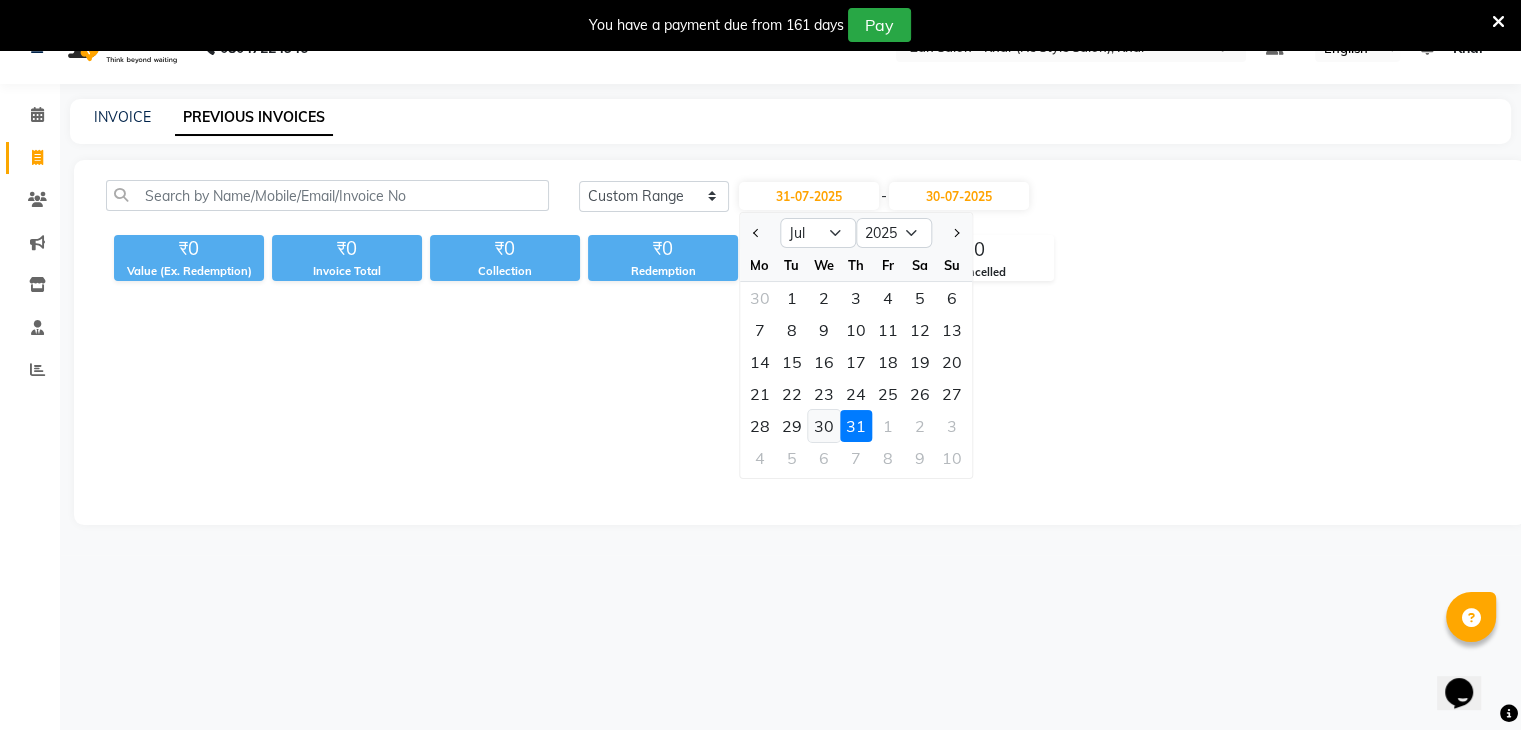 click on "30" 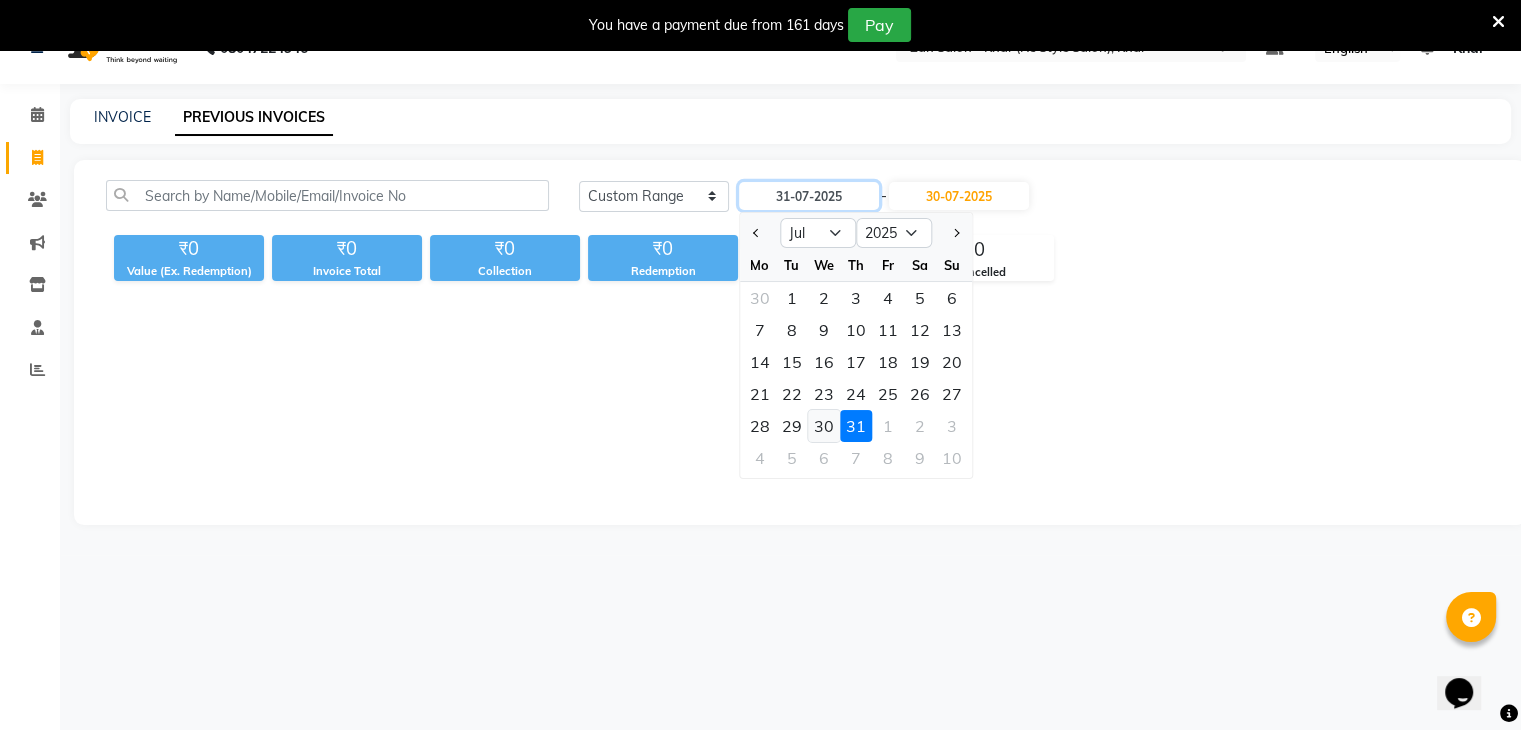 type on "30-07-2025" 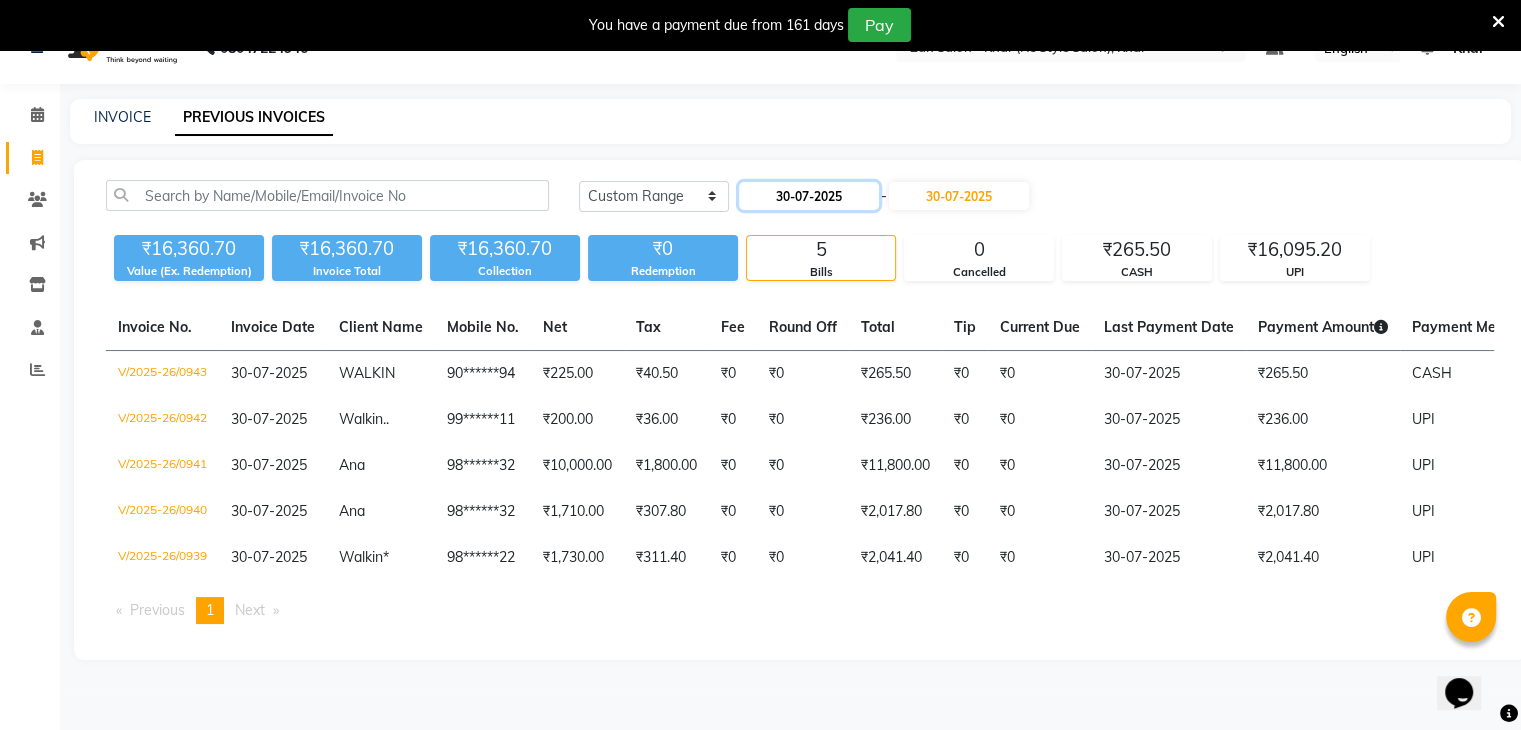 click on "30-07-2025" 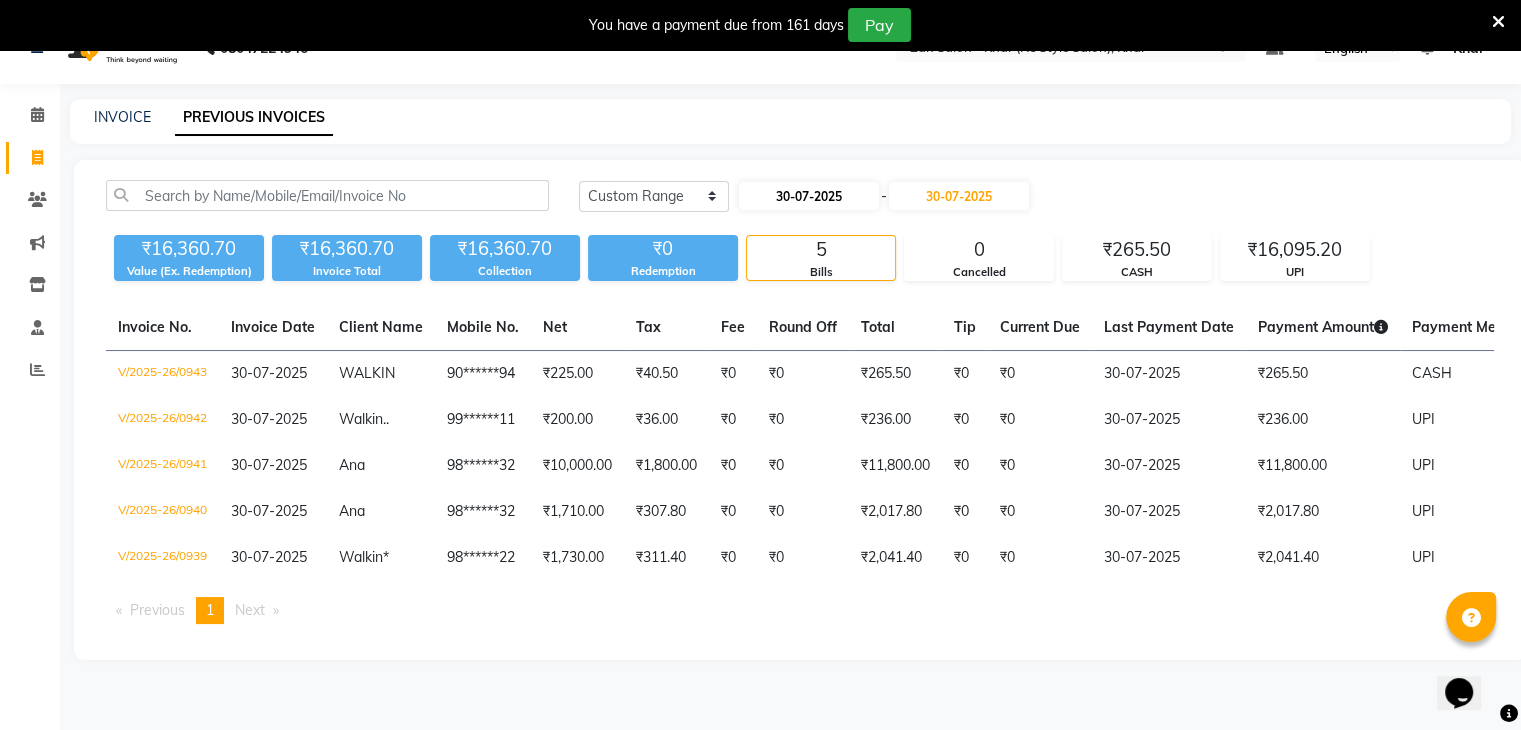 select on "7" 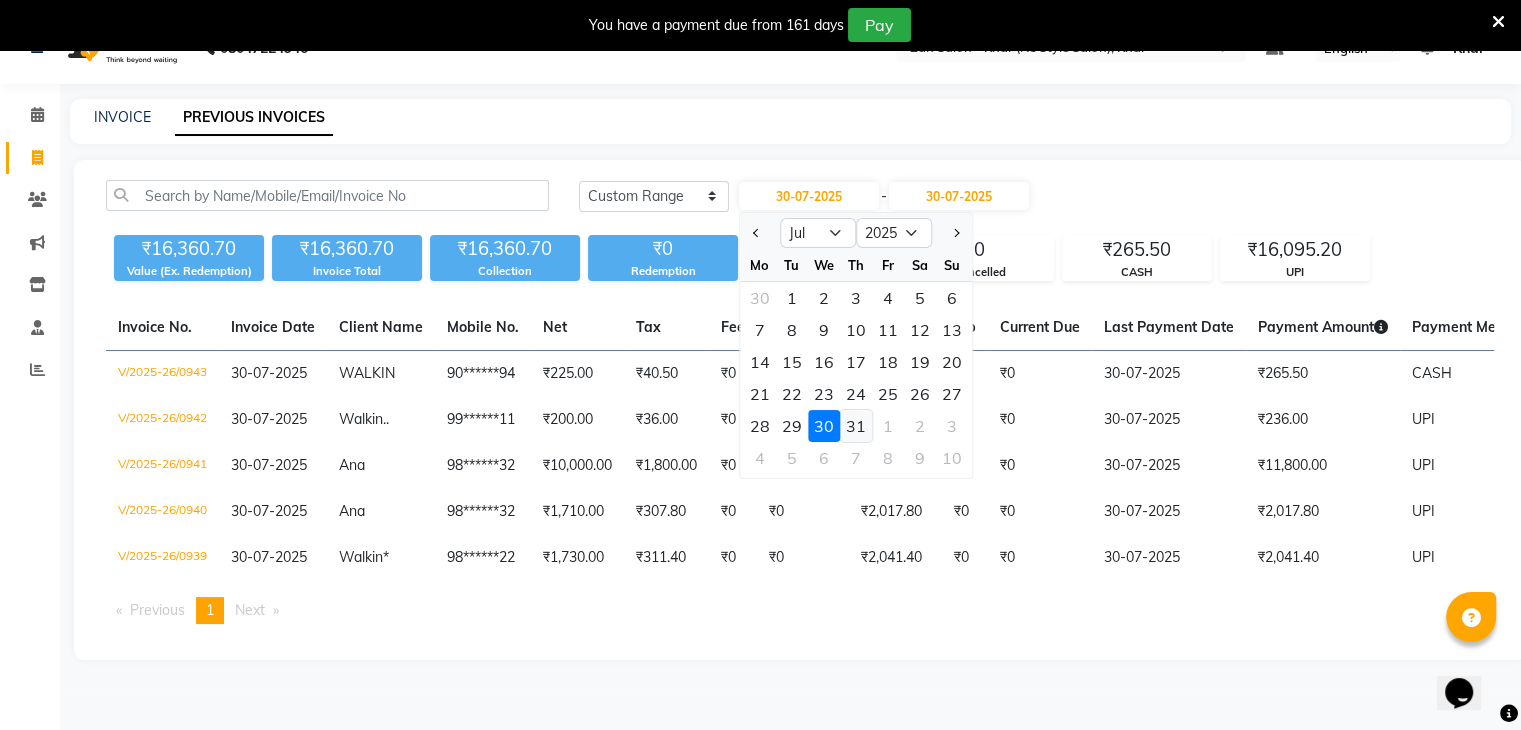 click on "31" 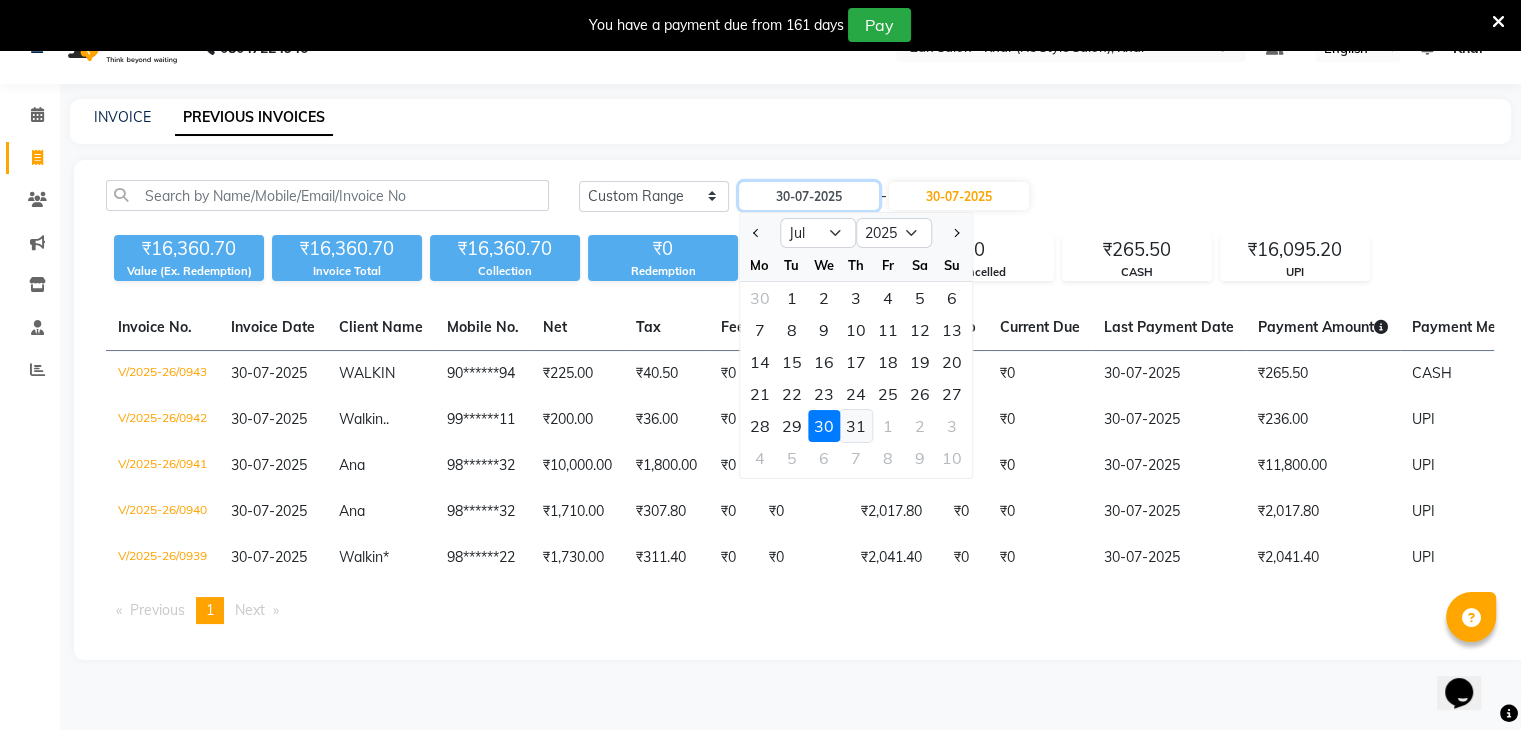 type on "31-07-2025" 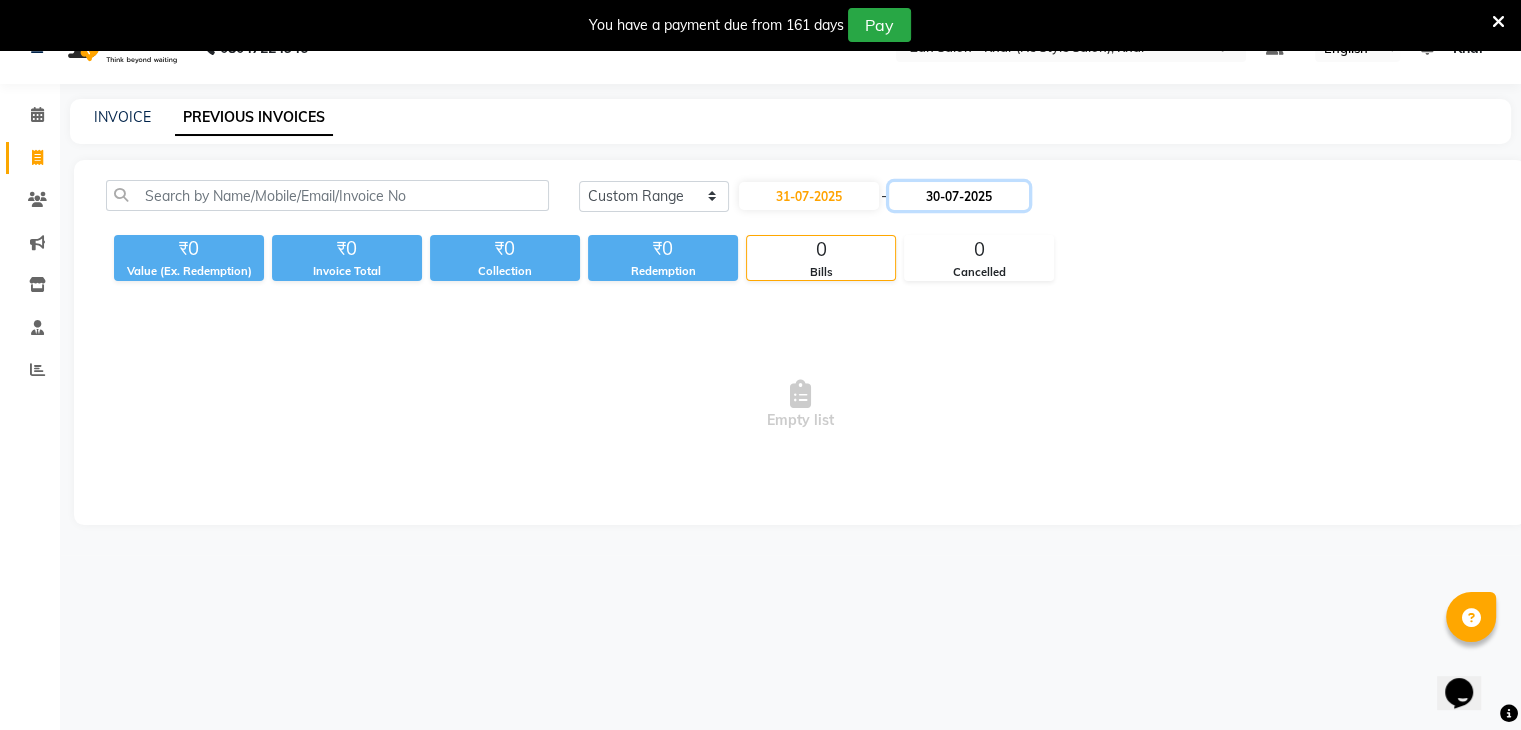 click on "30-07-2025" 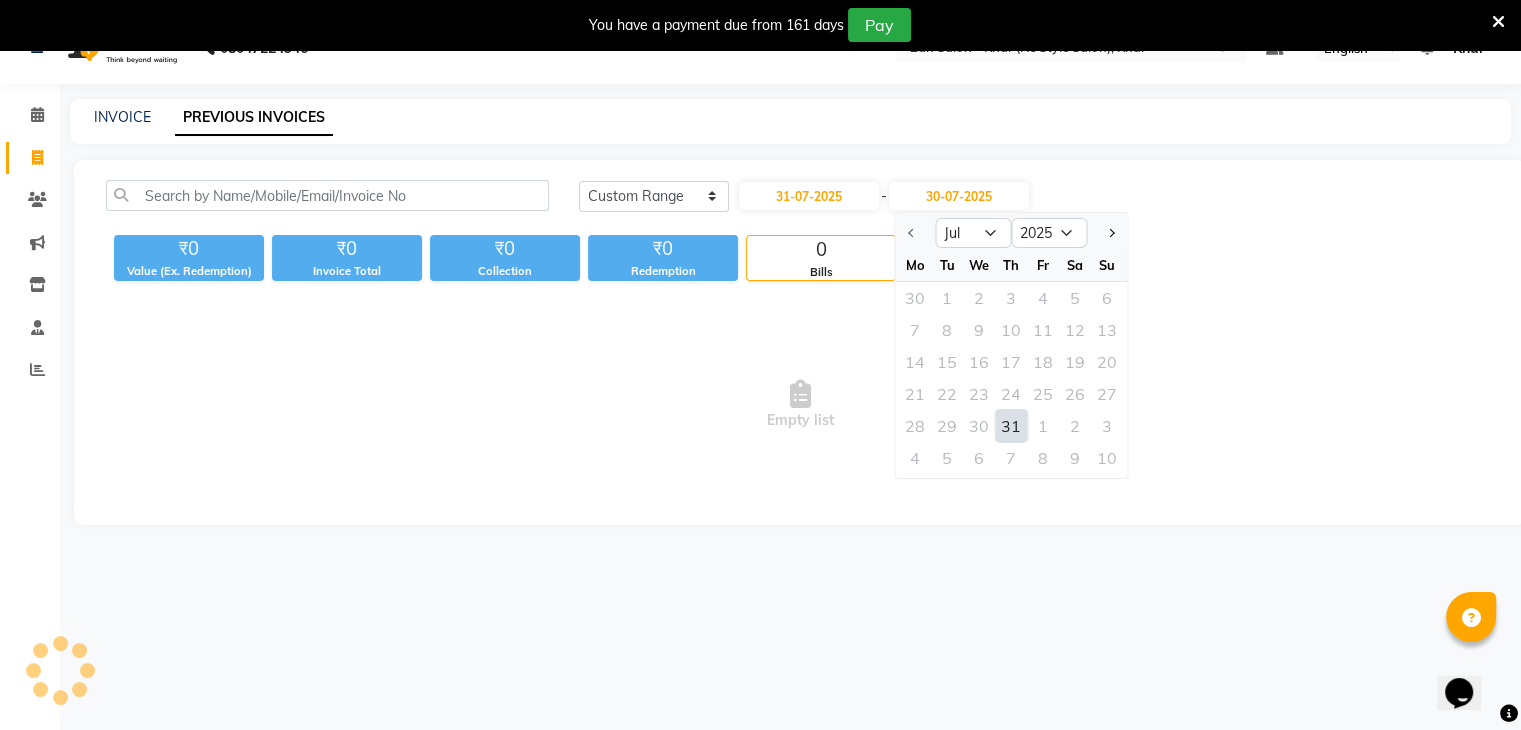 click on "31" 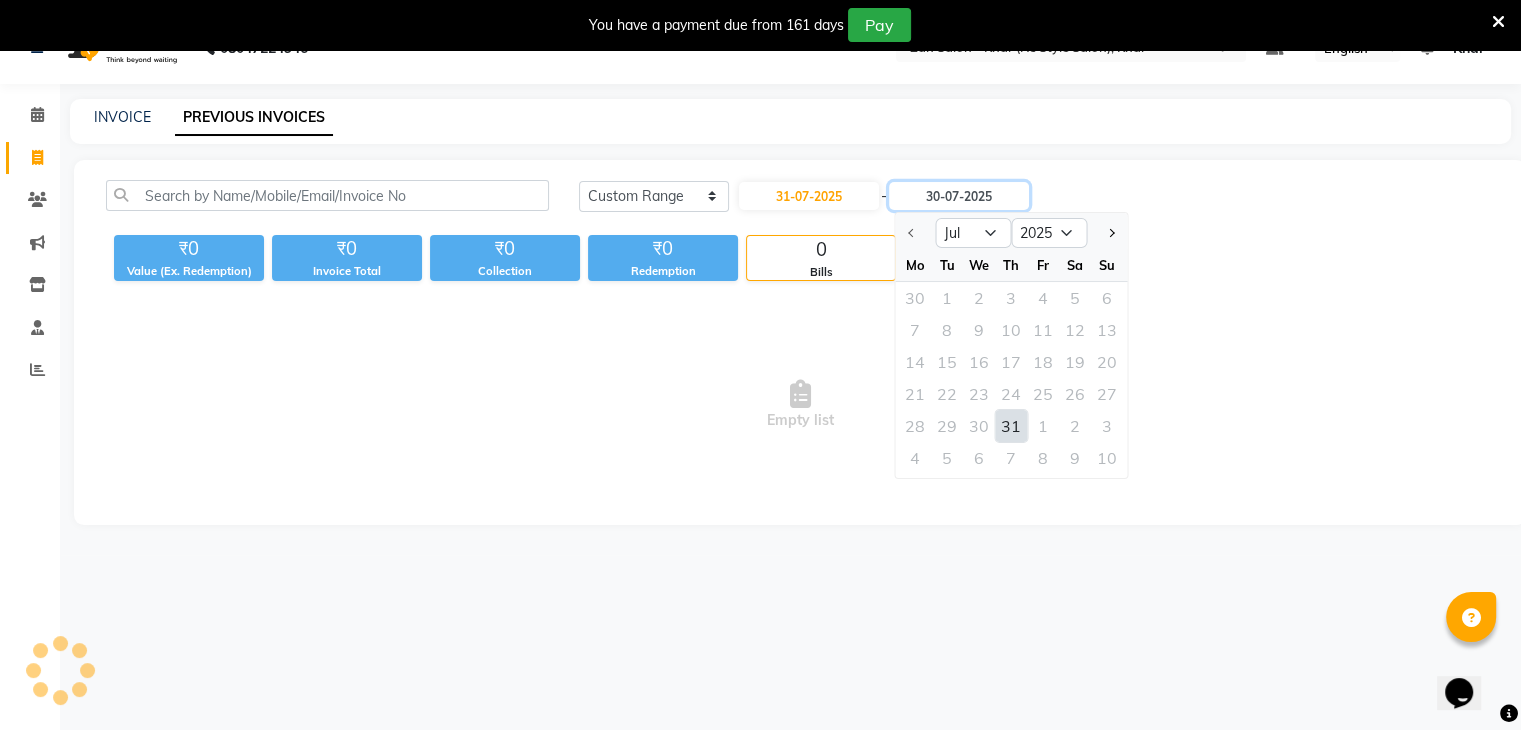 type on "31-07-2025" 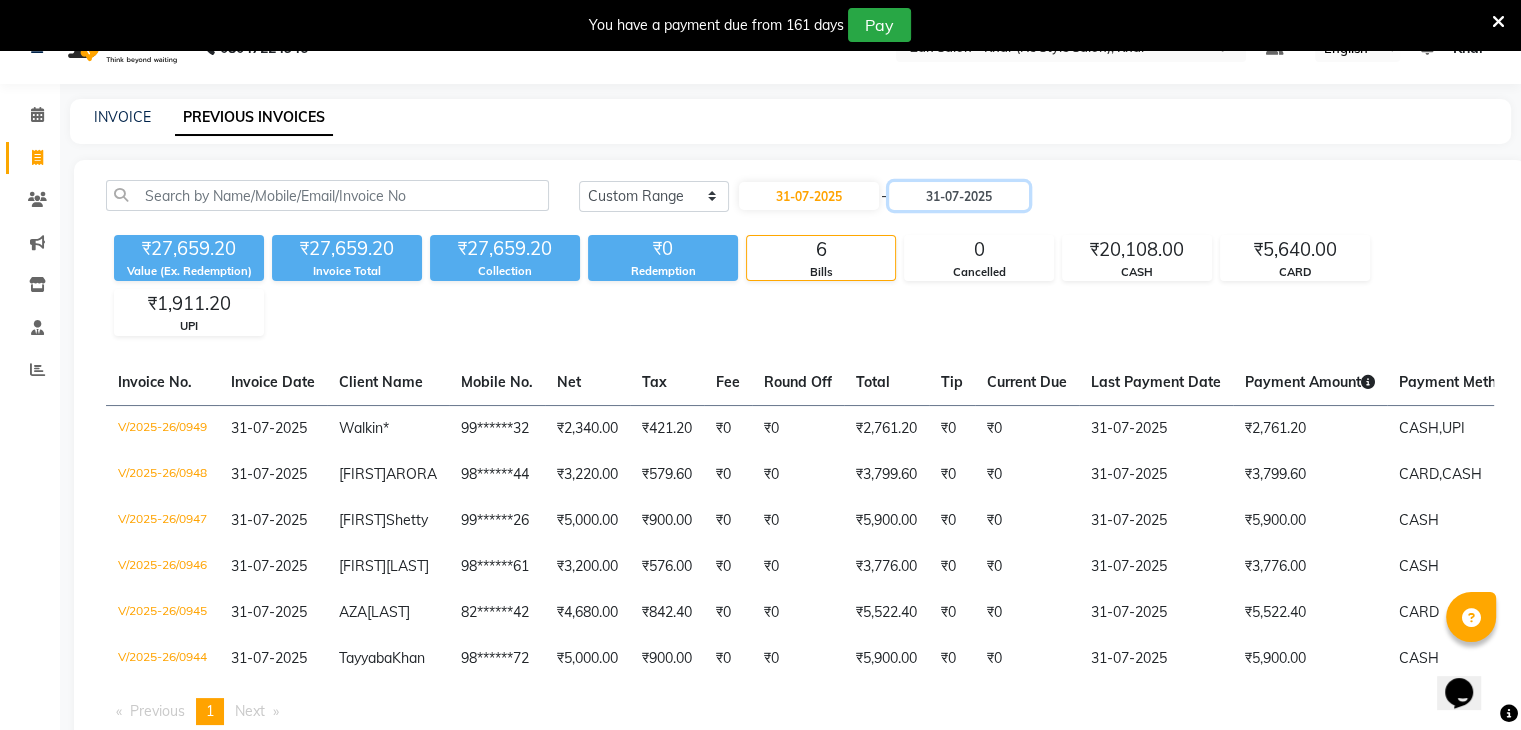 scroll, scrollTop: 193, scrollLeft: 0, axis: vertical 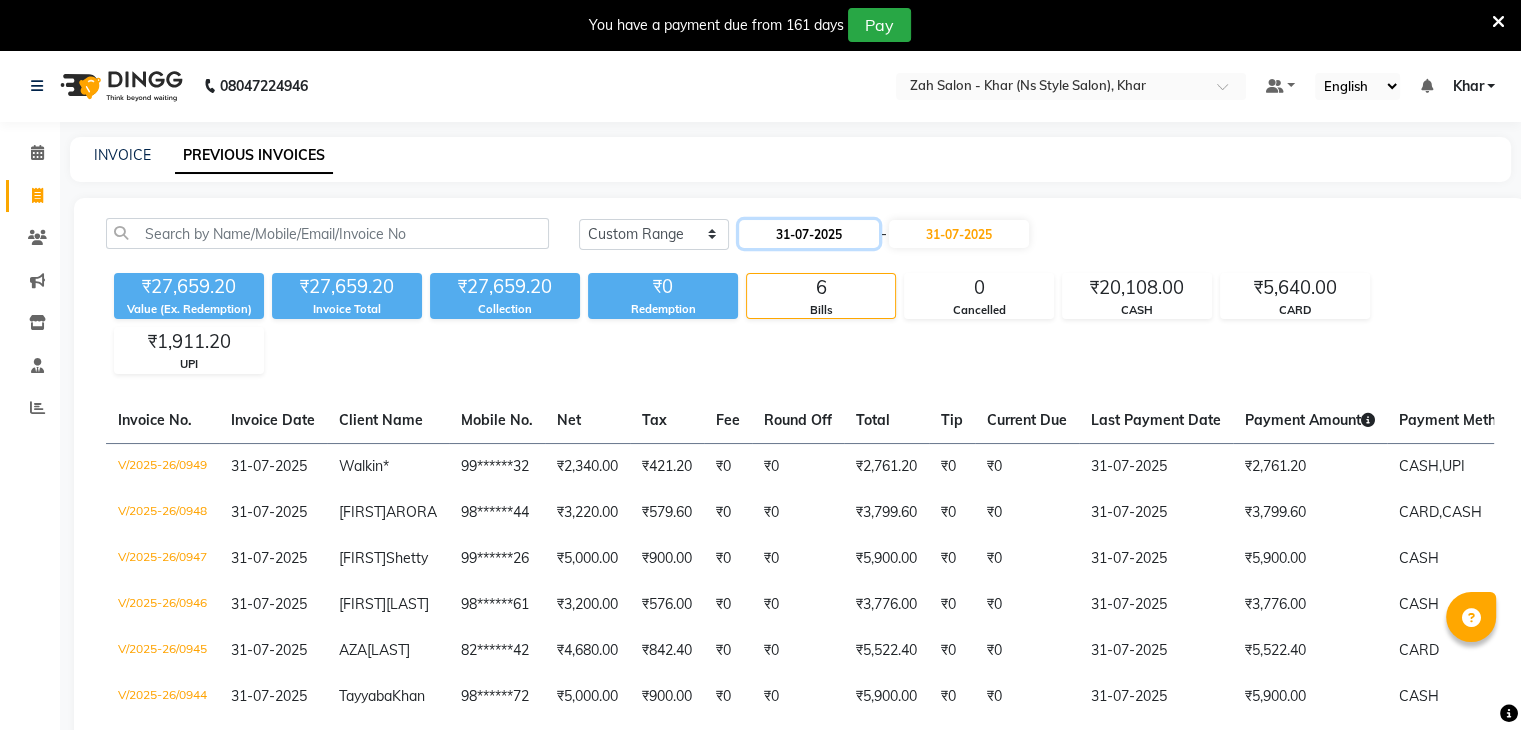 click on "31-07-2025" 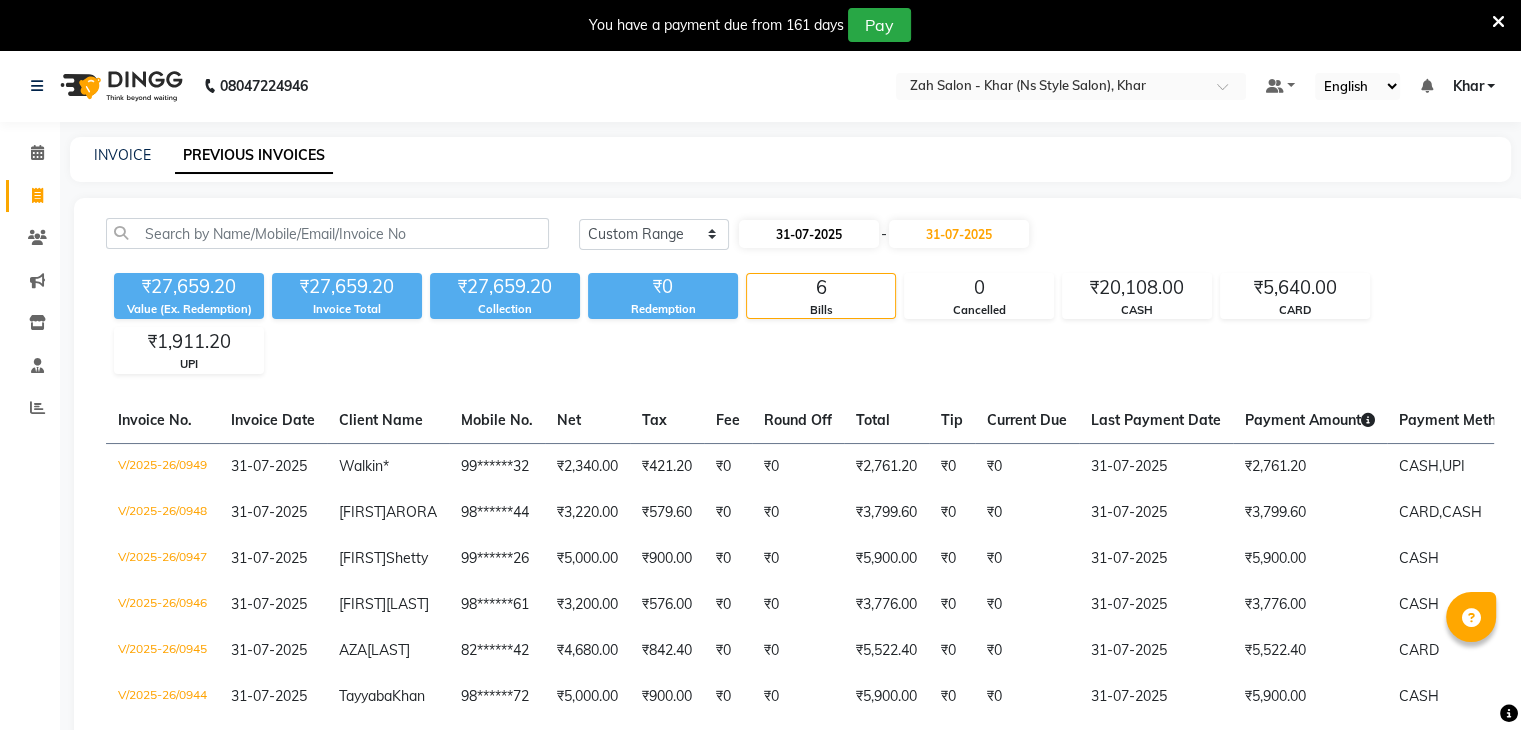 select on "7" 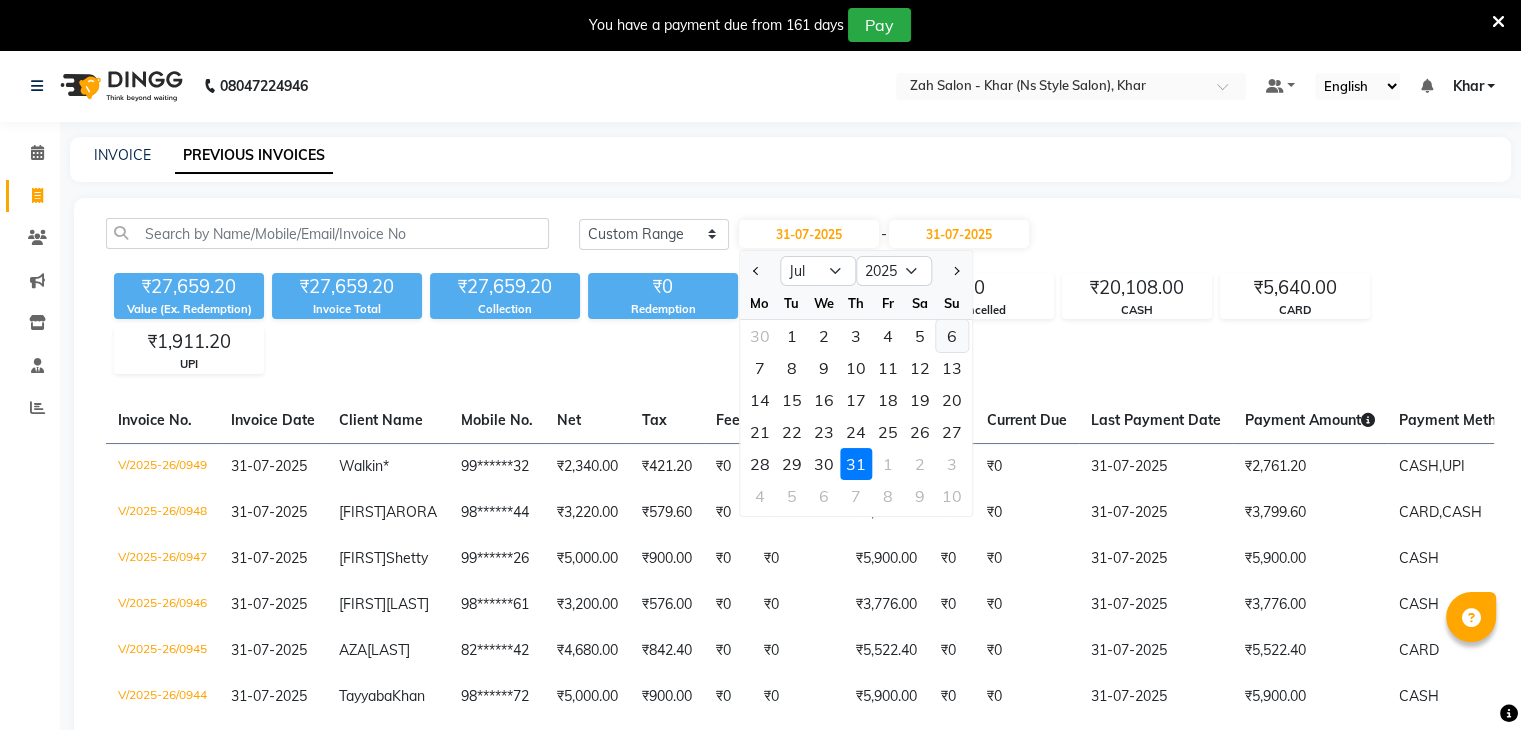 click on "6" 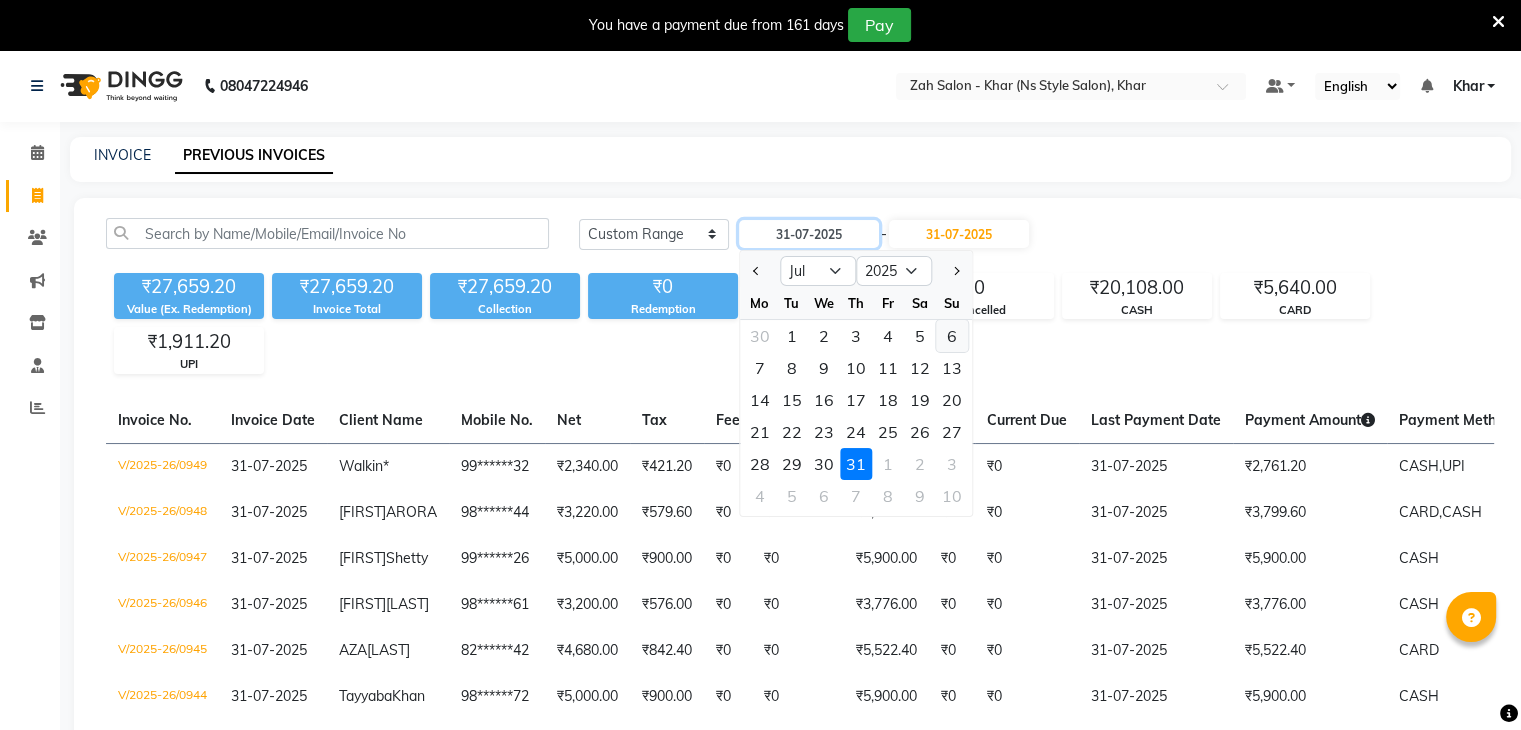 type on "06-07-2025" 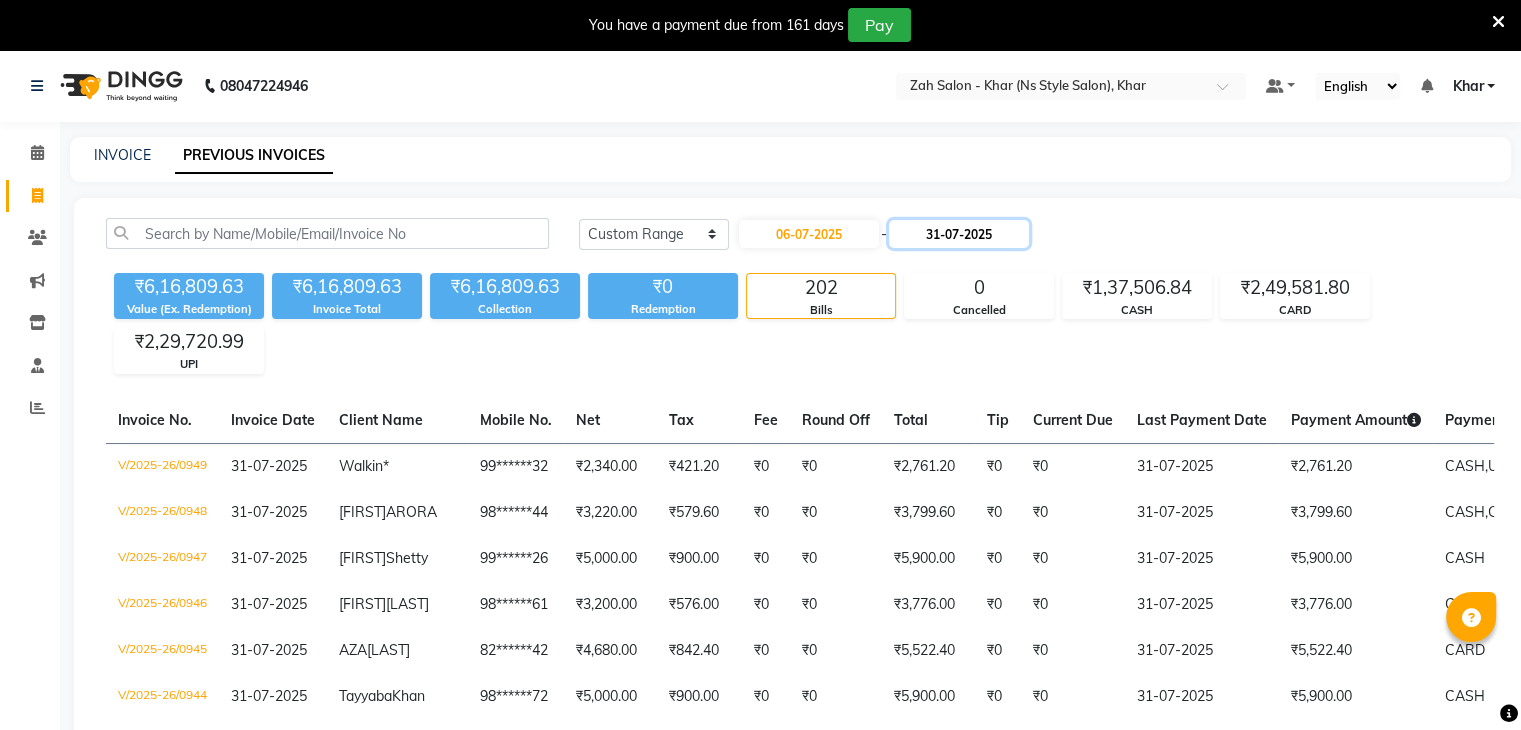 click on "31-07-2025" 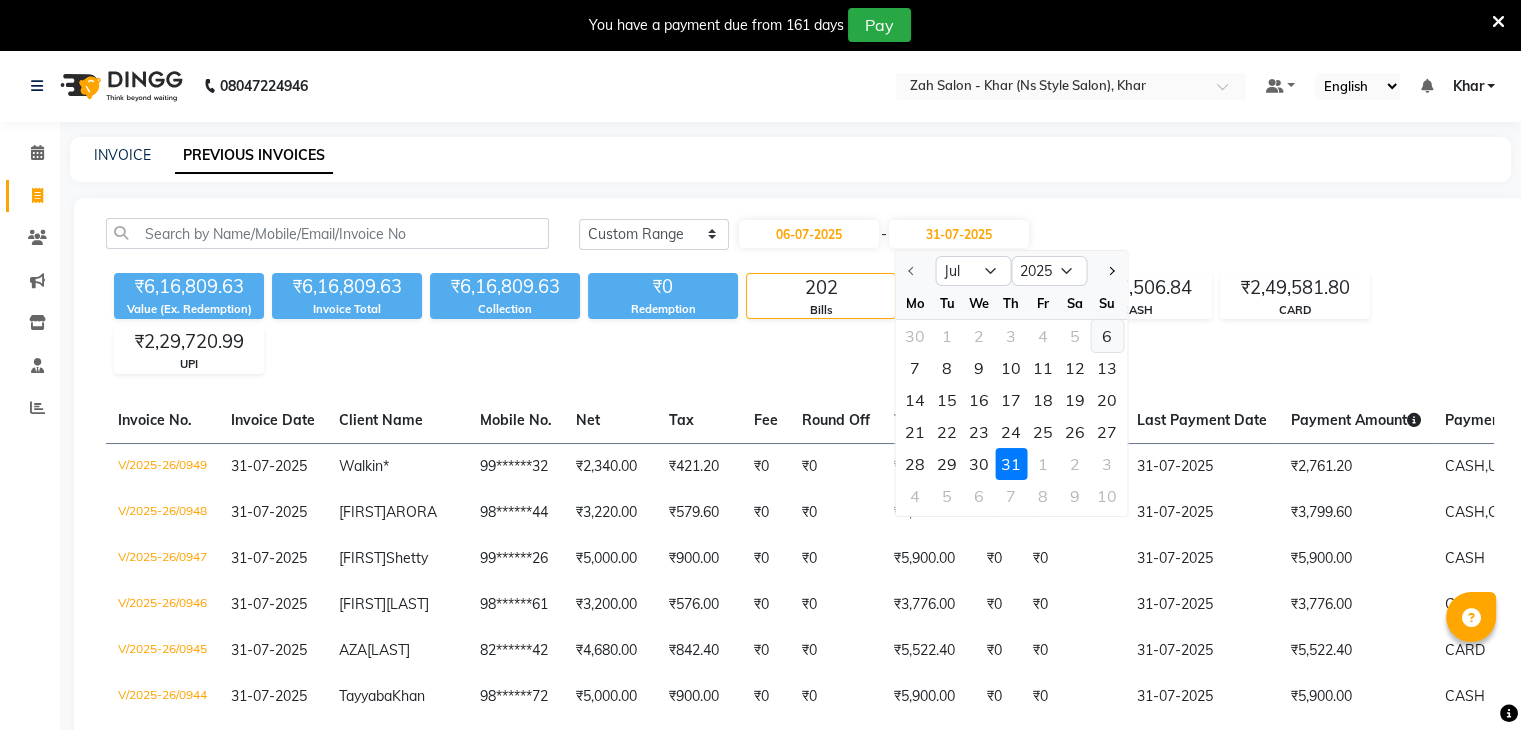 click on "6" 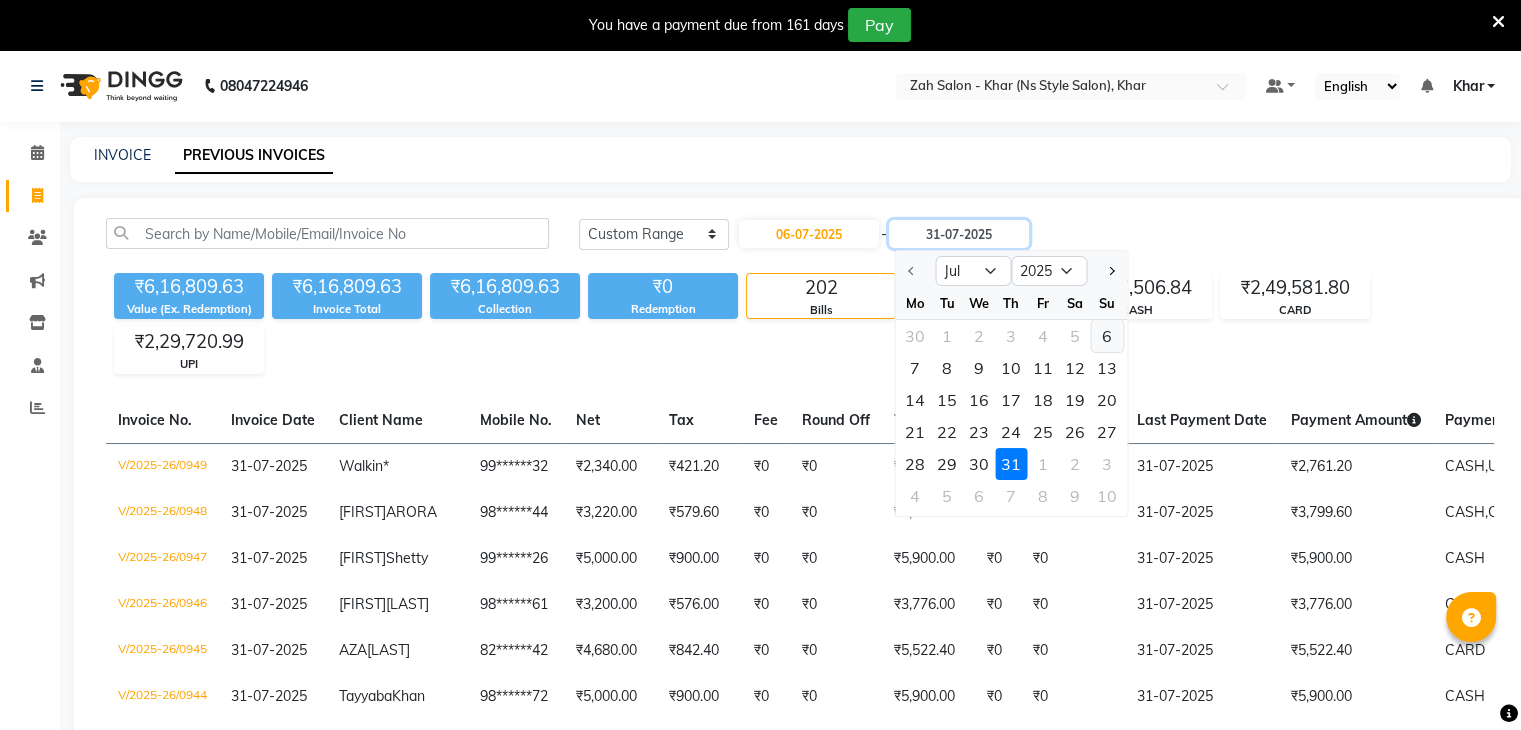 type on "06-07-2025" 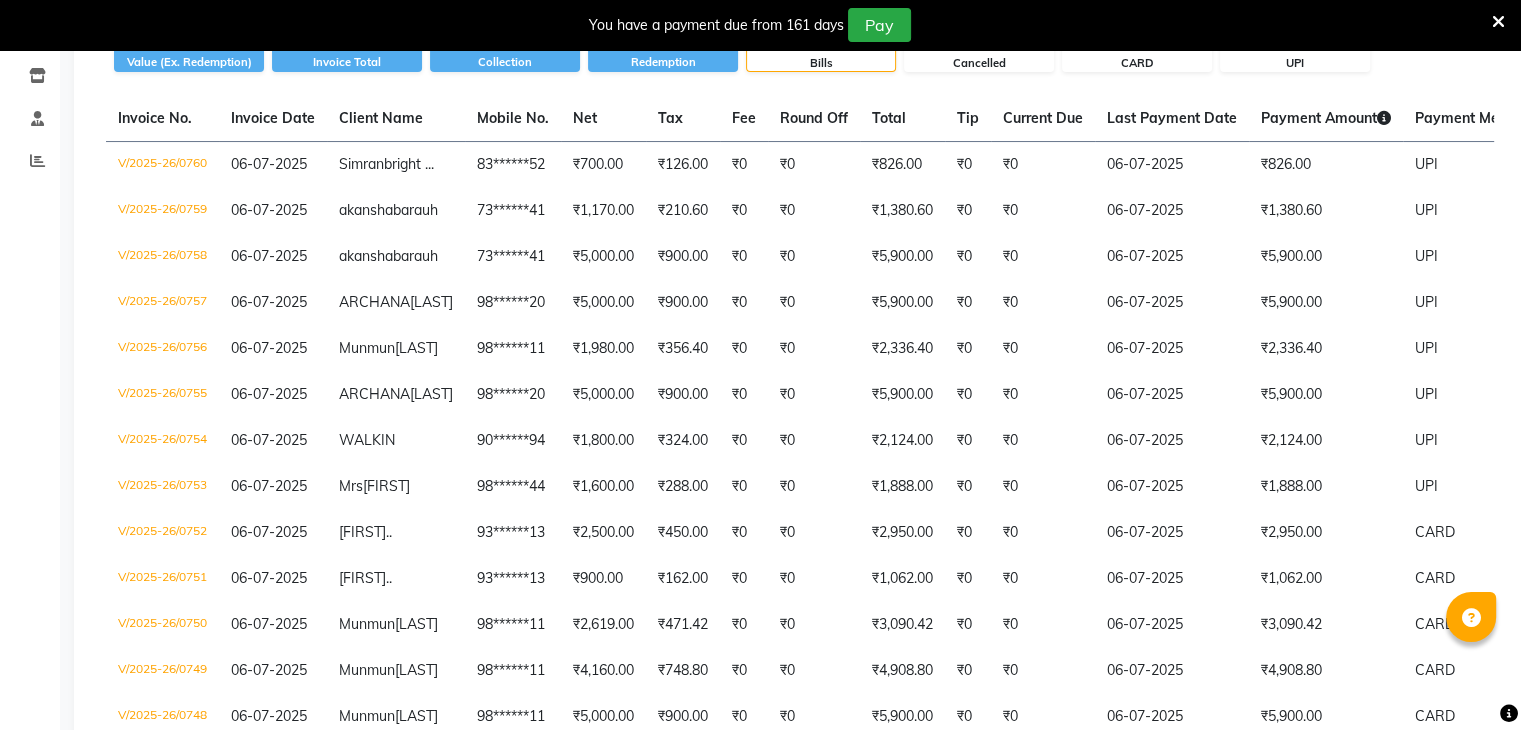 scroll, scrollTop: 280, scrollLeft: 0, axis: vertical 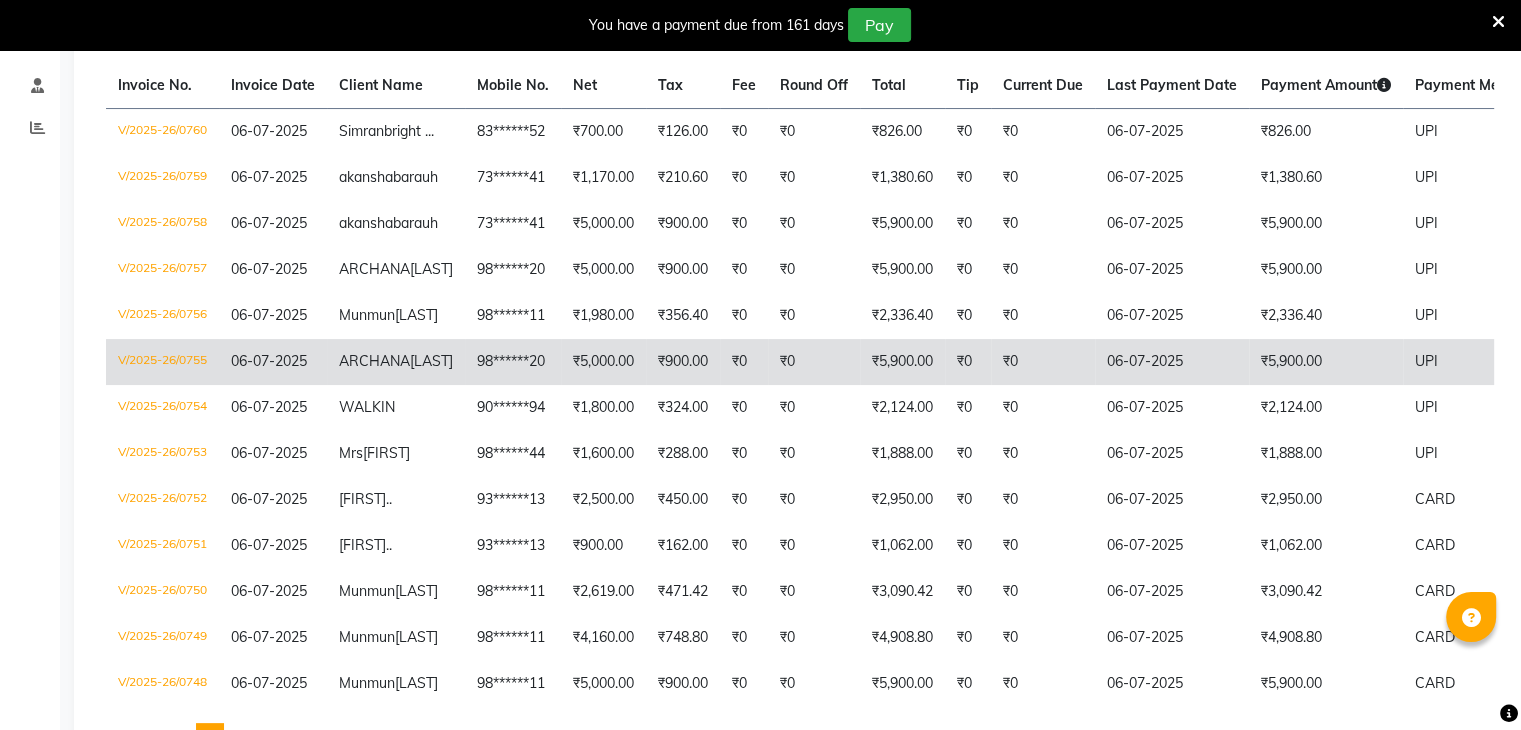click on "98******20" 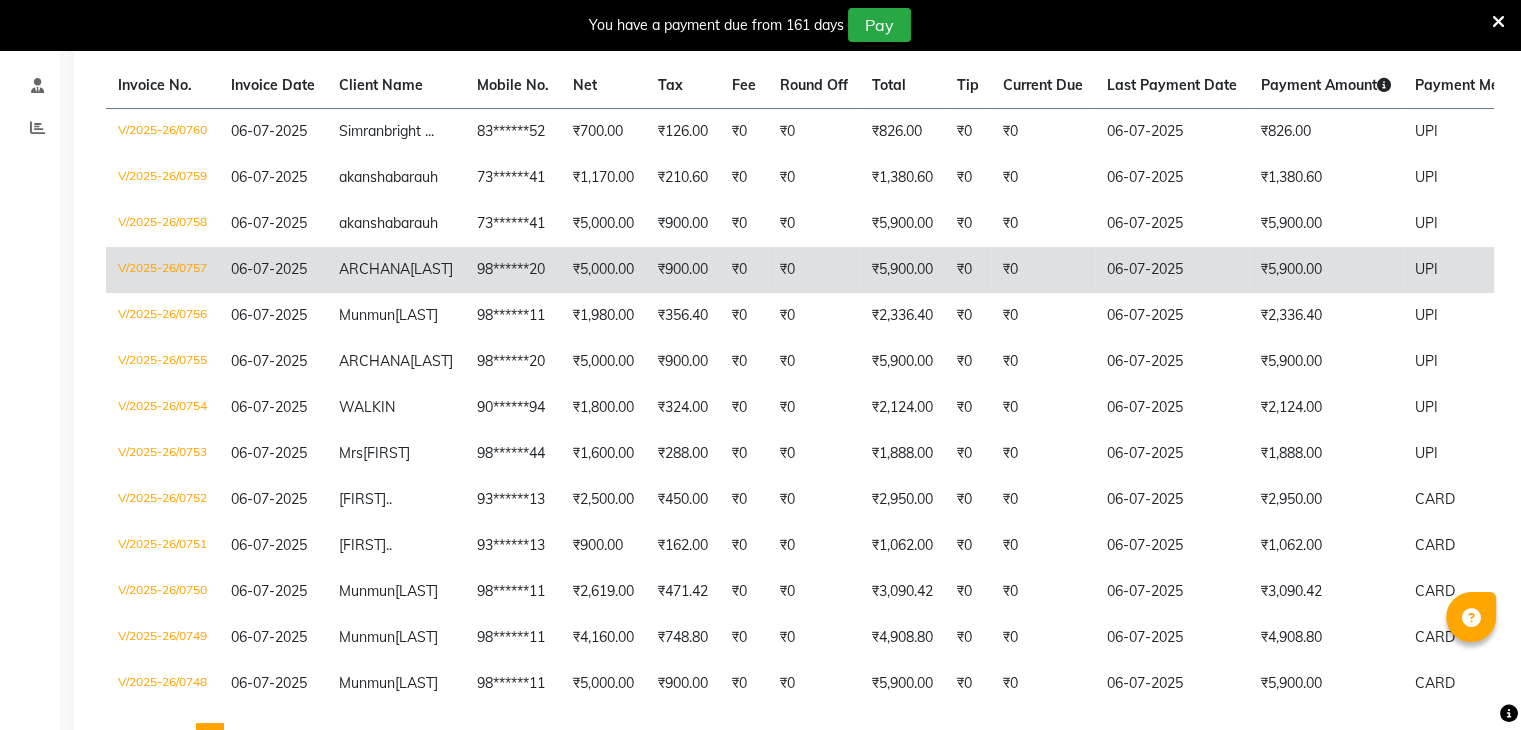 click on "₹900.00" 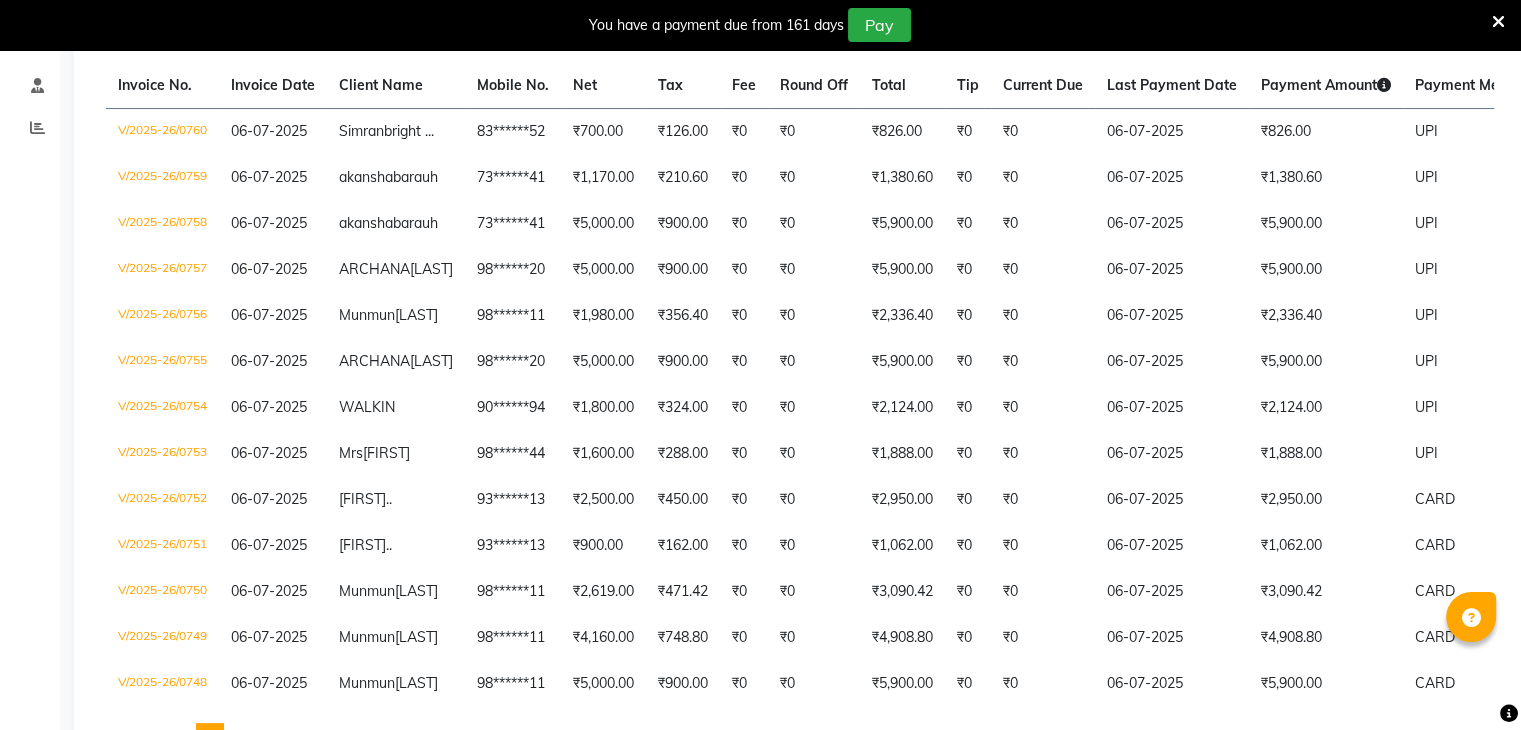 scroll, scrollTop: 0, scrollLeft: 0, axis: both 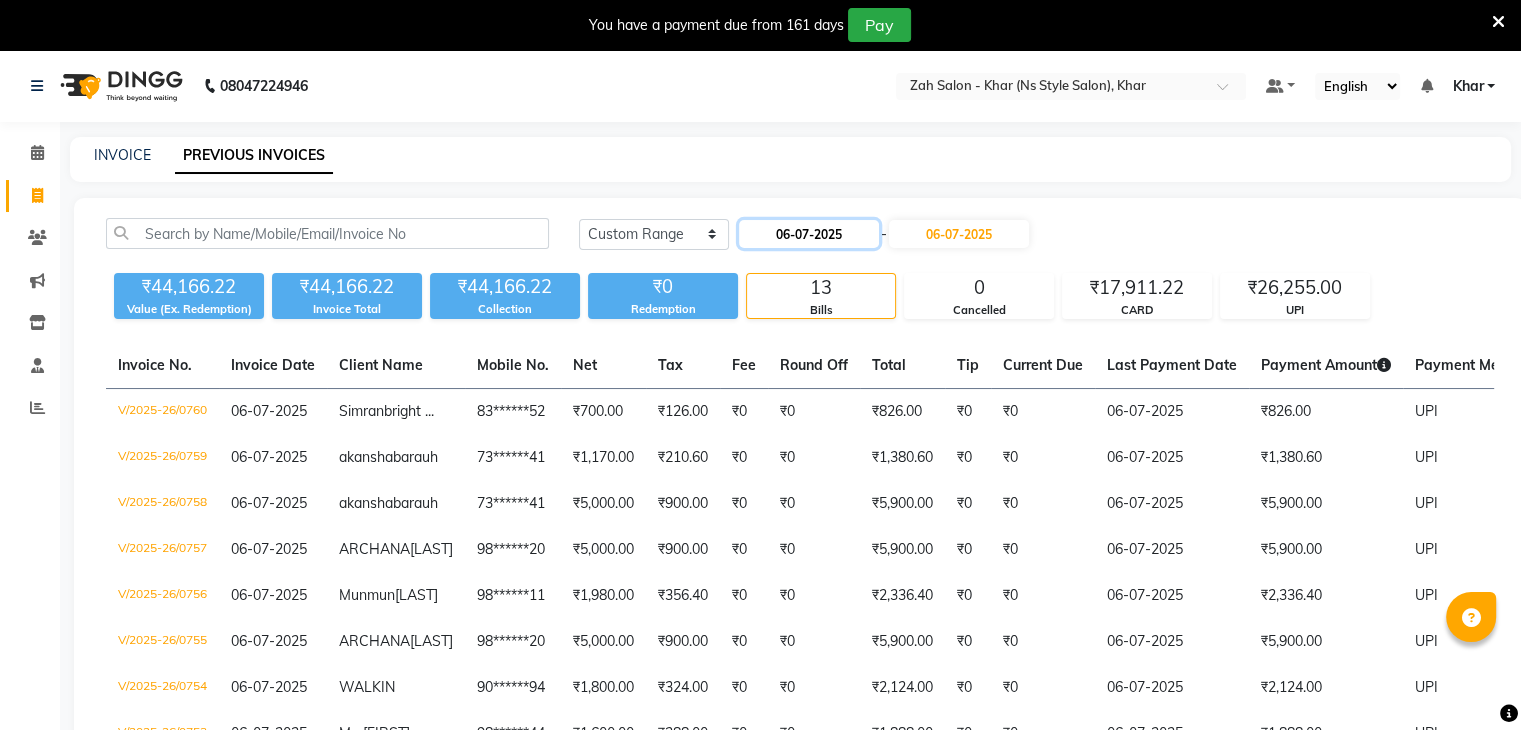 click on "06-07-2025" 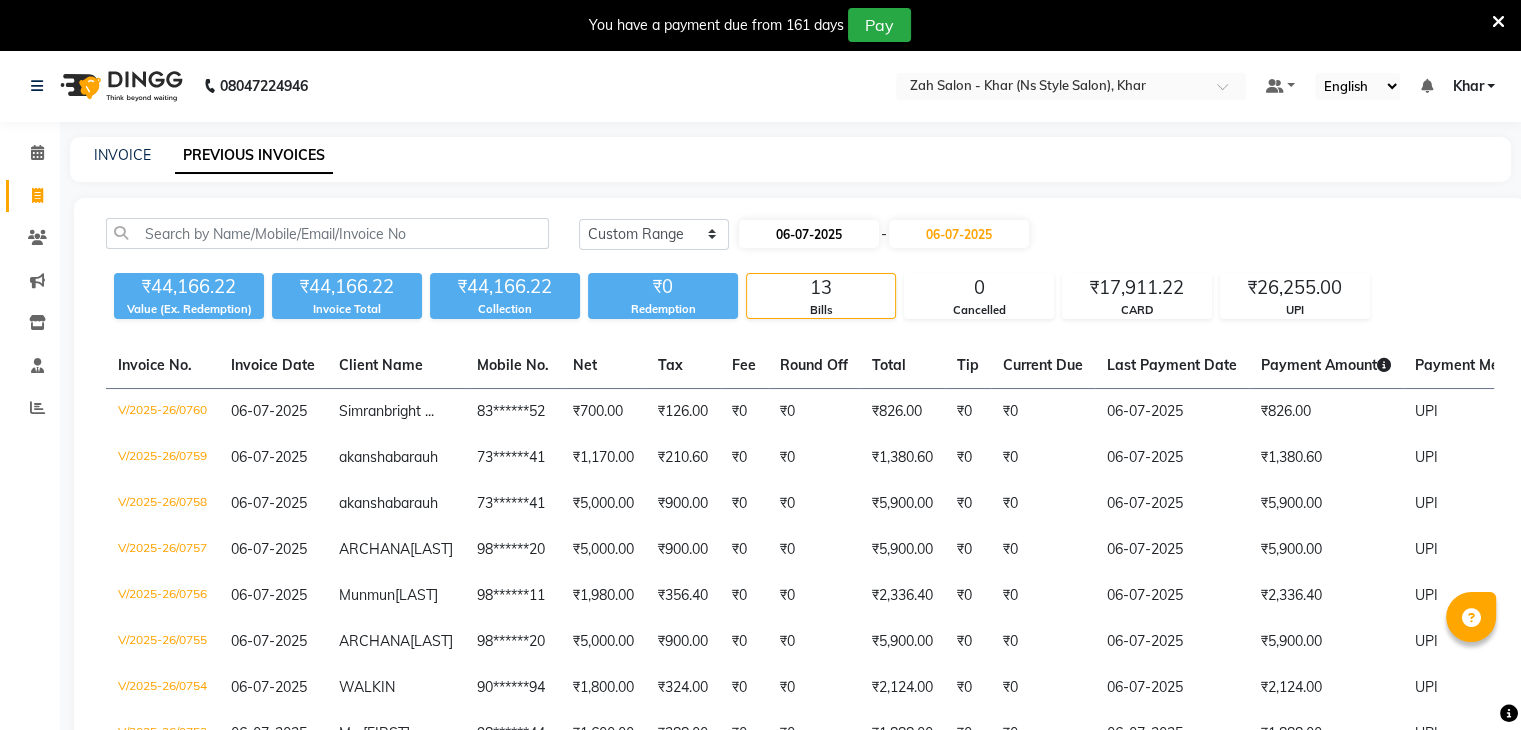select on "7" 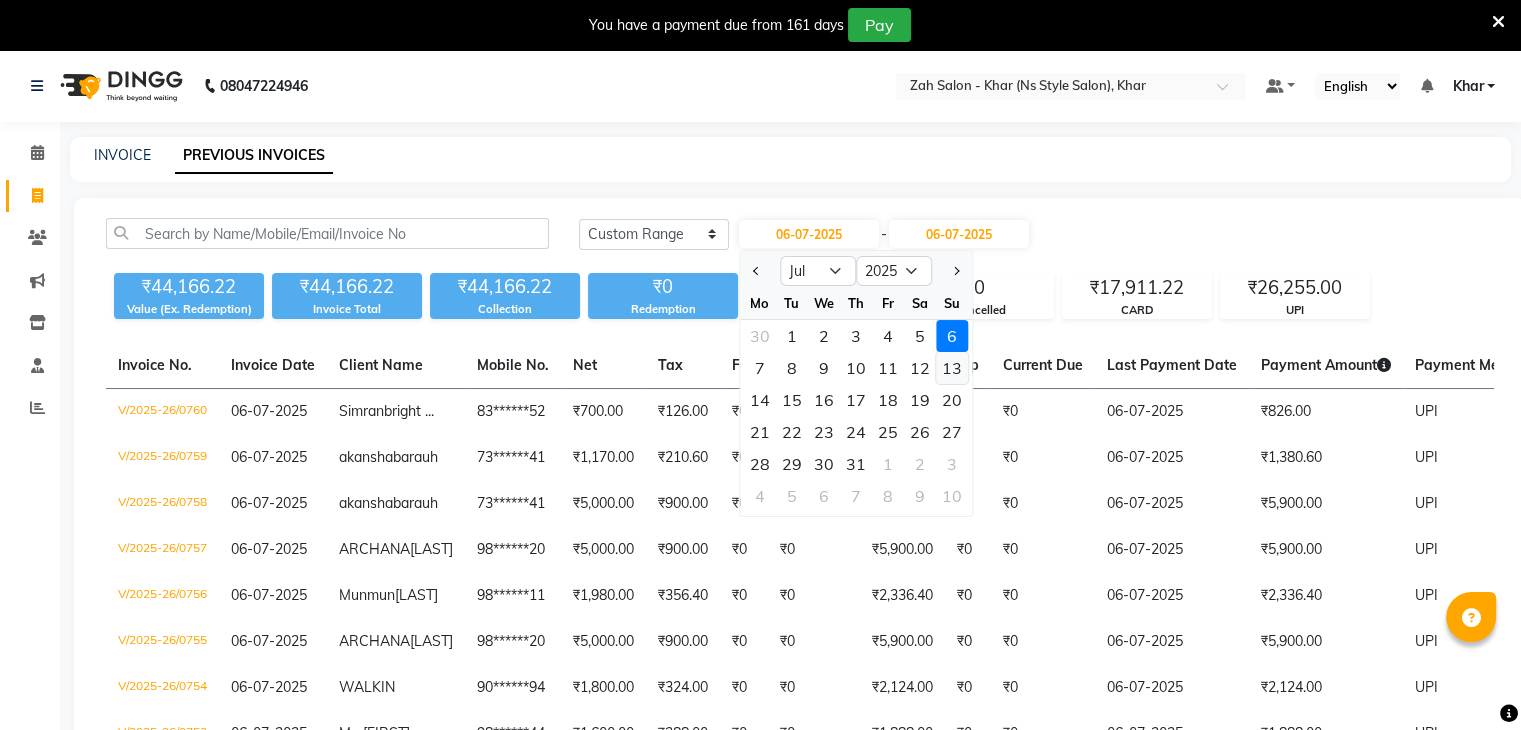 click on "13" 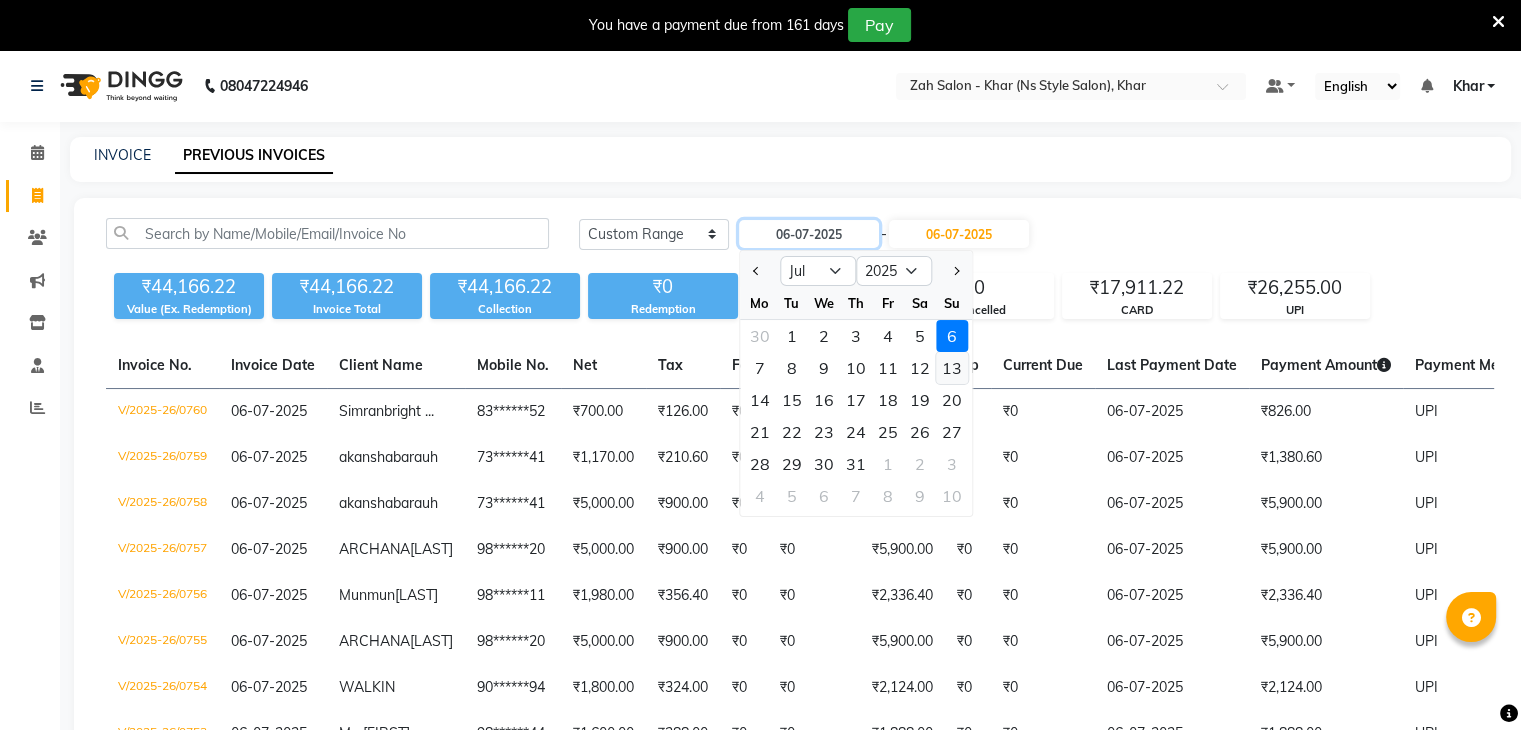 type on "13-07-2025" 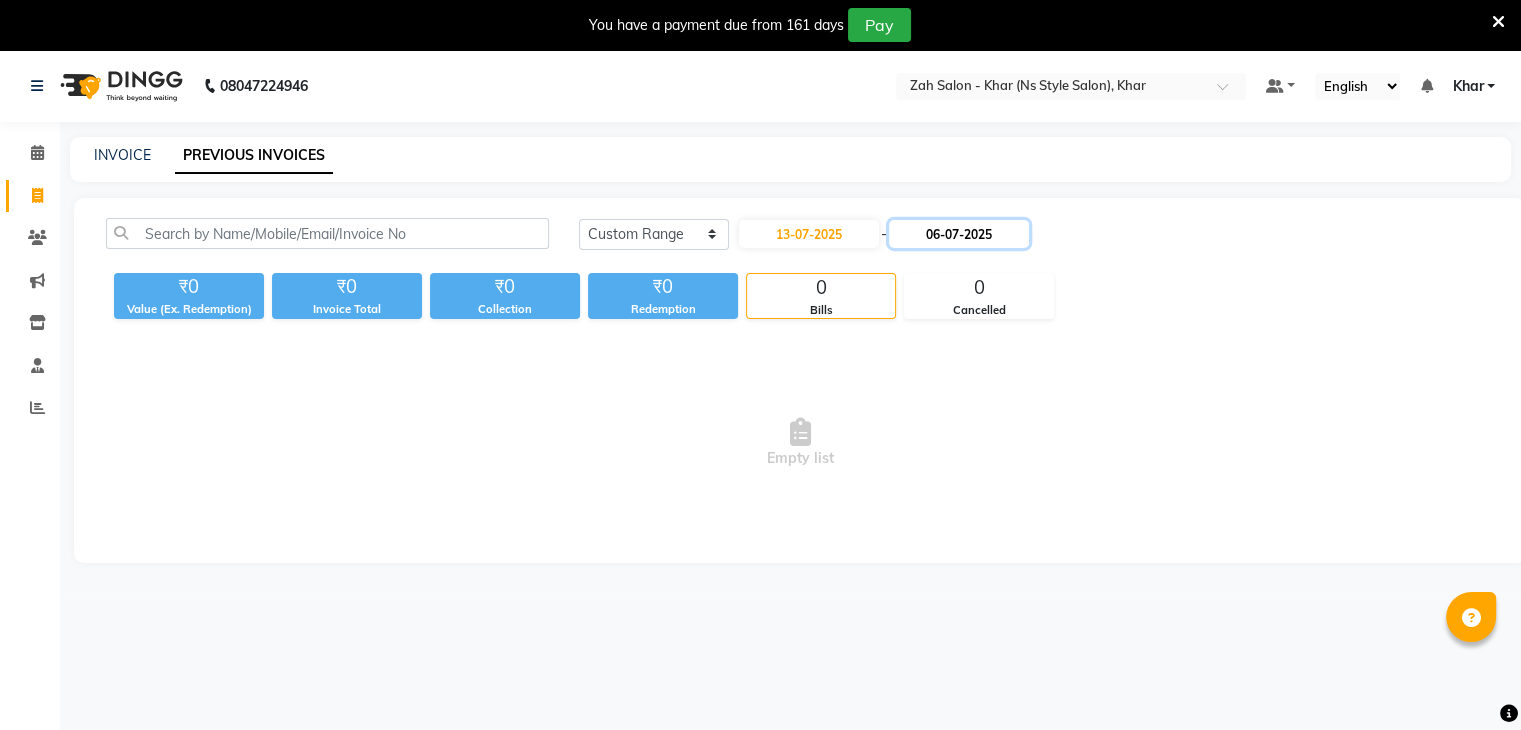 click on "06-07-2025" 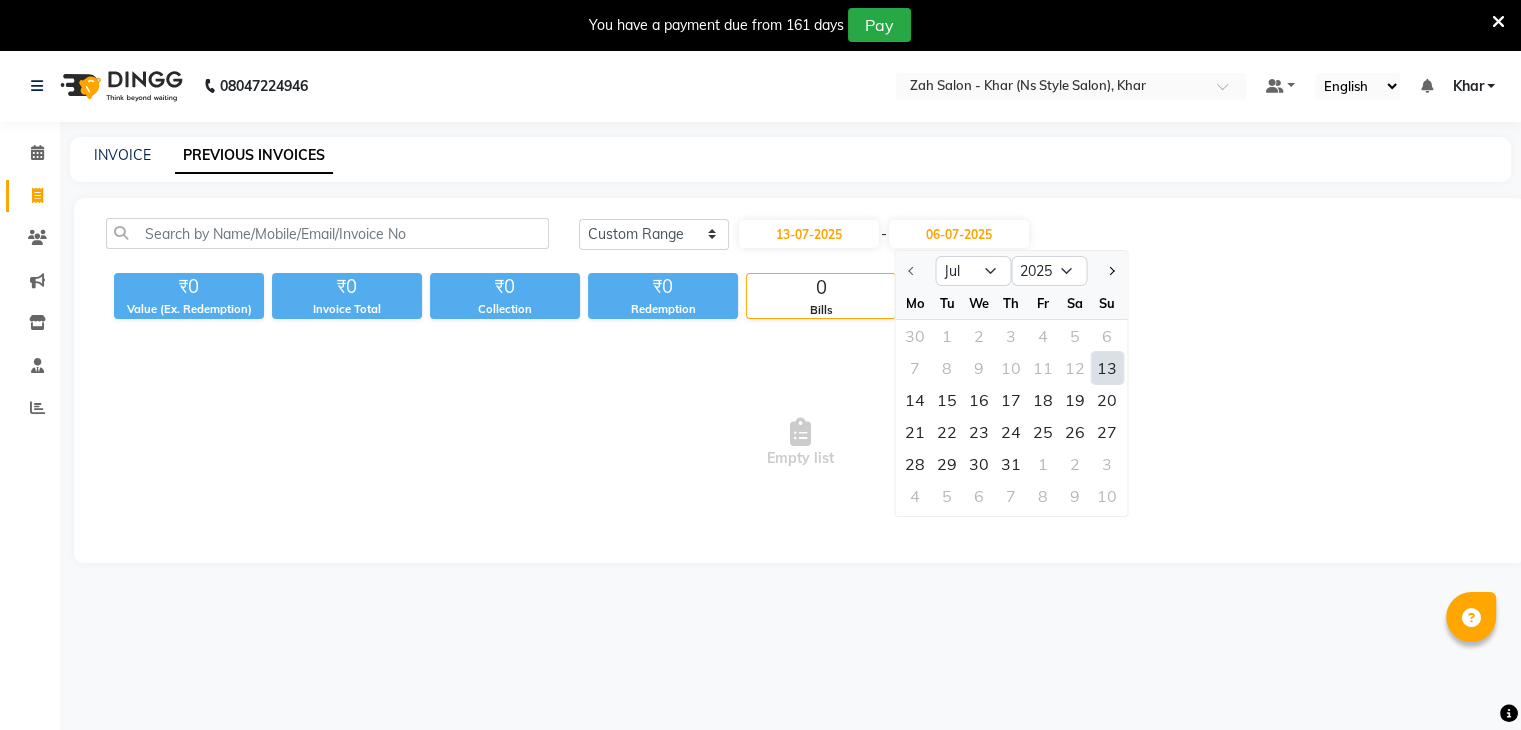 click on "13" 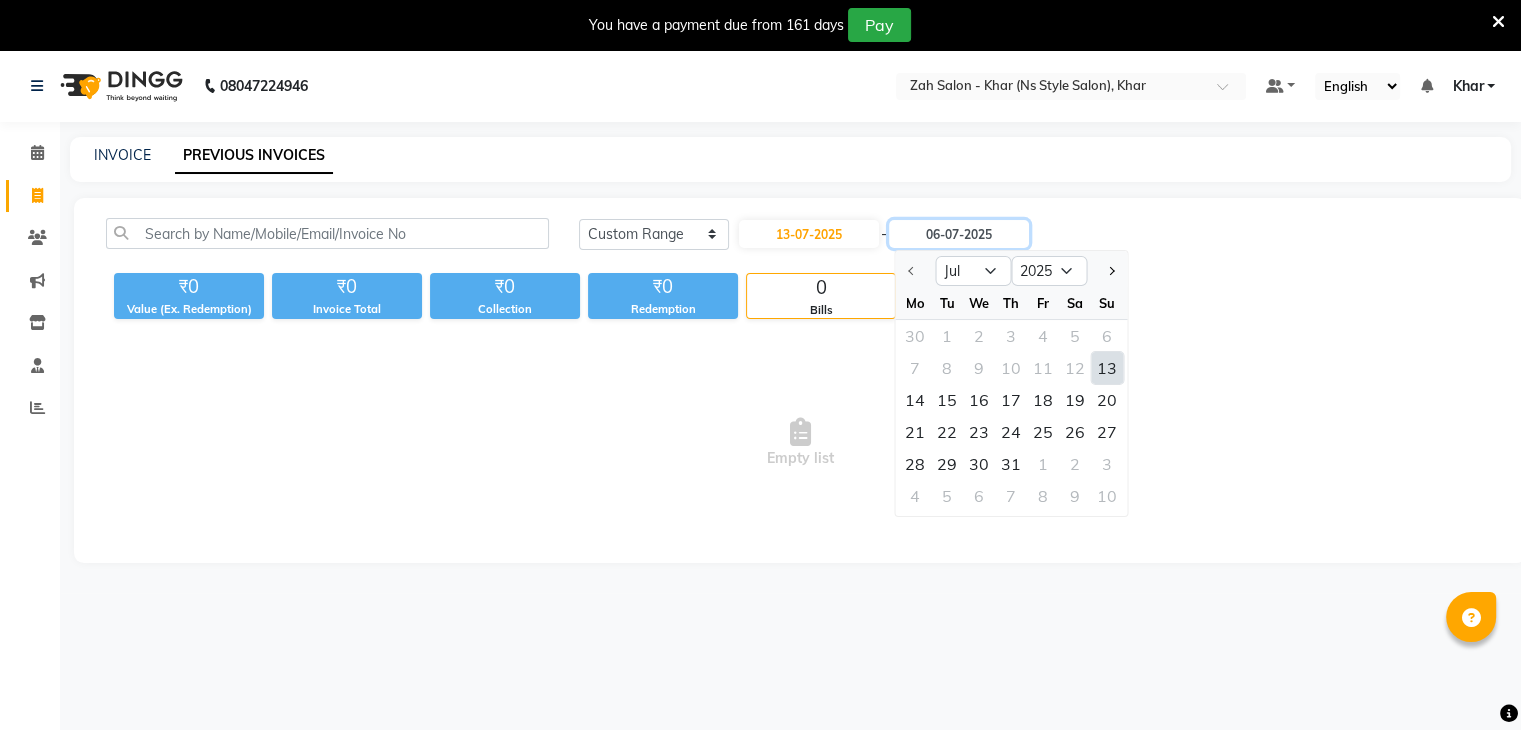 type on "13-07-2025" 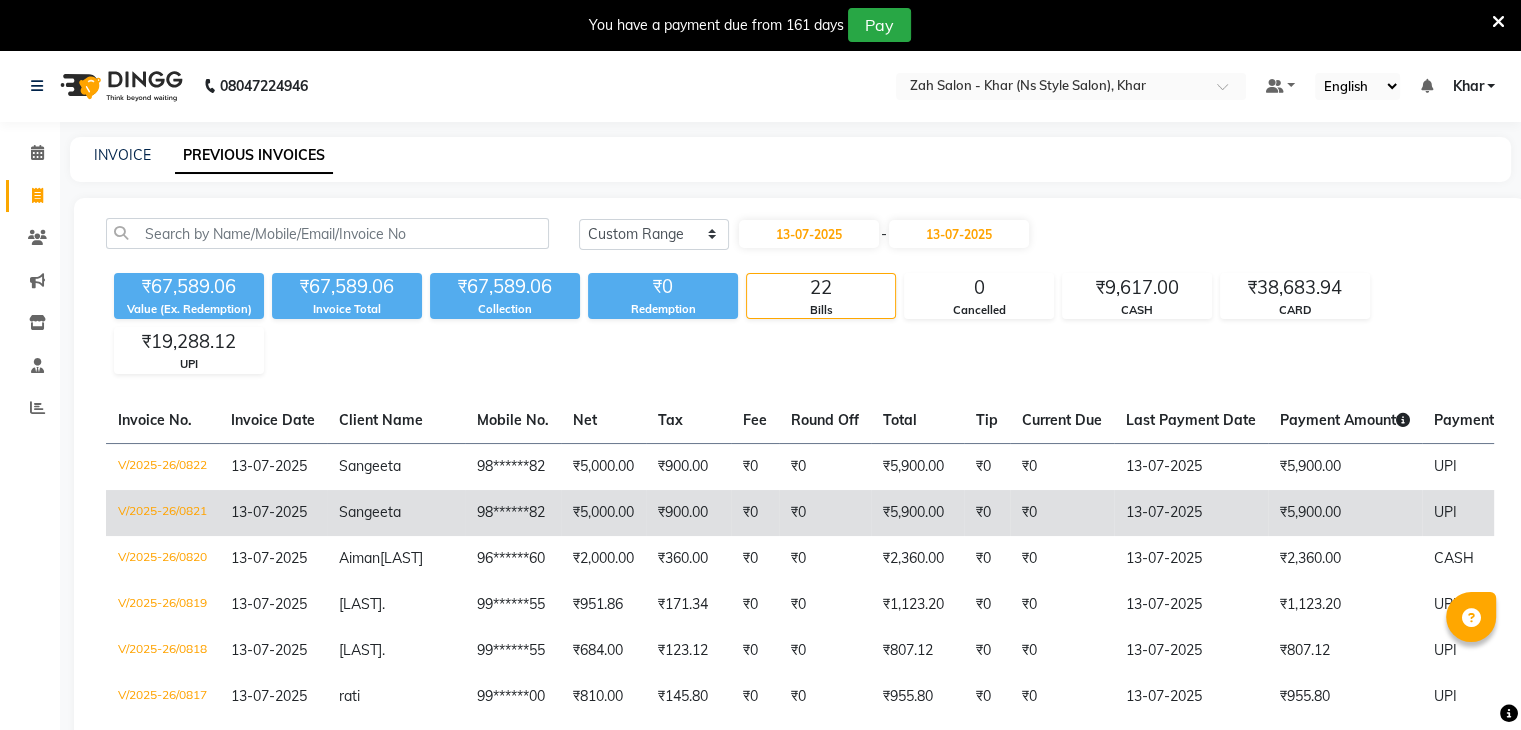 click on "₹5,000.00" 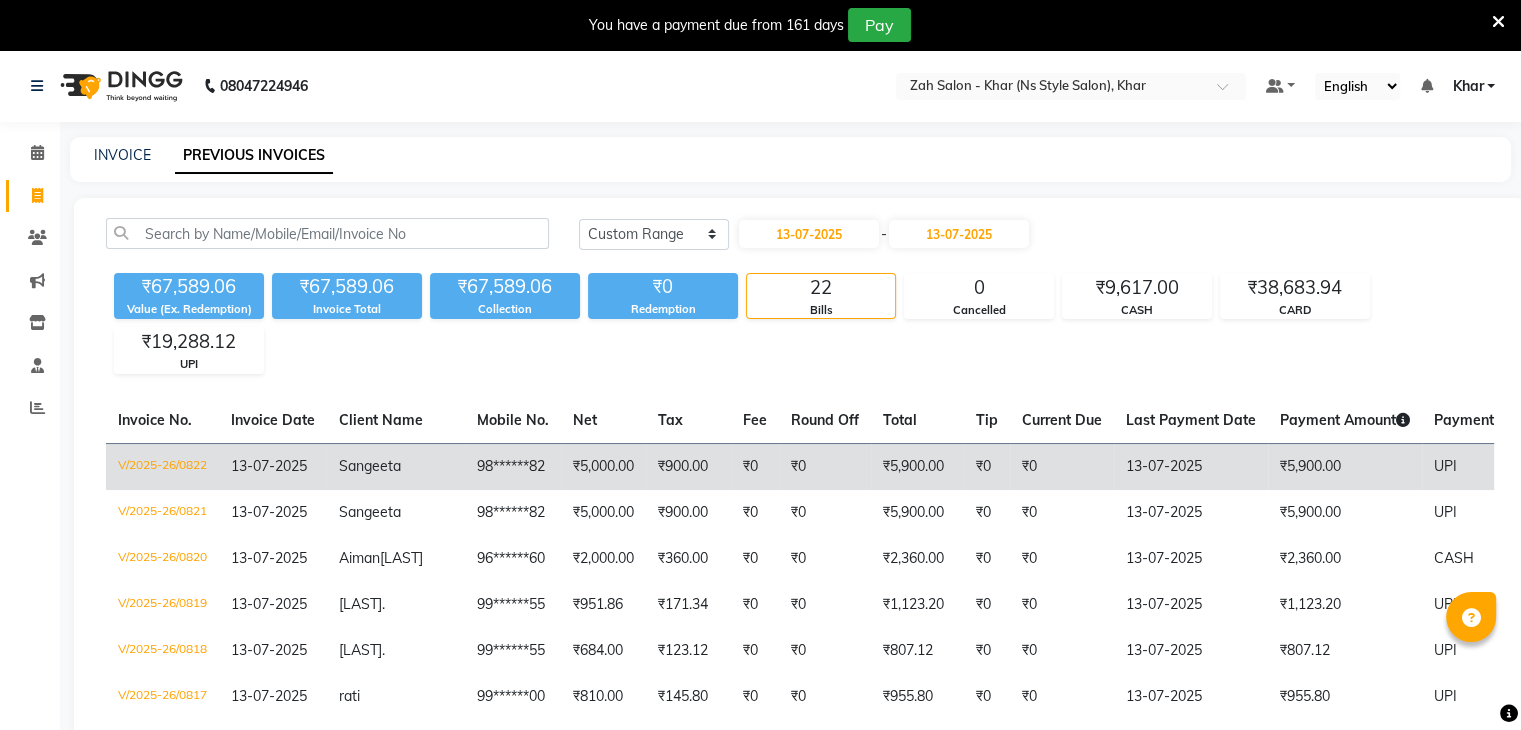 click on "₹5,000.00" 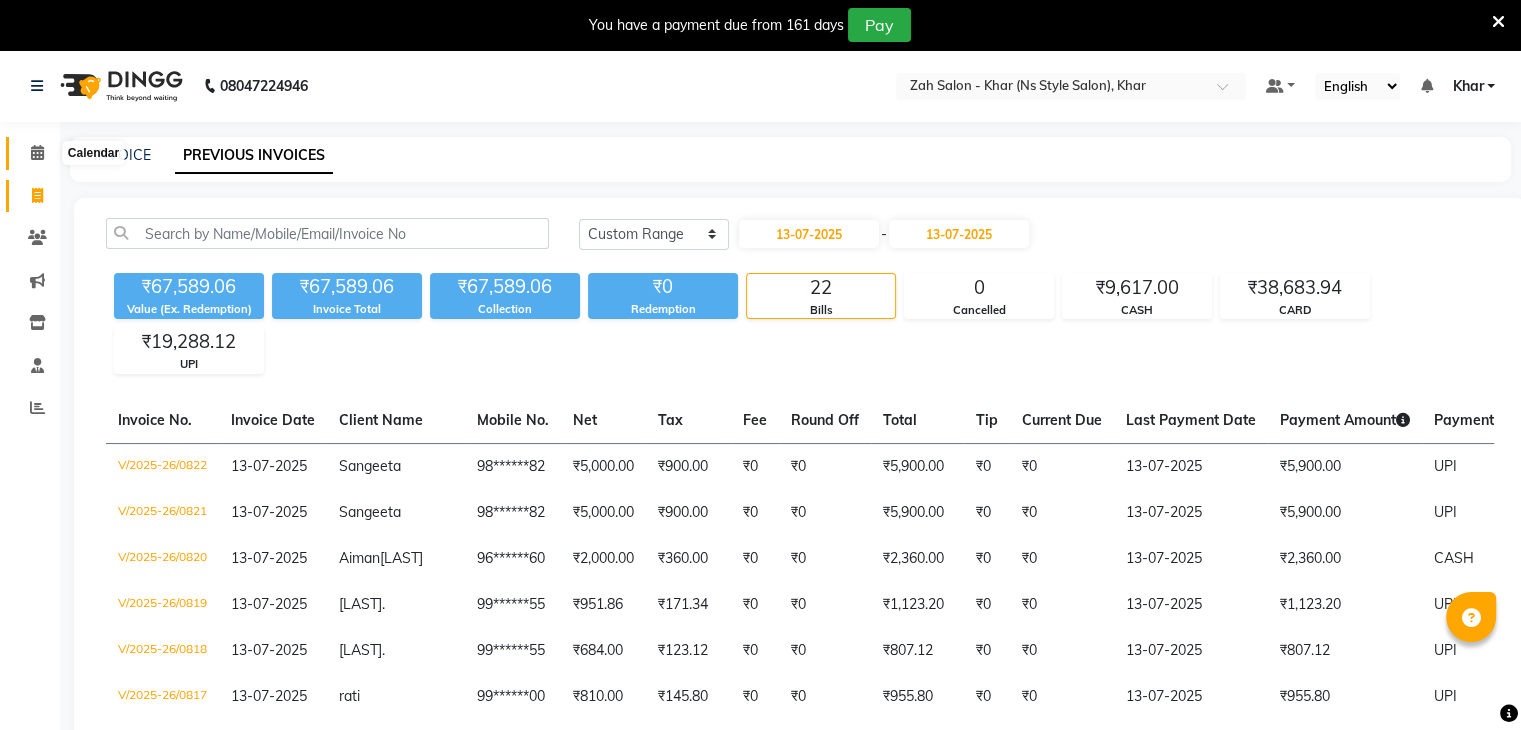 click 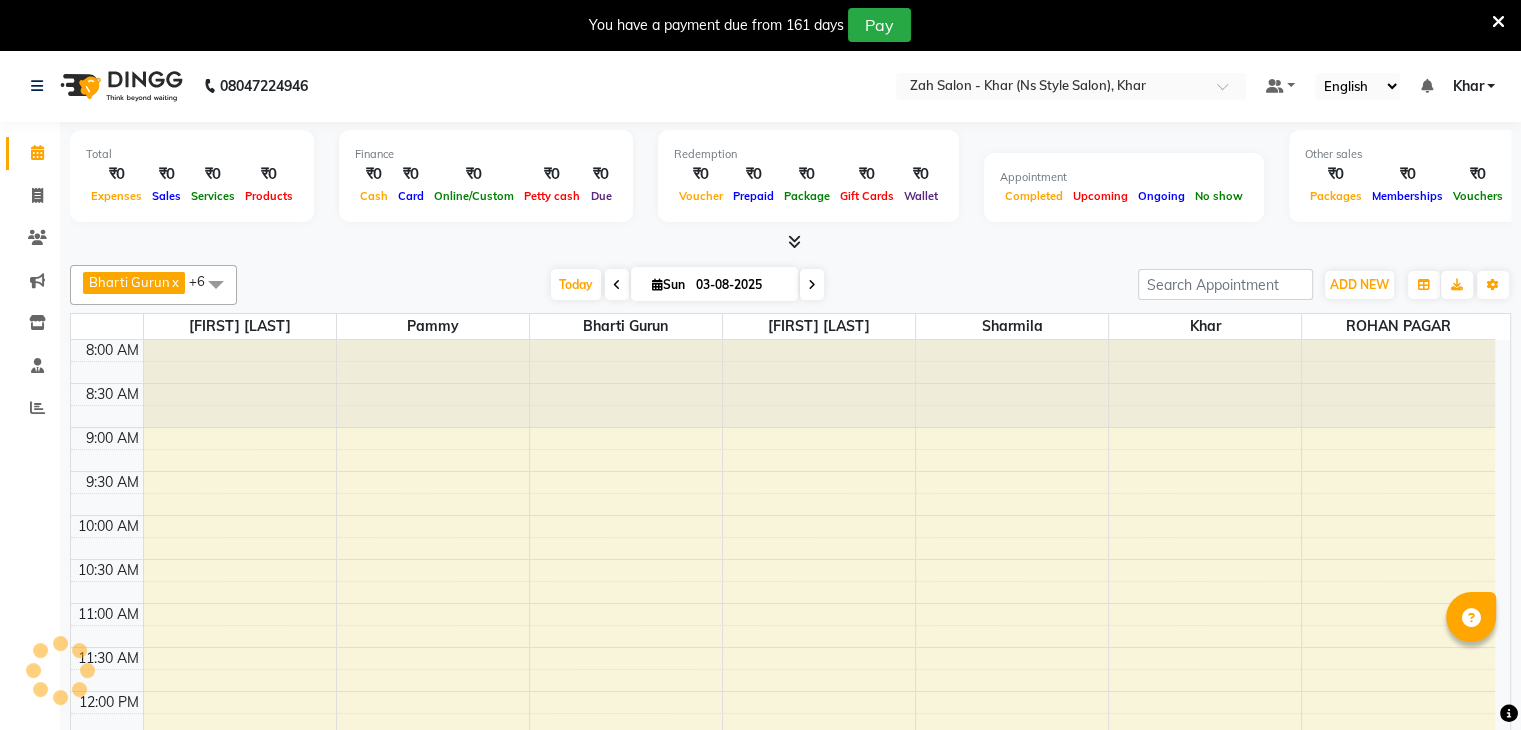 scroll, scrollTop: 0, scrollLeft: 0, axis: both 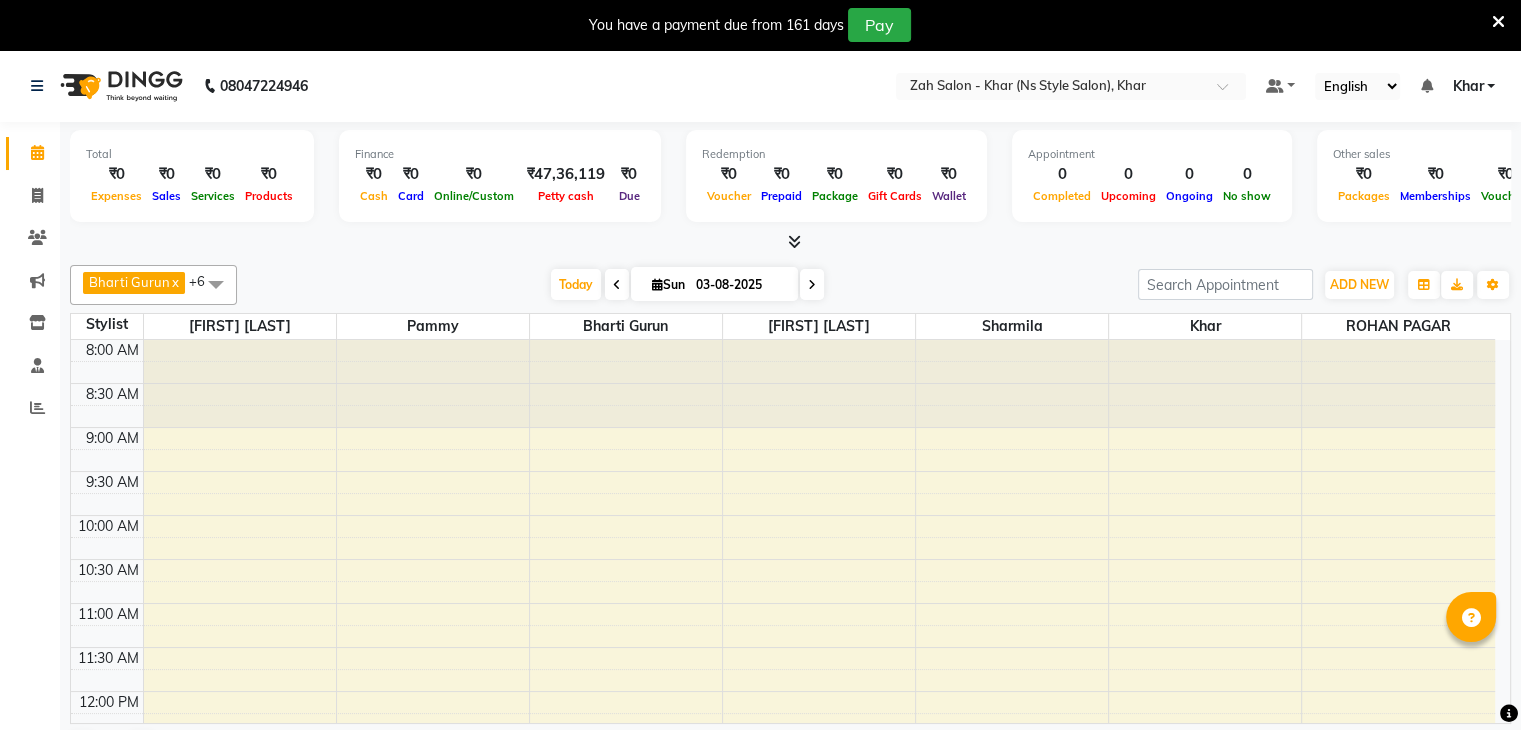 click 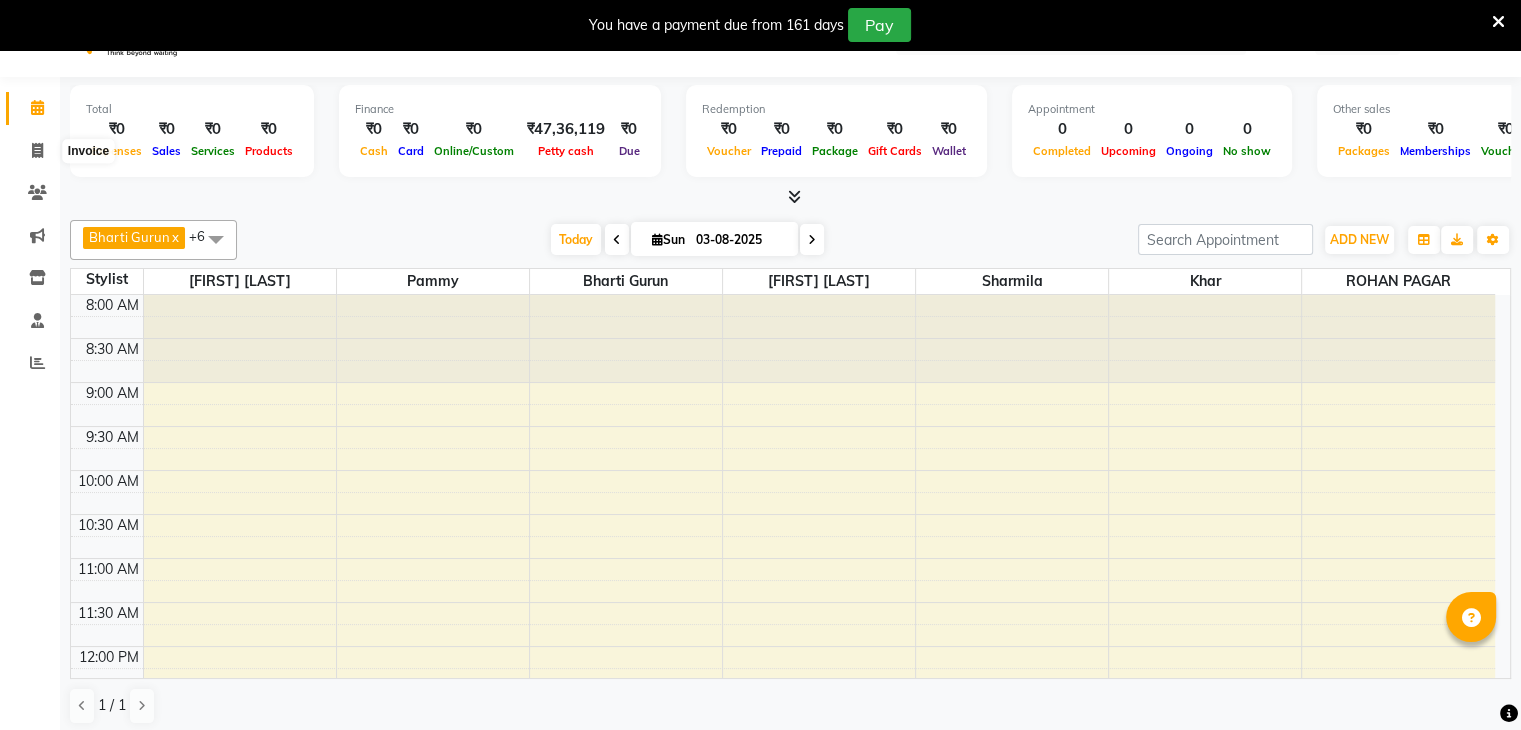 scroll, scrollTop: 51, scrollLeft: 0, axis: vertical 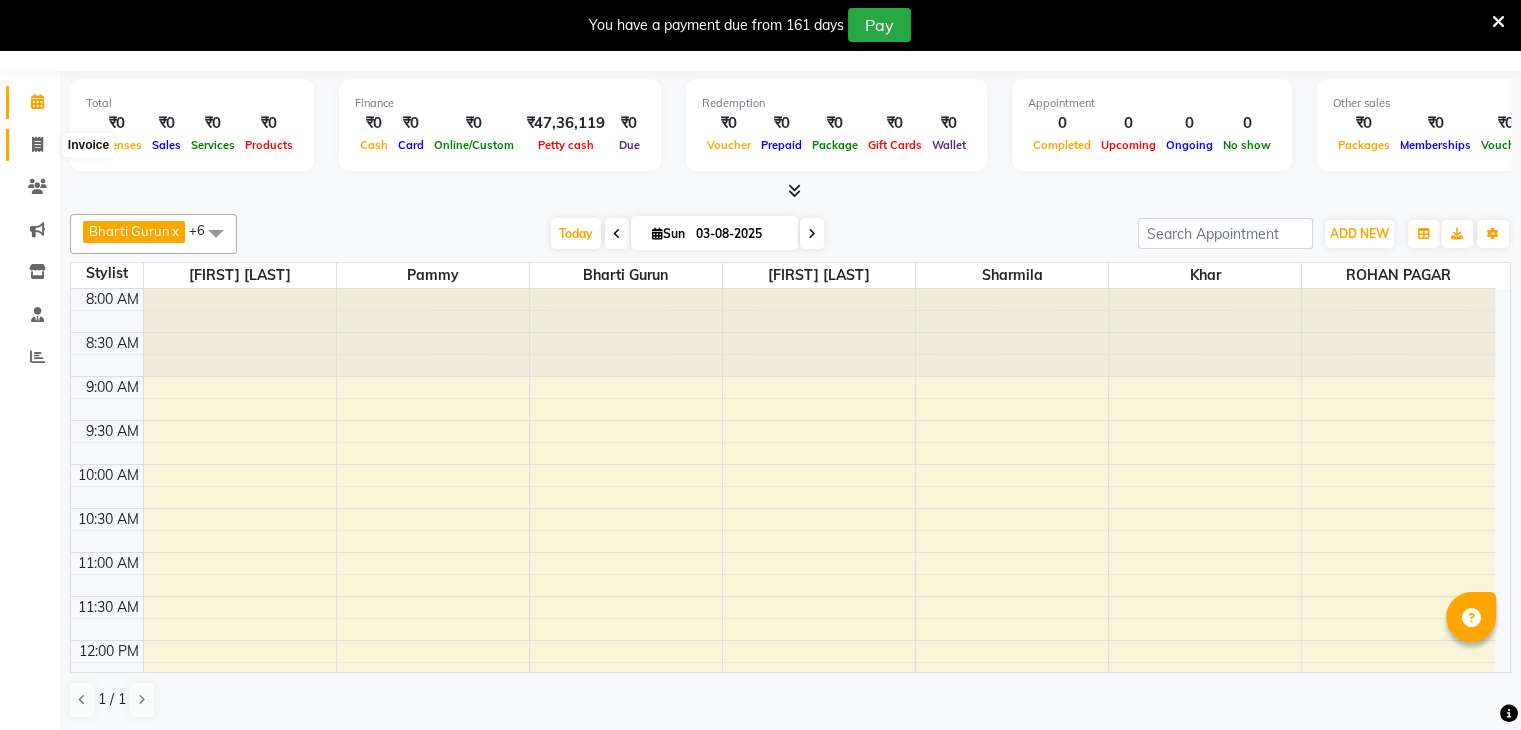 click 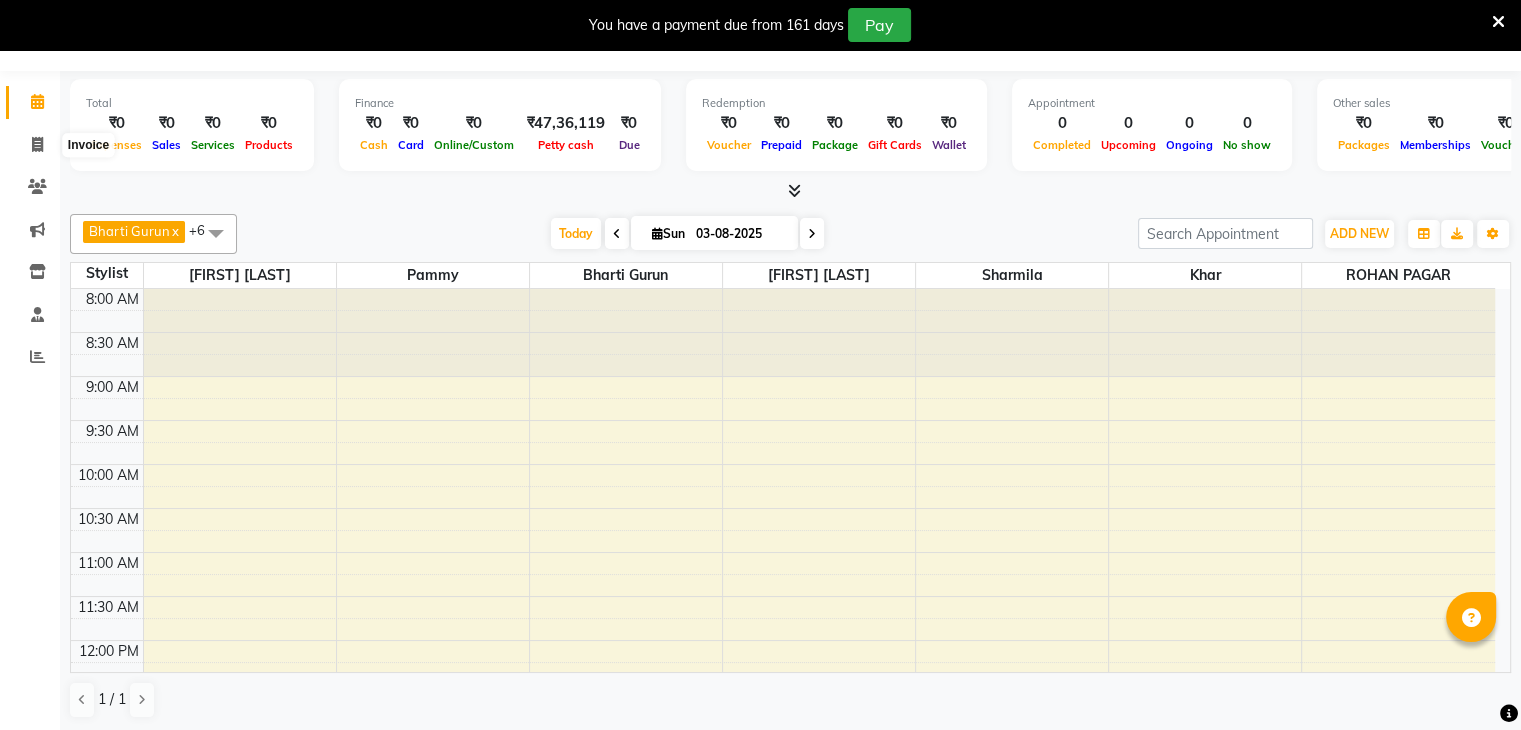 scroll, scrollTop: 50, scrollLeft: 0, axis: vertical 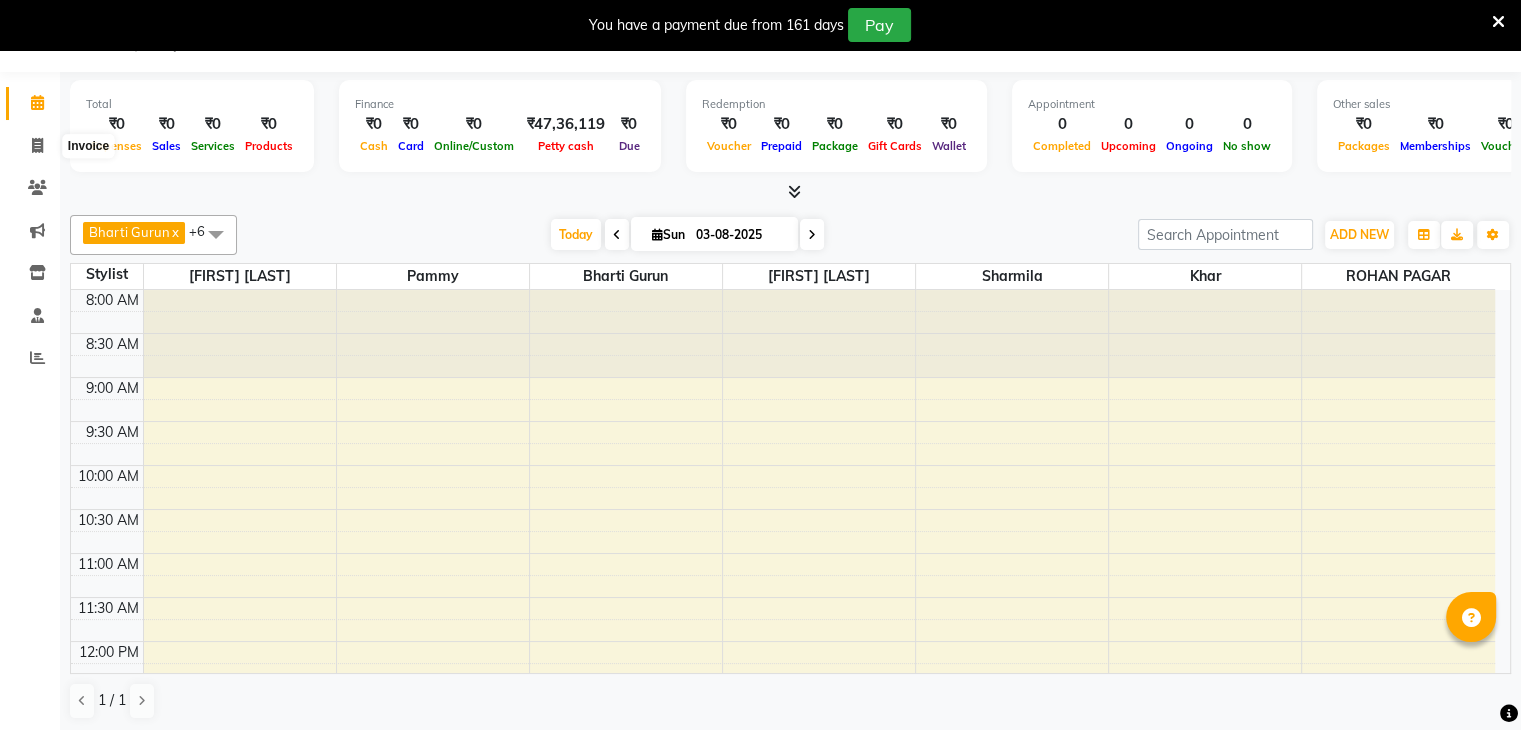 select on "5619" 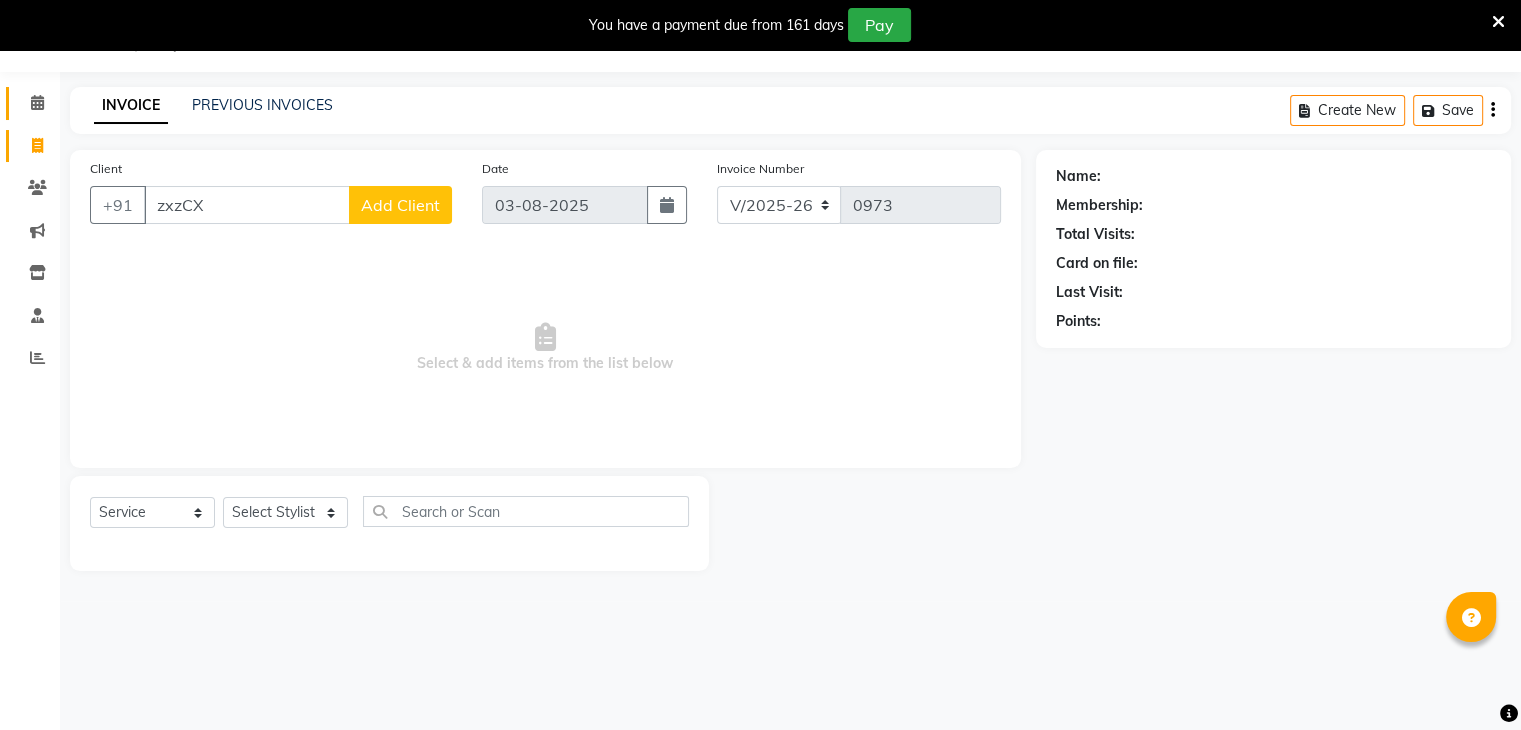 click 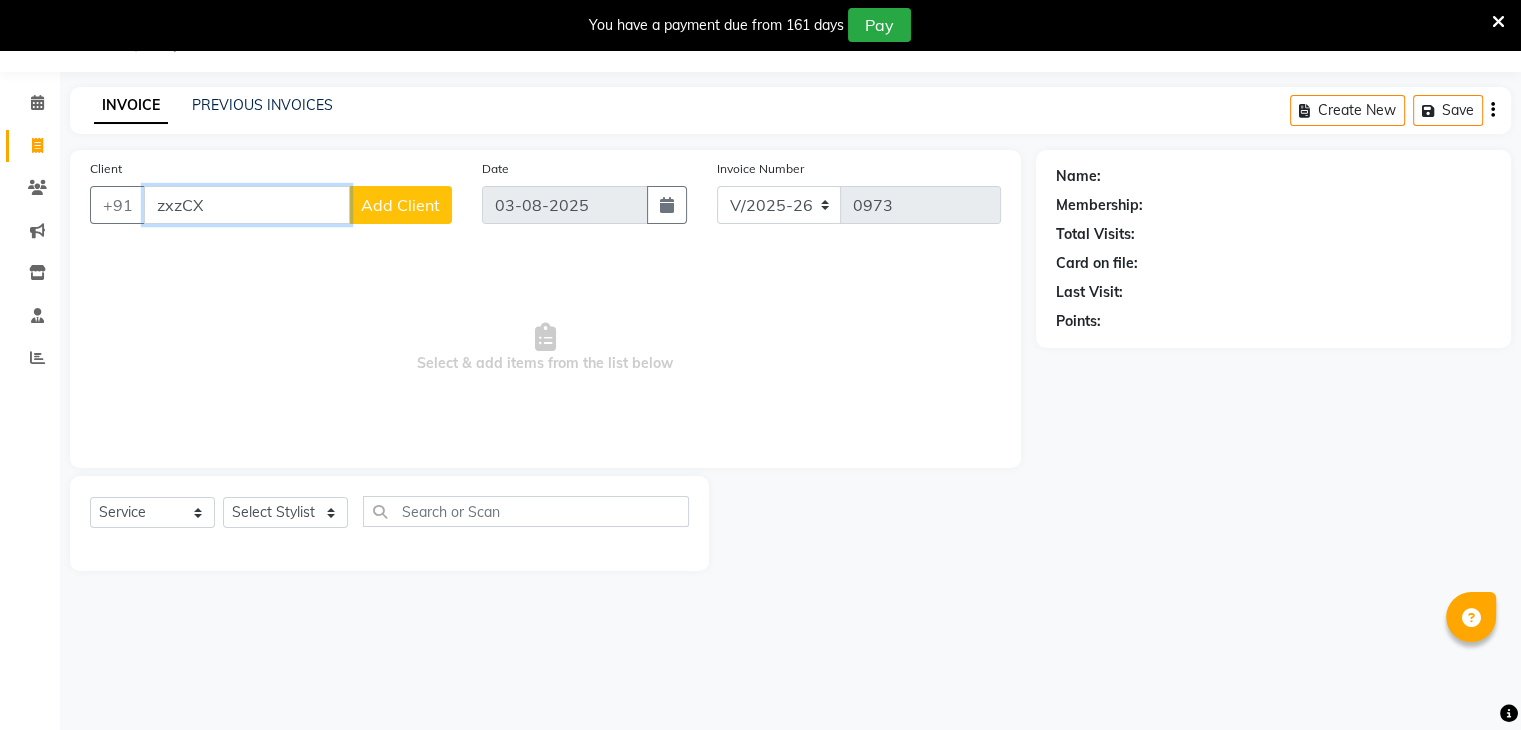 click on "zxzCX" at bounding box center (247, 205) 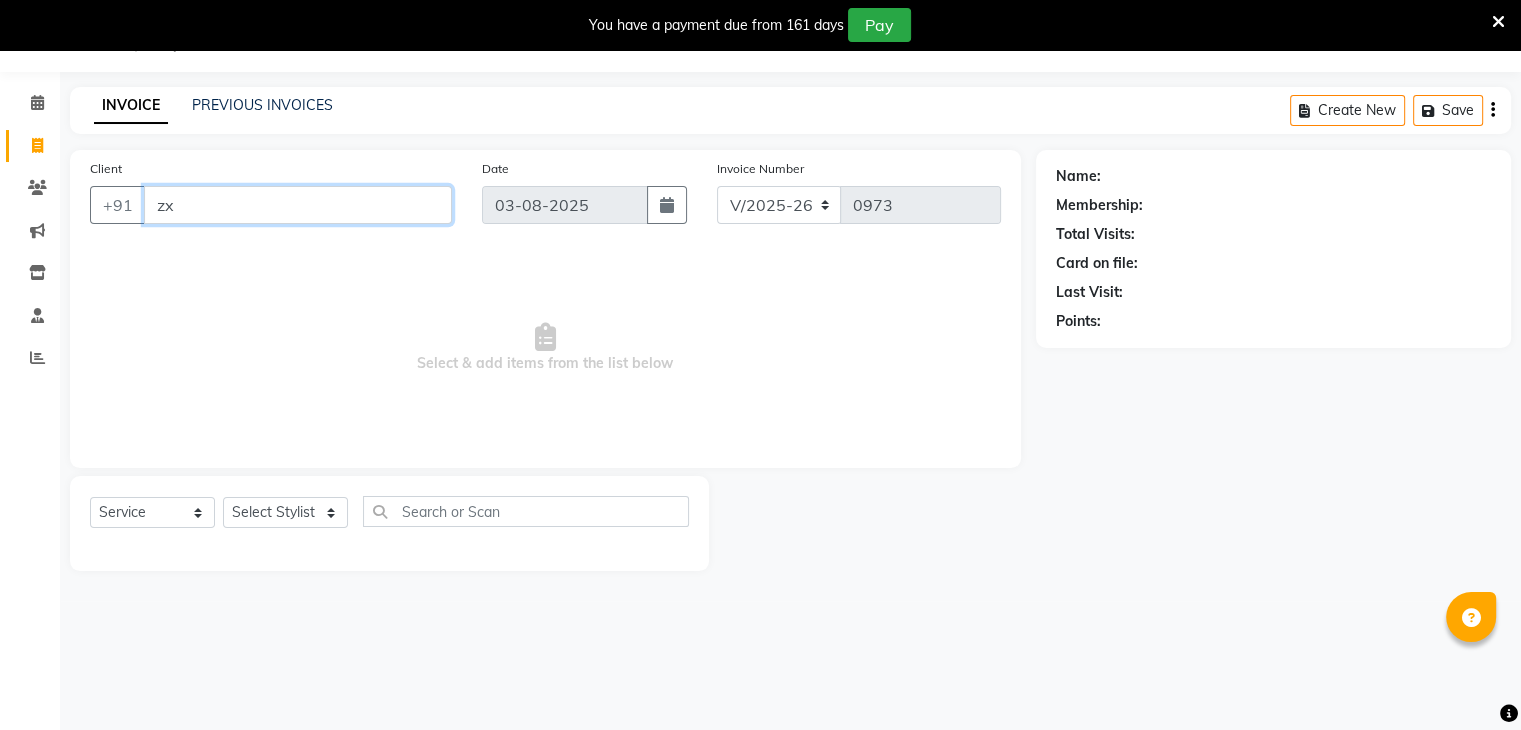 type on "z" 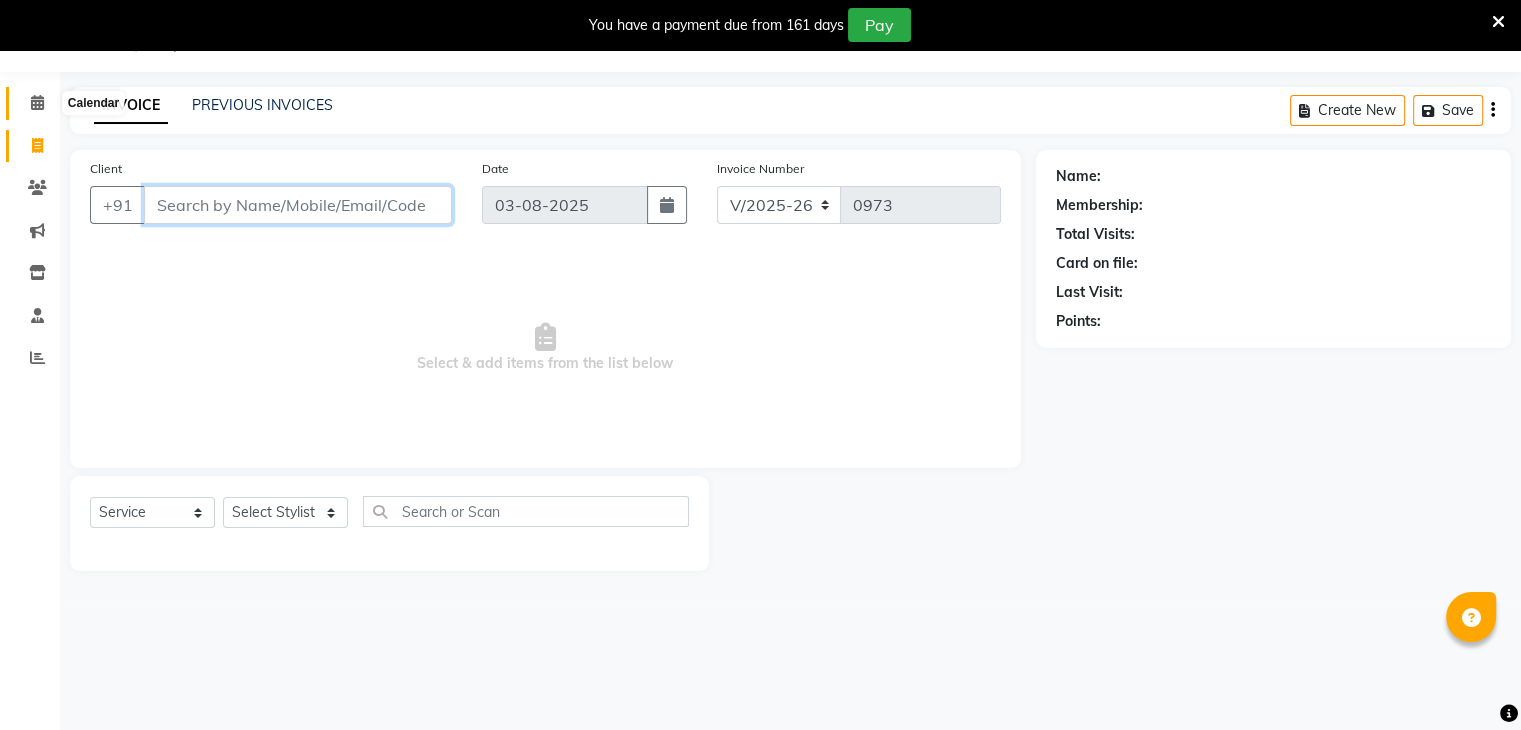 type 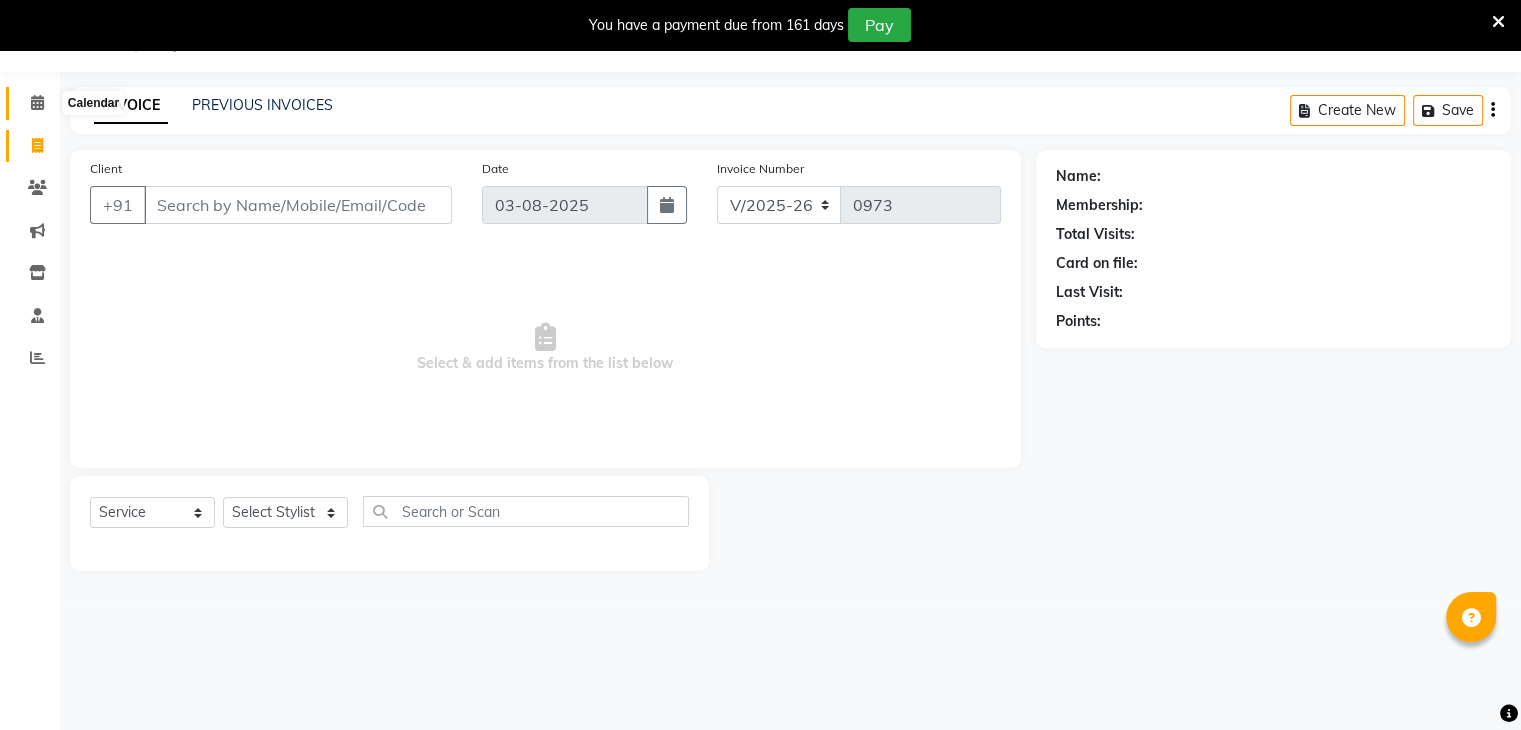 click 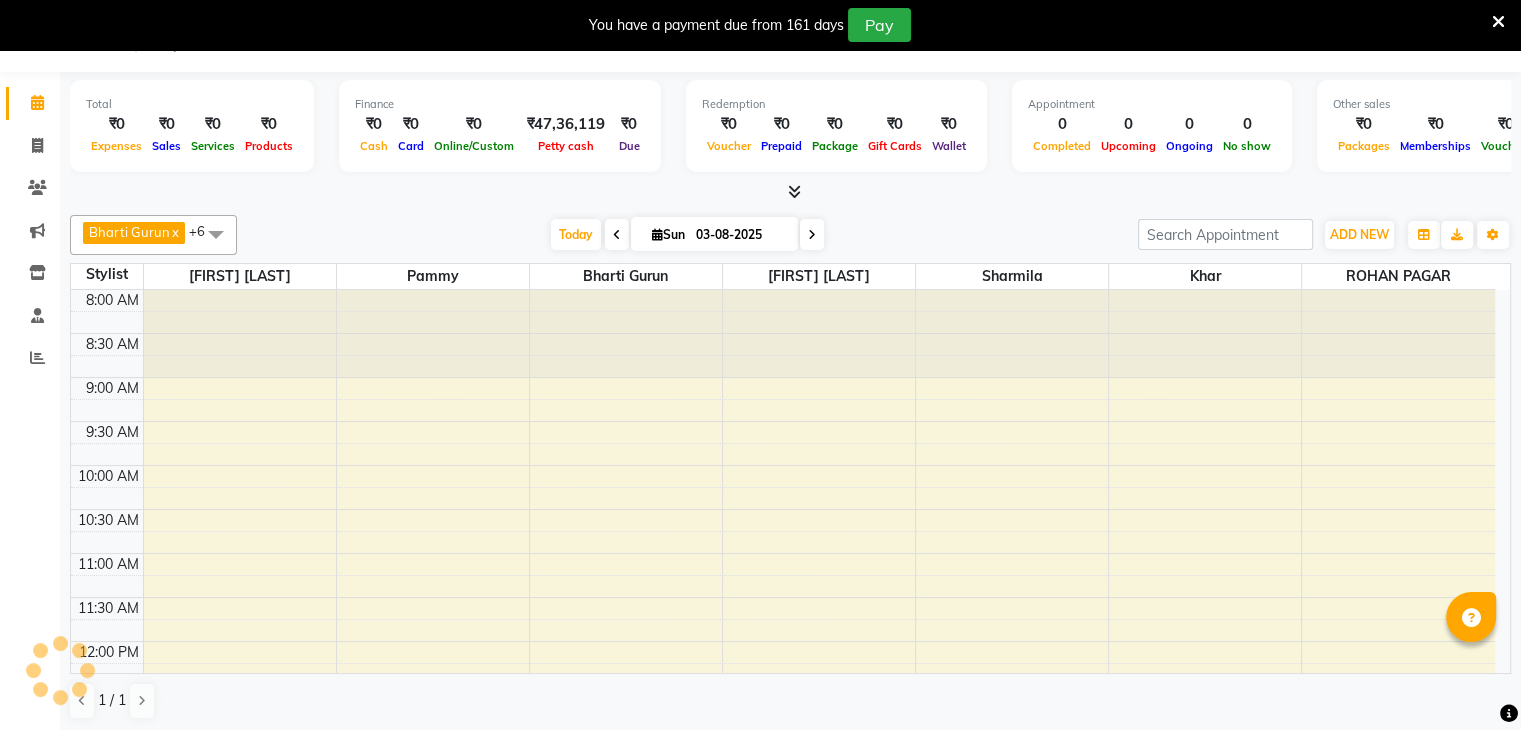 scroll, scrollTop: 436, scrollLeft: 0, axis: vertical 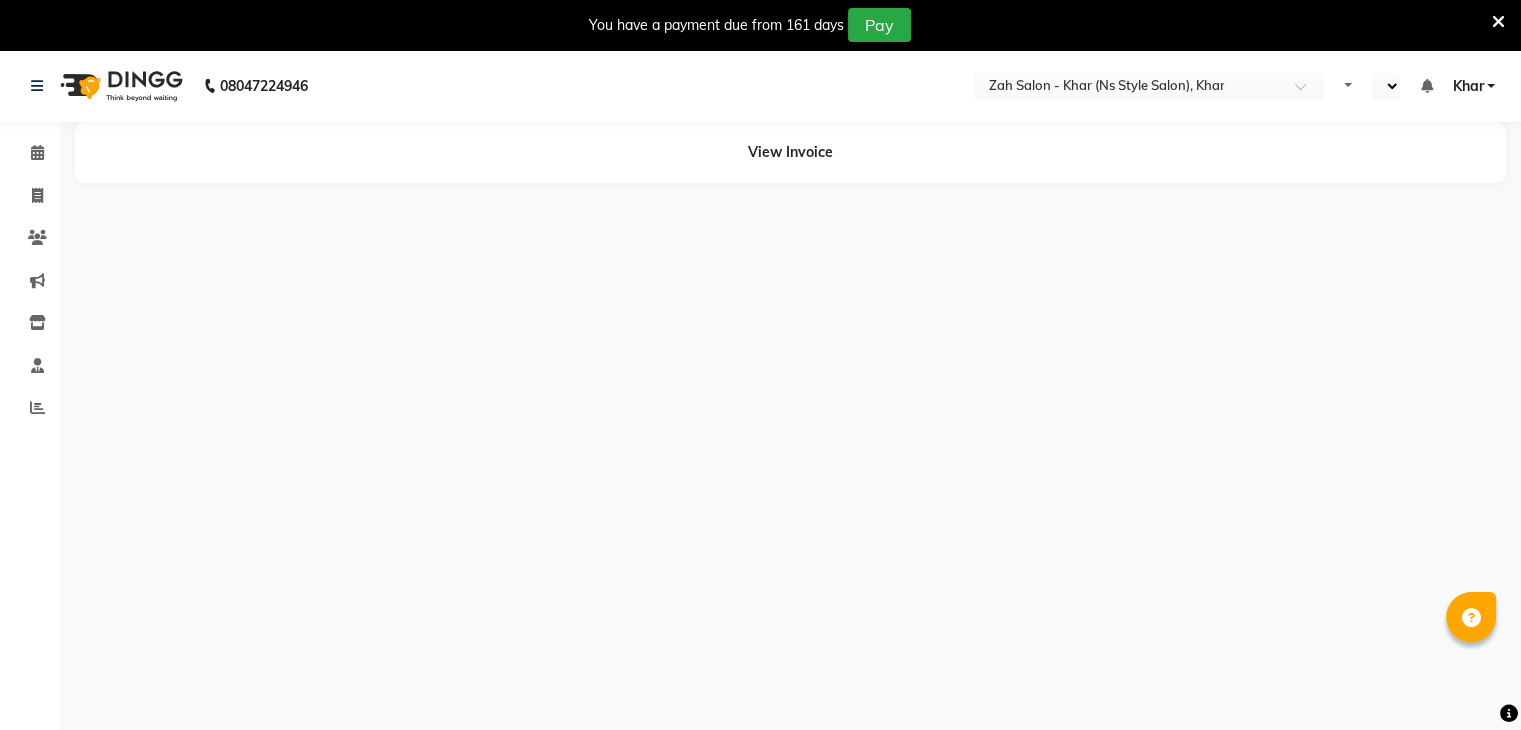 select on "en" 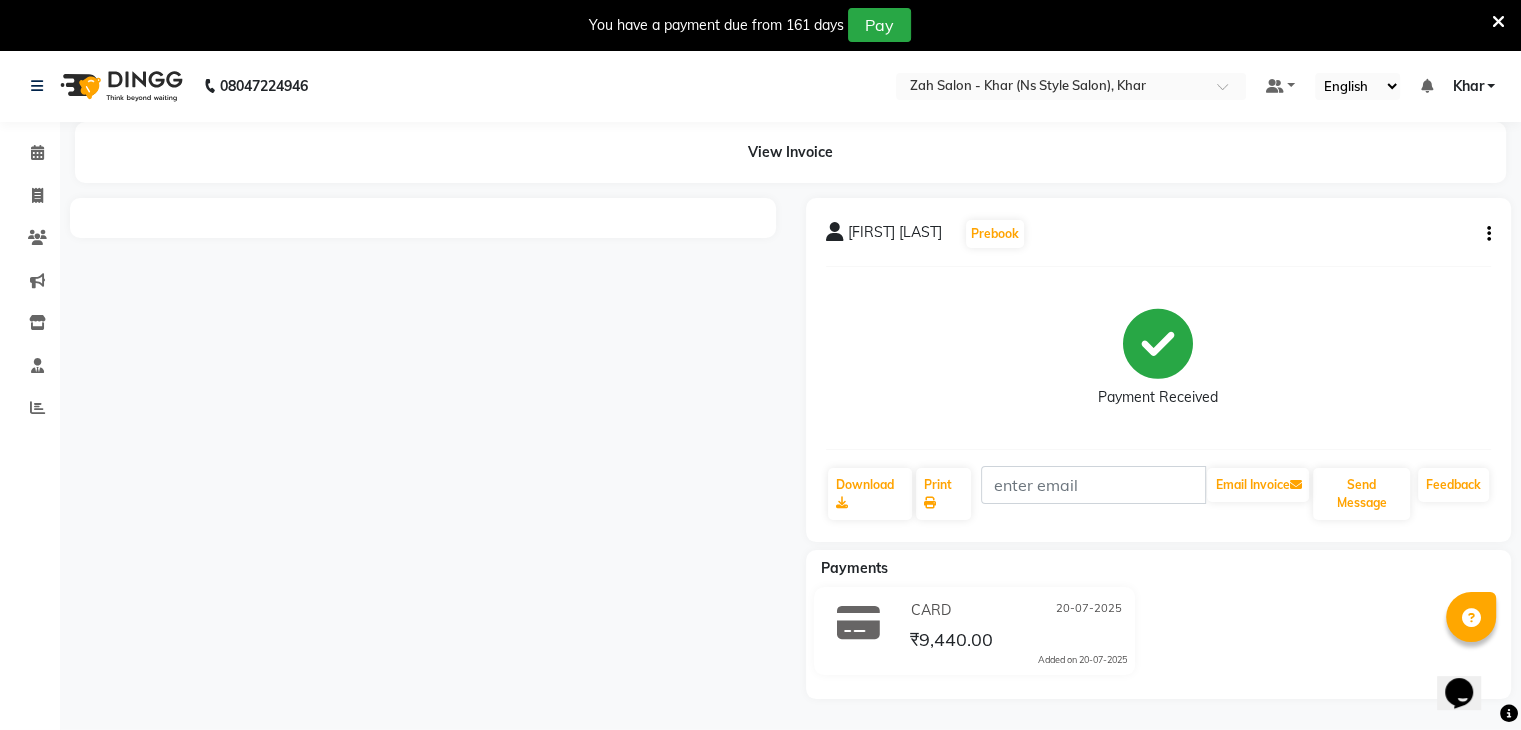 scroll, scrollTop: 0, scrollLeft: 0, axis: both 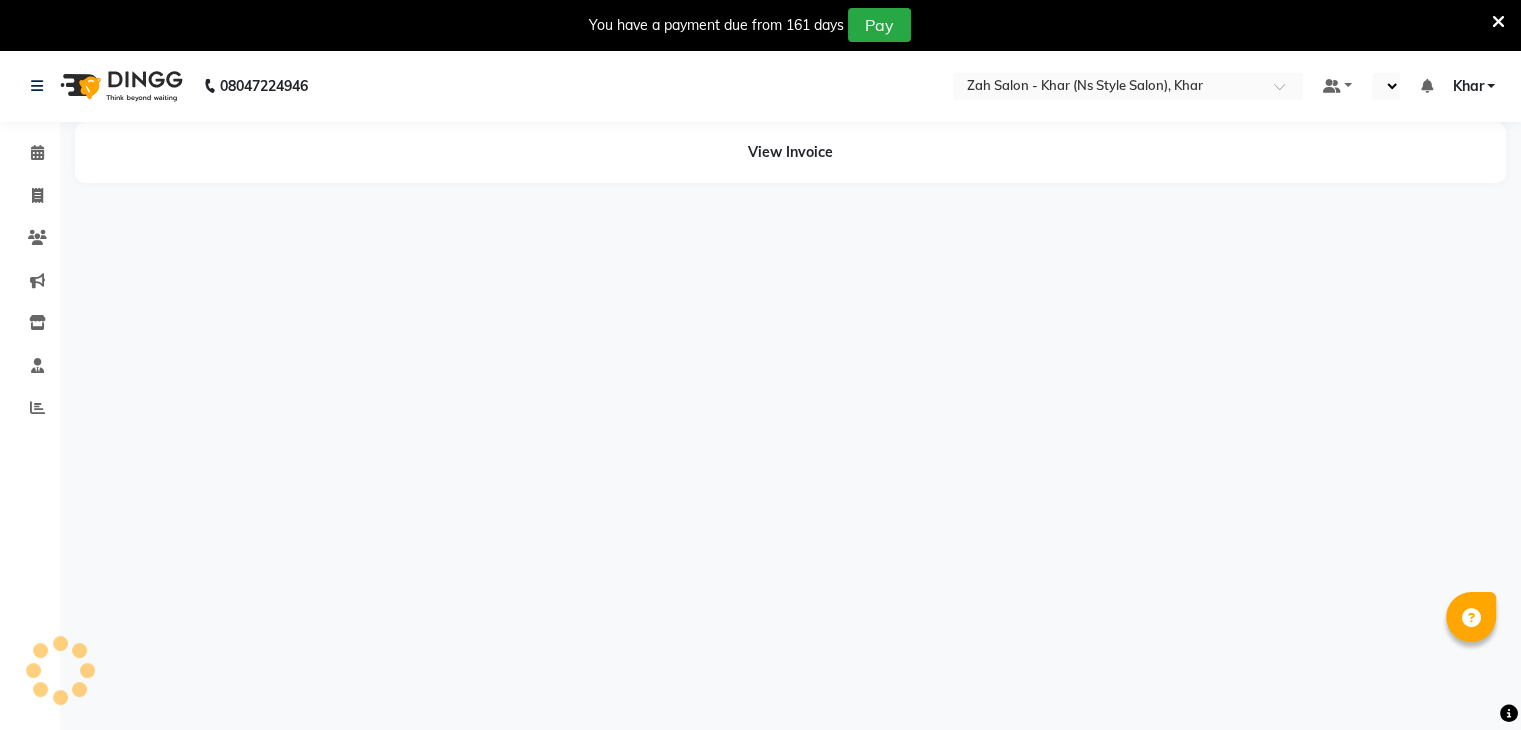 select on "en" 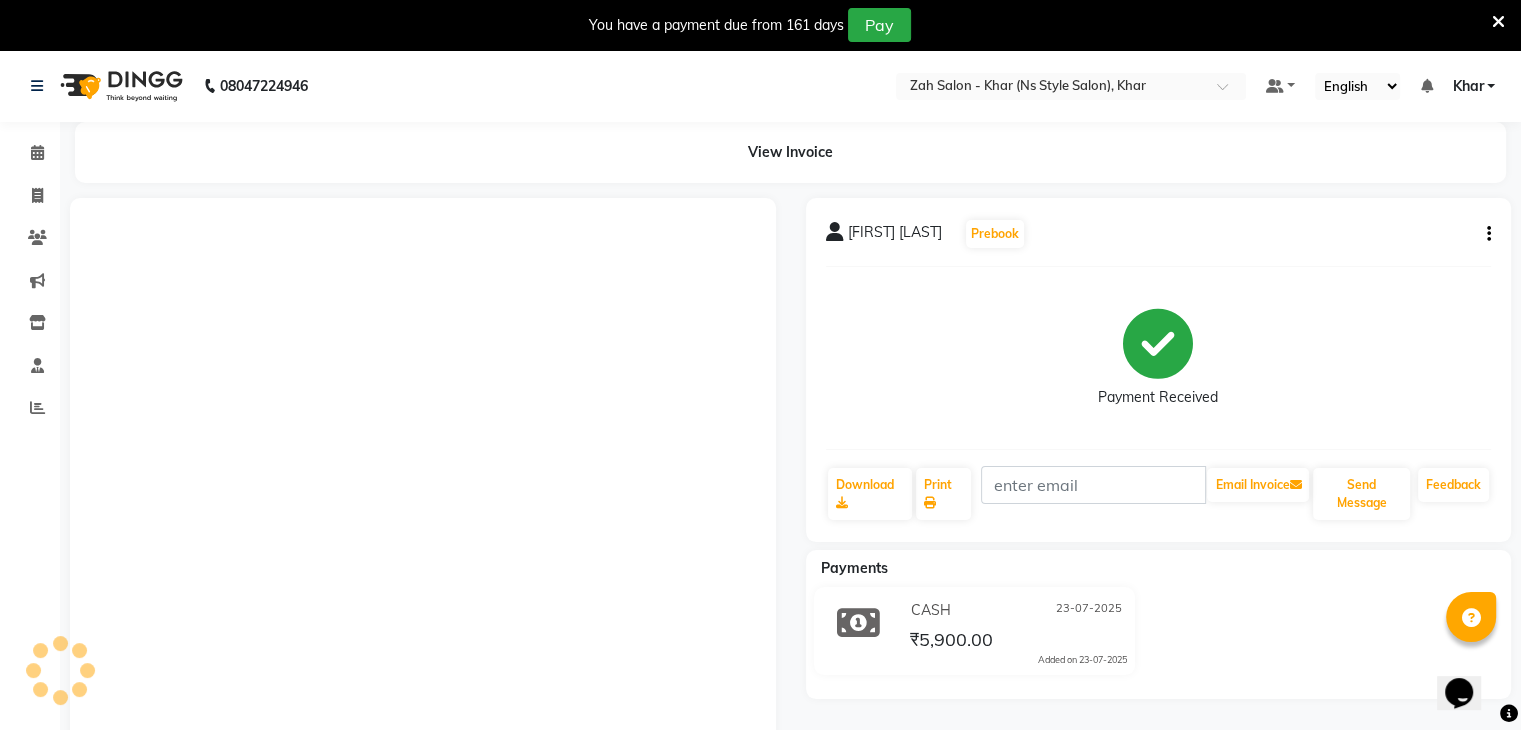 scroll, scrollTop: 0, scrollLeft: 0, axis: both 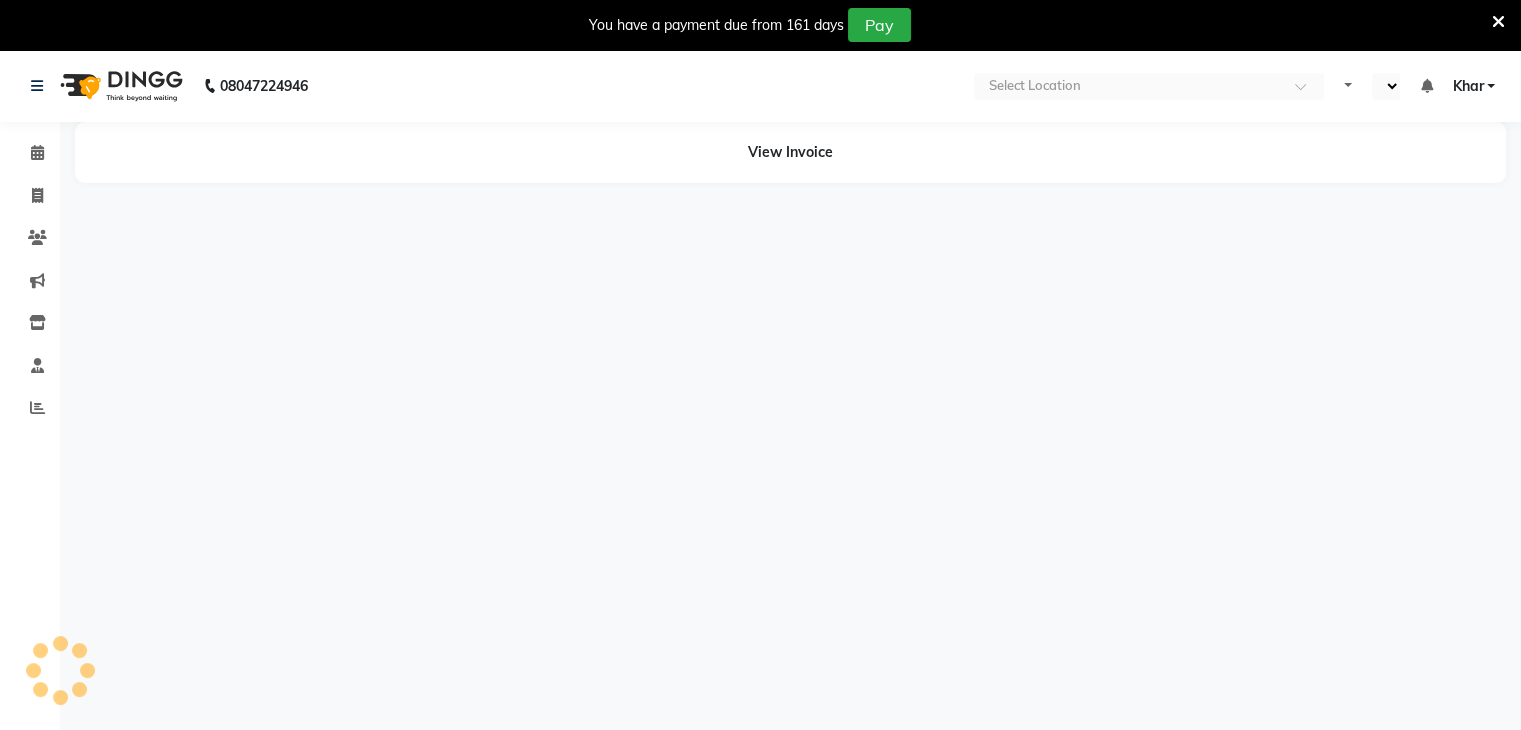 select on "en" 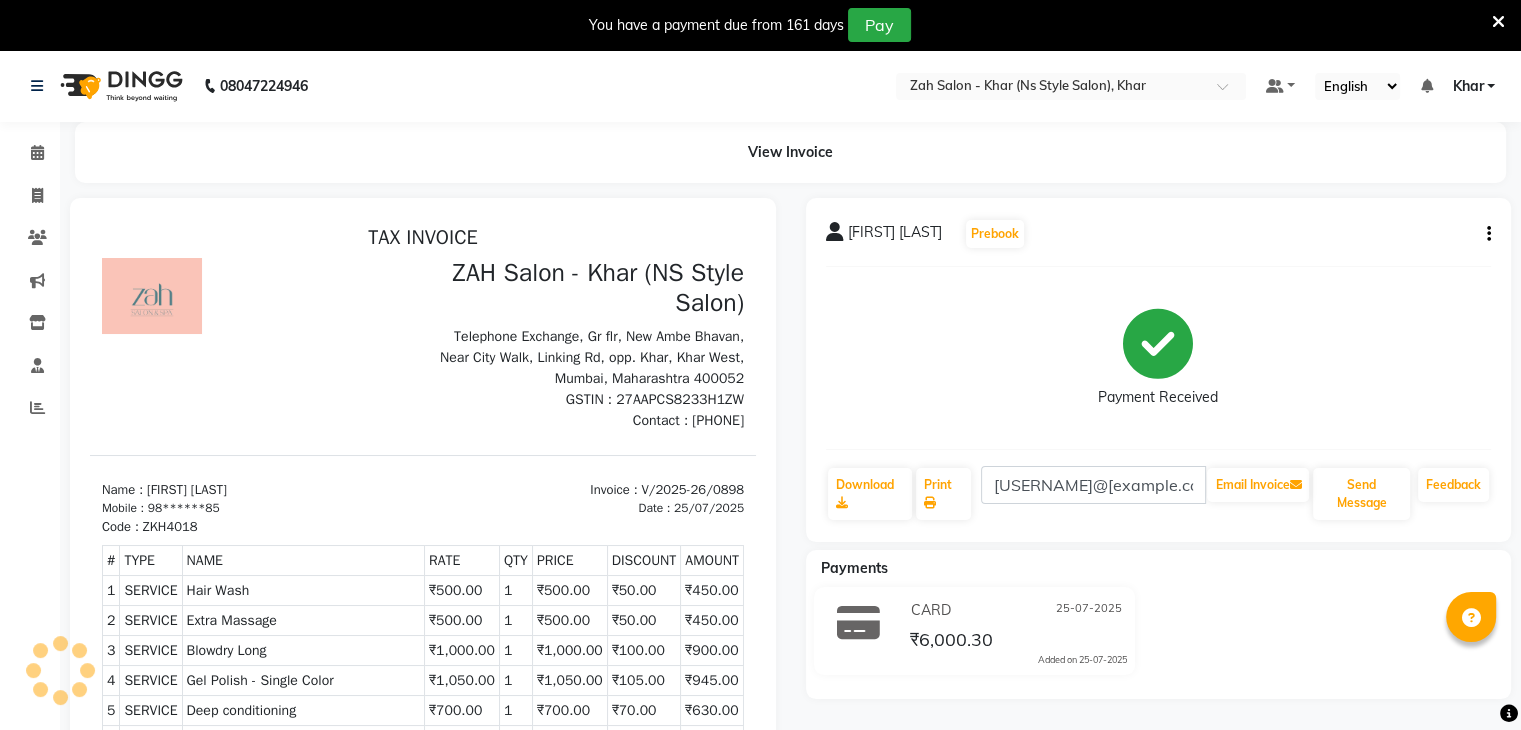 scroll, scrollTop: 0, scrollLeft: 0, axis: both 